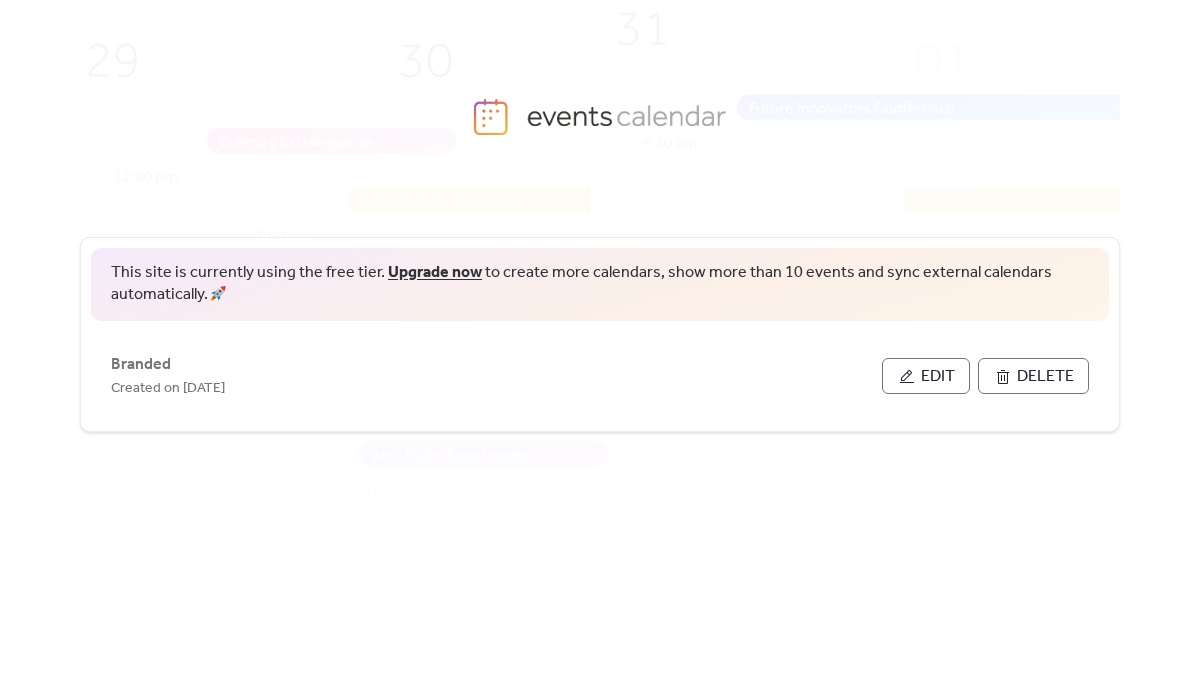 scroll, scrollTop: 0, scrollLeft: 0, axis: both 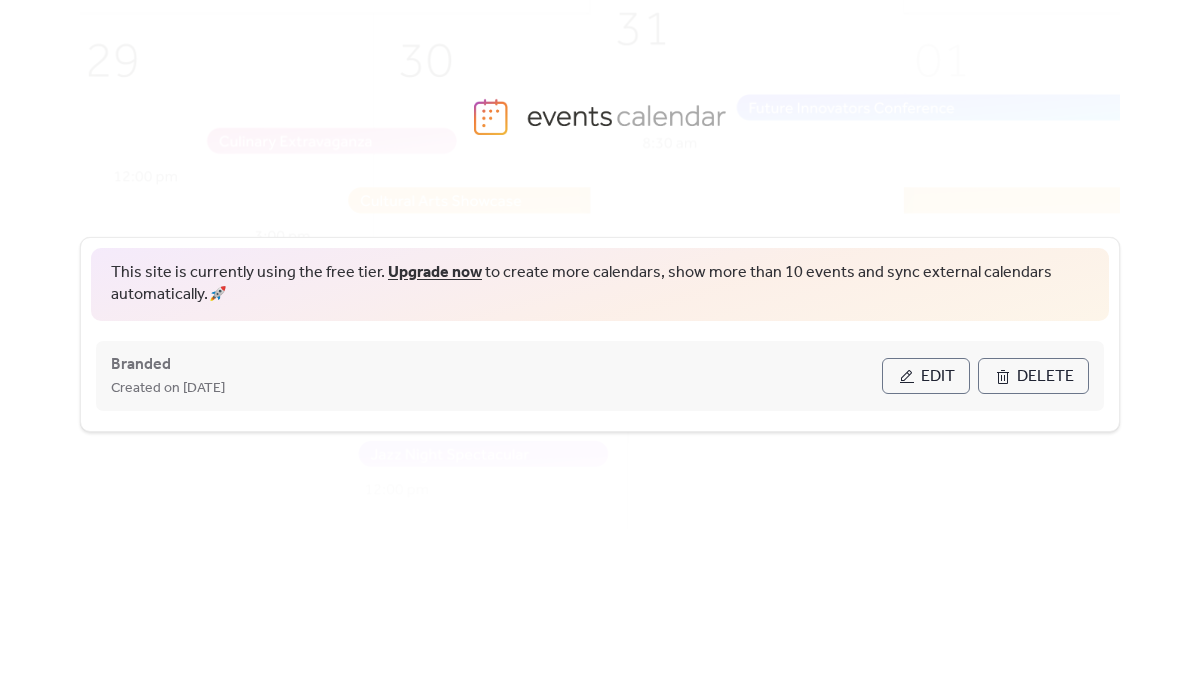 click on "Edit" at bounding box center [926, 376] 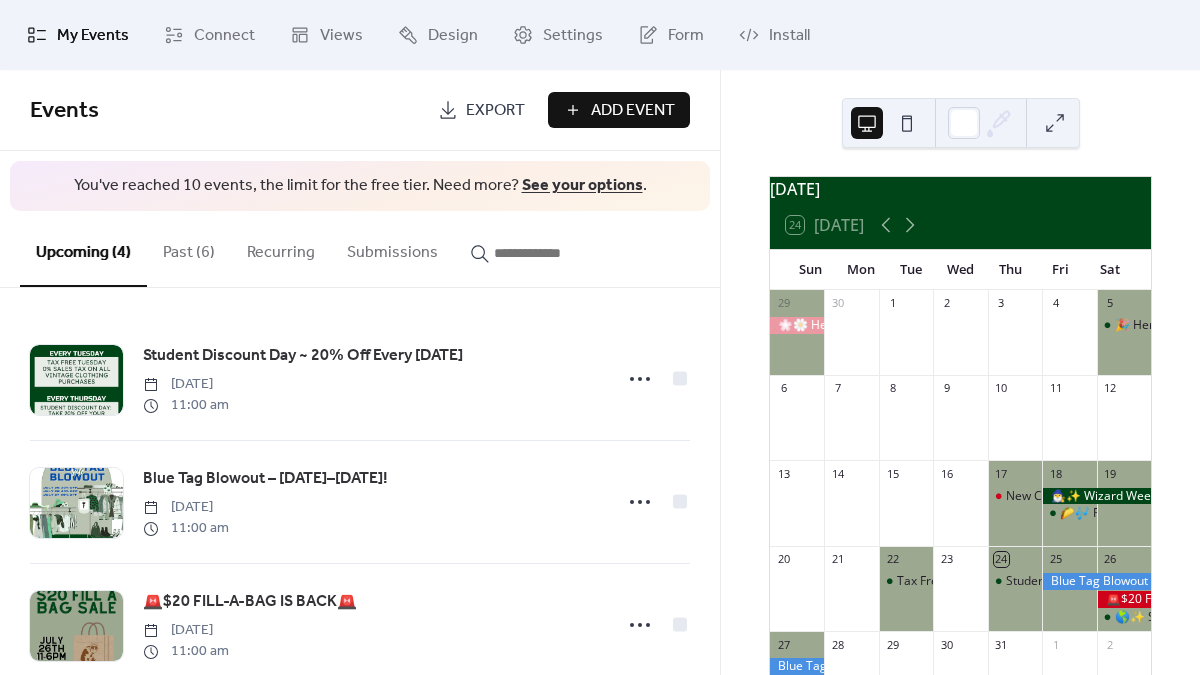click on "Past (6)" at bounding box center [189, 248] 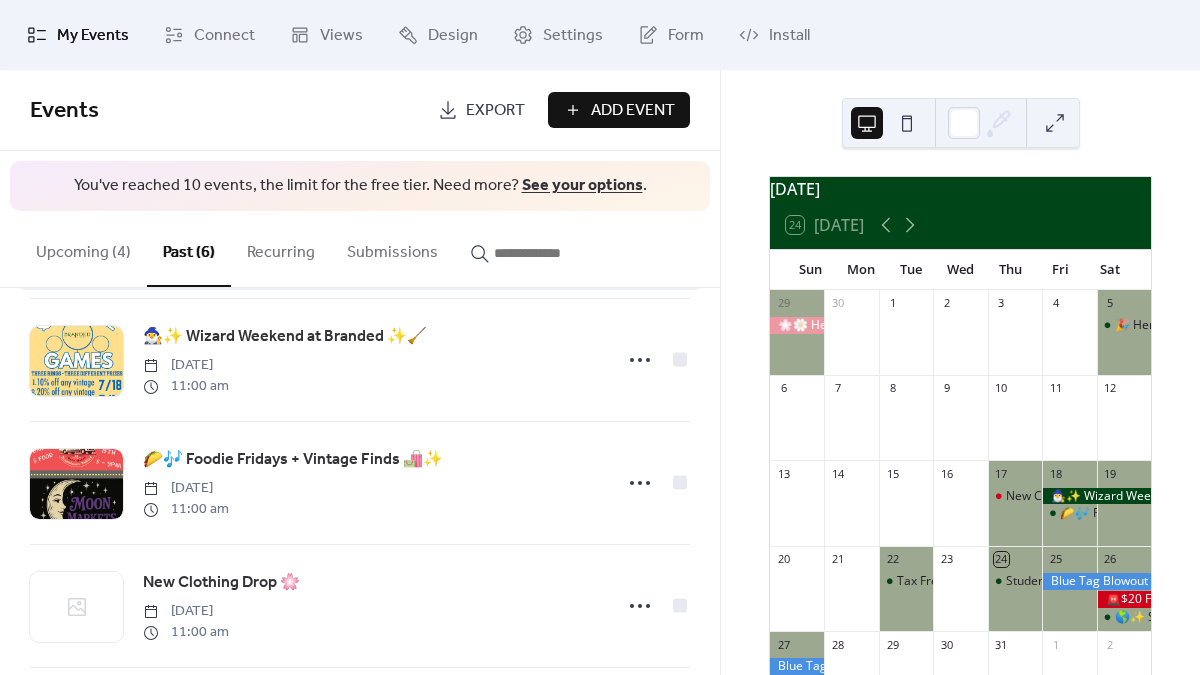scroll, scrollTop: 143, scrollLeft: 0, axis: vertical 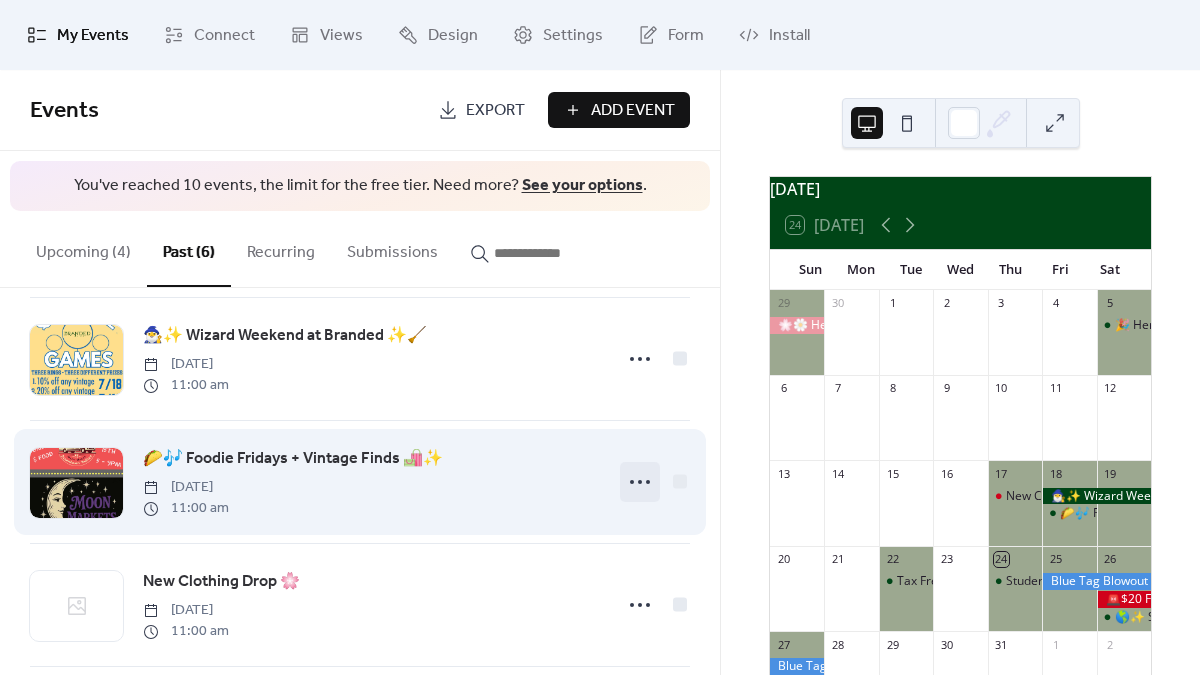 click 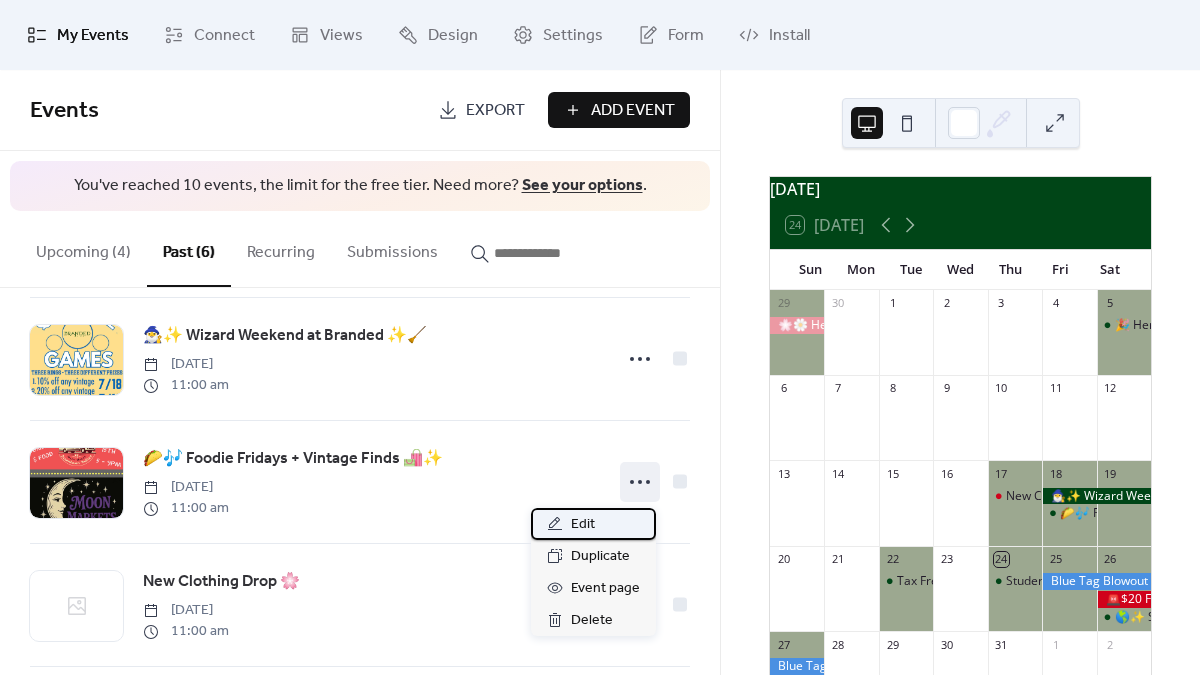 click on "Edit" at bounding box center (593, 524) 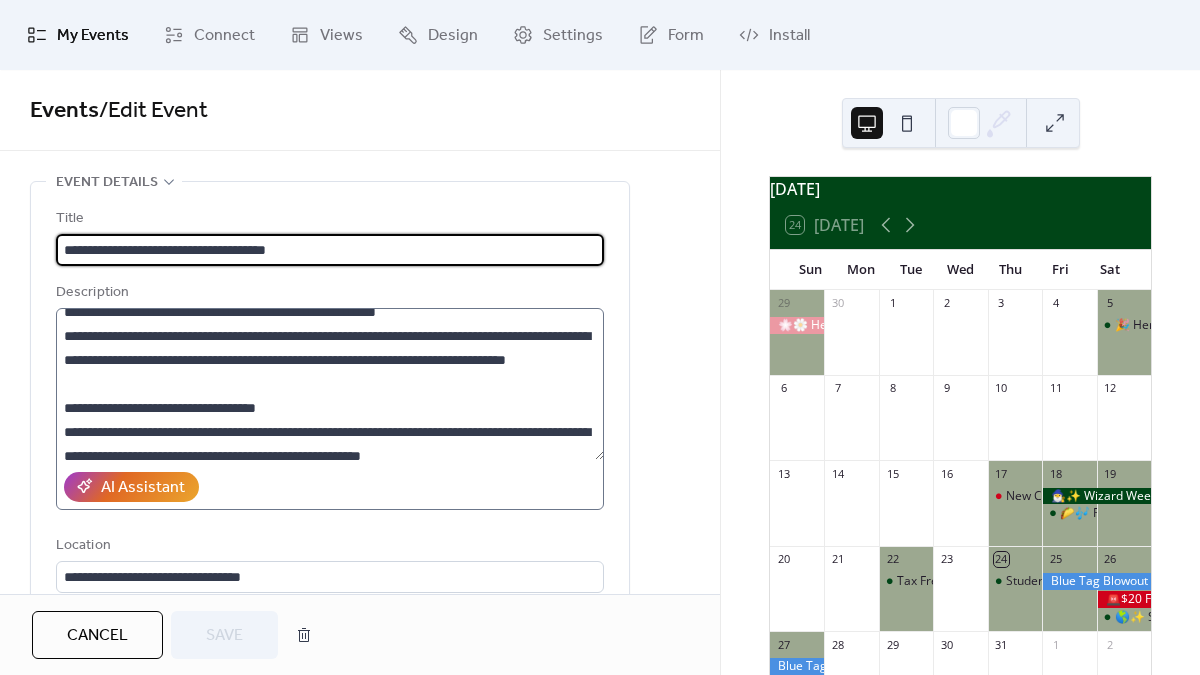scroll, scrollTop: 0, scrollLeft: 0, axis: both 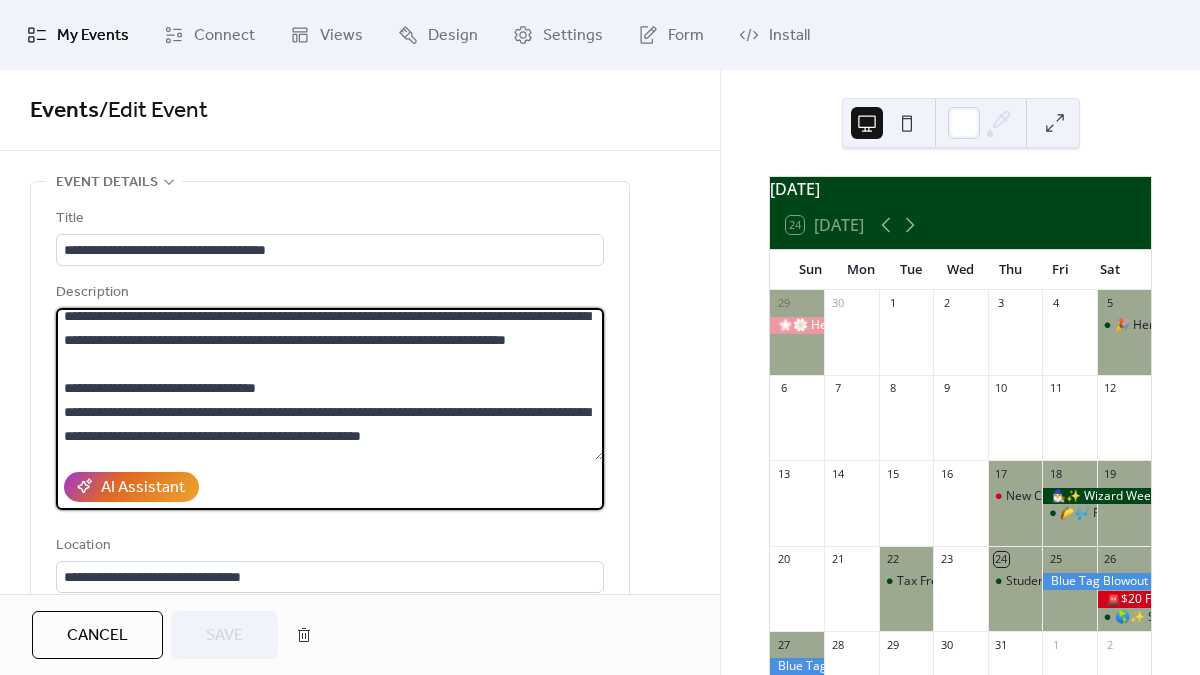 drag, startPoint x: 297, startPoint y: 411, endPoint x: 160, endPoint y: 411, distance: 137 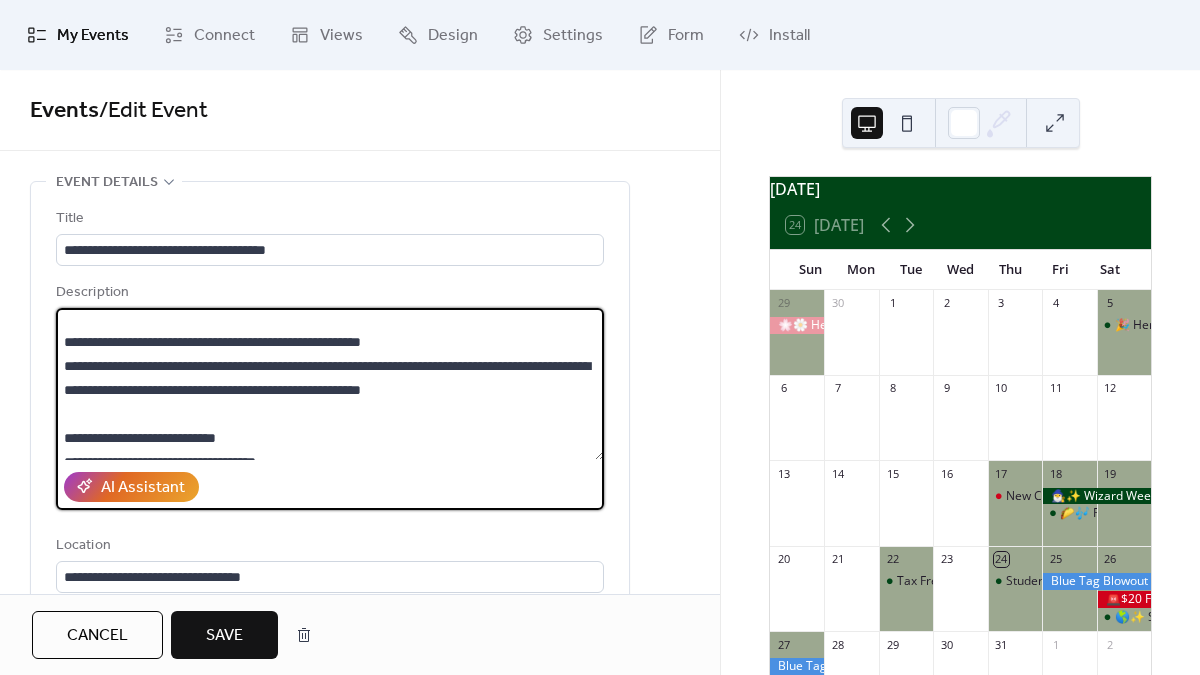 scroll, scrollTop: 80, scrollLeft: 0, axis: vertical 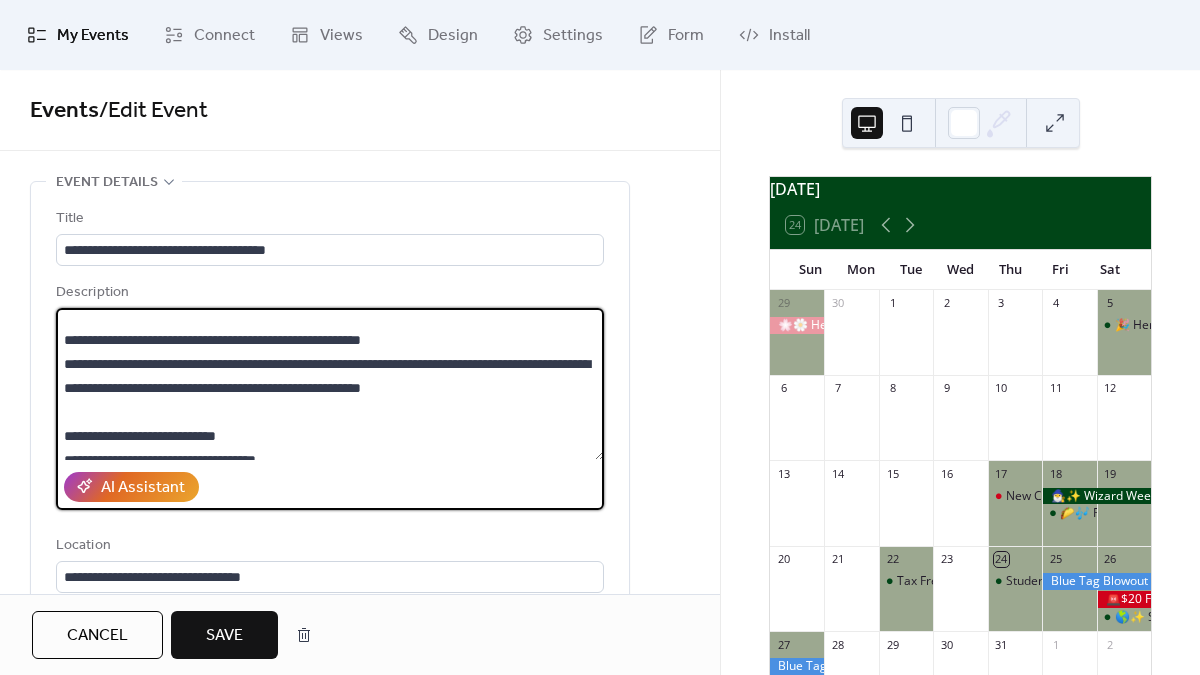 drag, startPoint x: 447, startPoint y: 357, endPoint x: 293, endPoint y: 355, distance: 154.01299 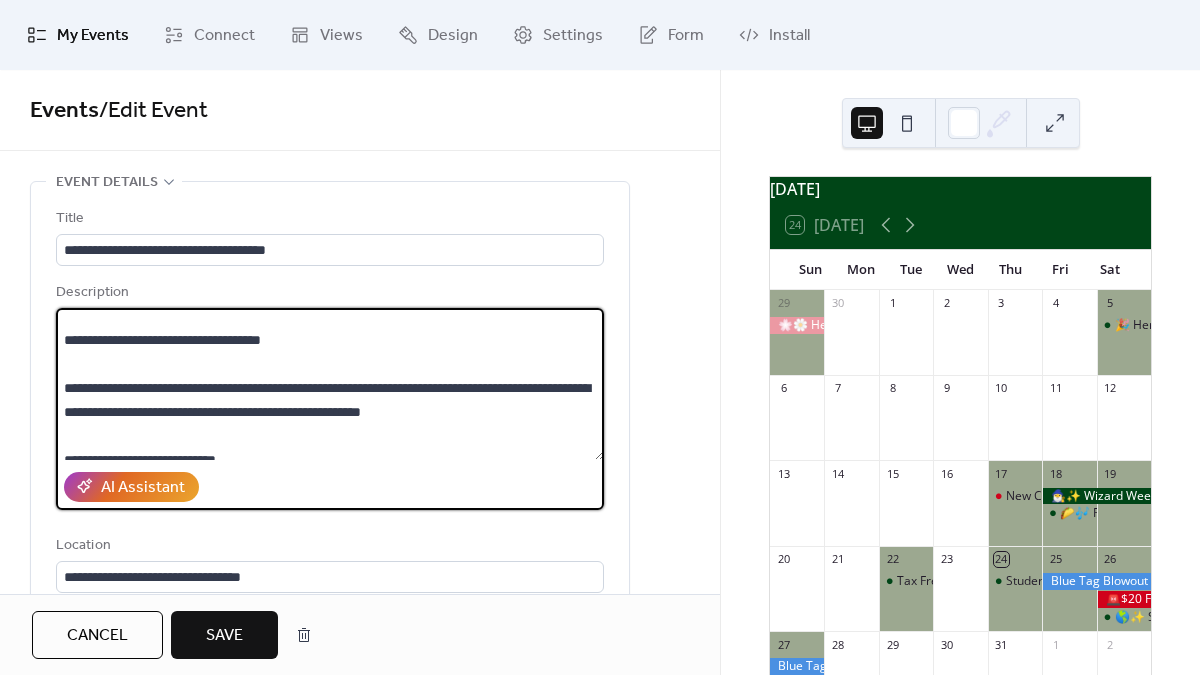 paste on "**********" 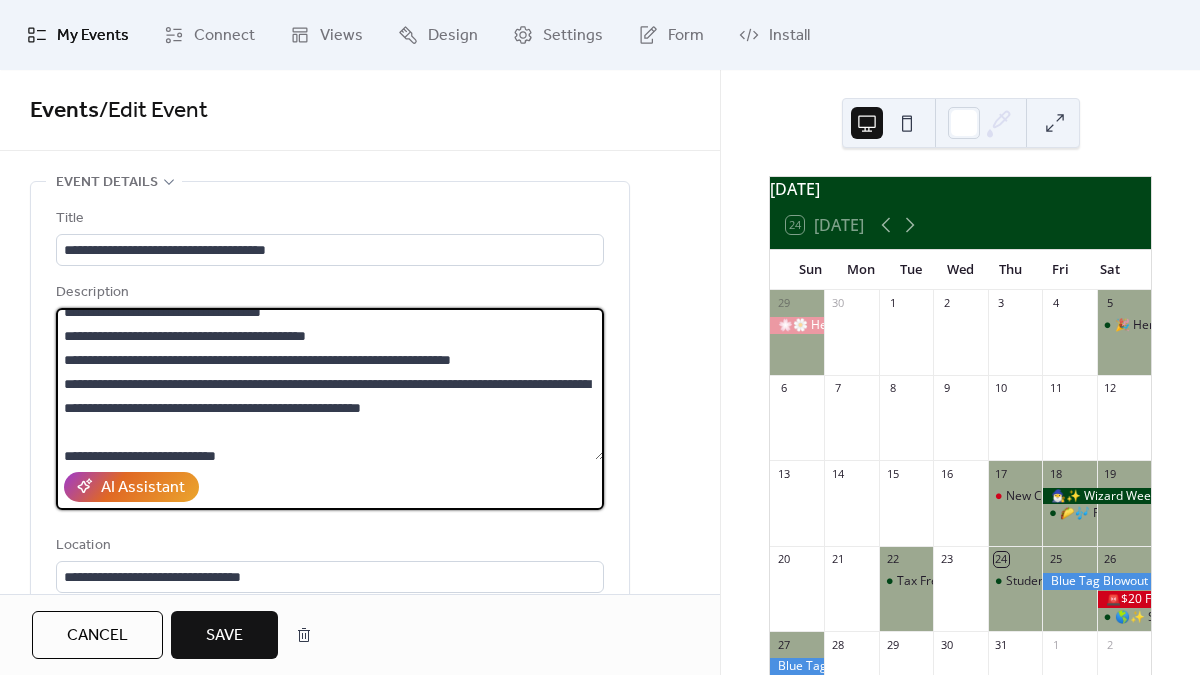 scroll, scrollTop: 110, scrollLeft: 0, axis: vertical 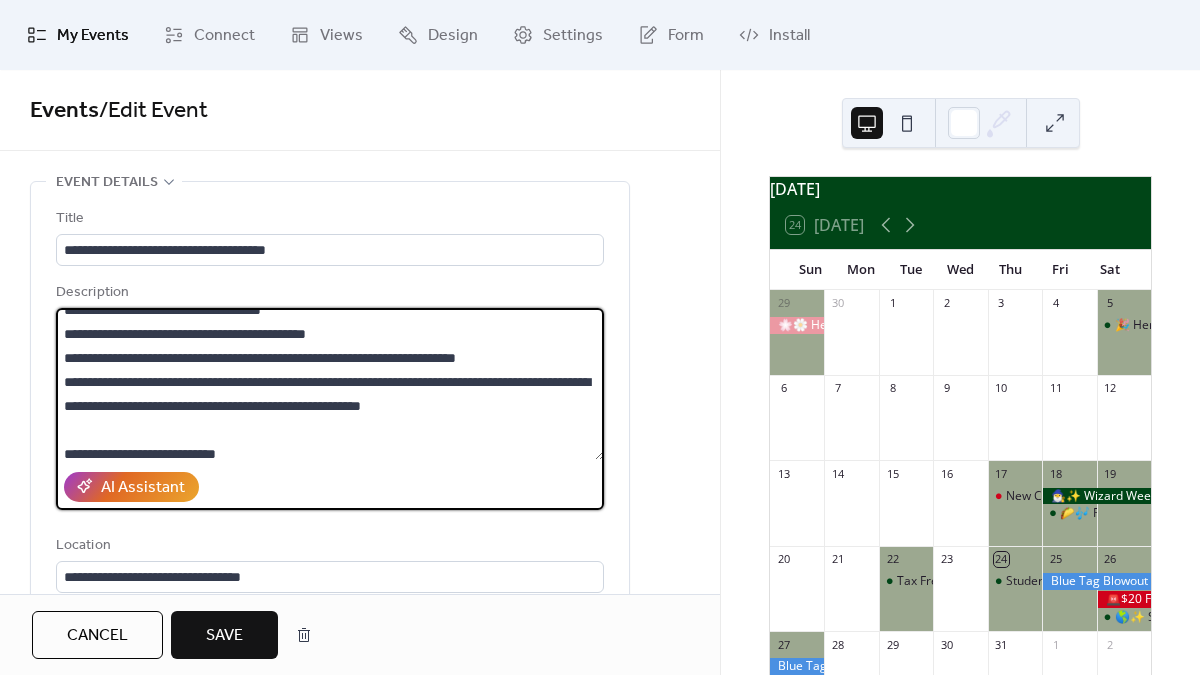 click on "**********" at bounding box center [330, 384] 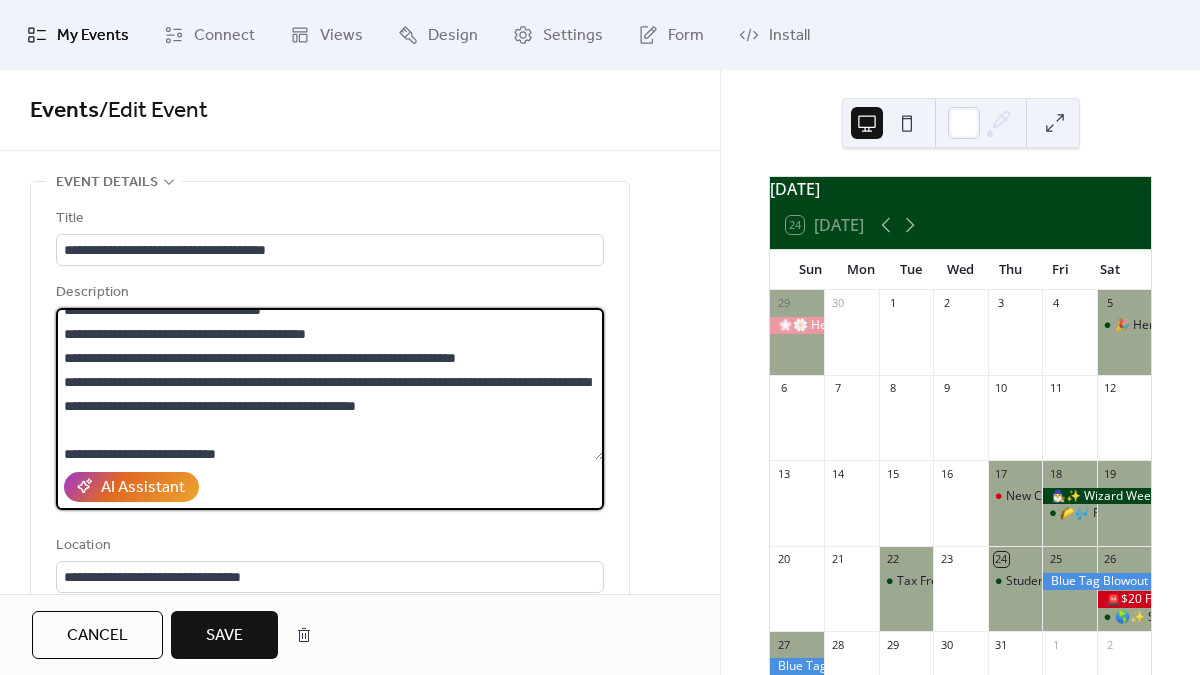drag, startPoint x: 383, startPoint y: 410, endPoint x: 291, endPoint y: 408, distance: 92.021736 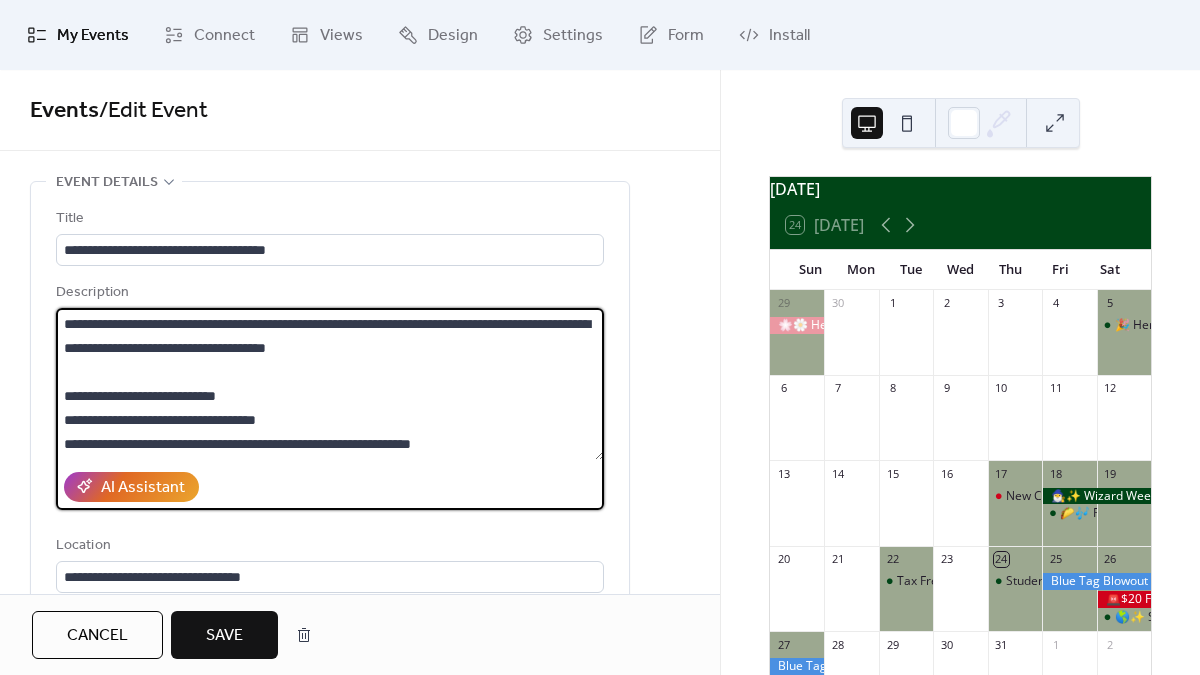 scroll, scrollTop: 192, scrollLeft: 0, axis: vertical 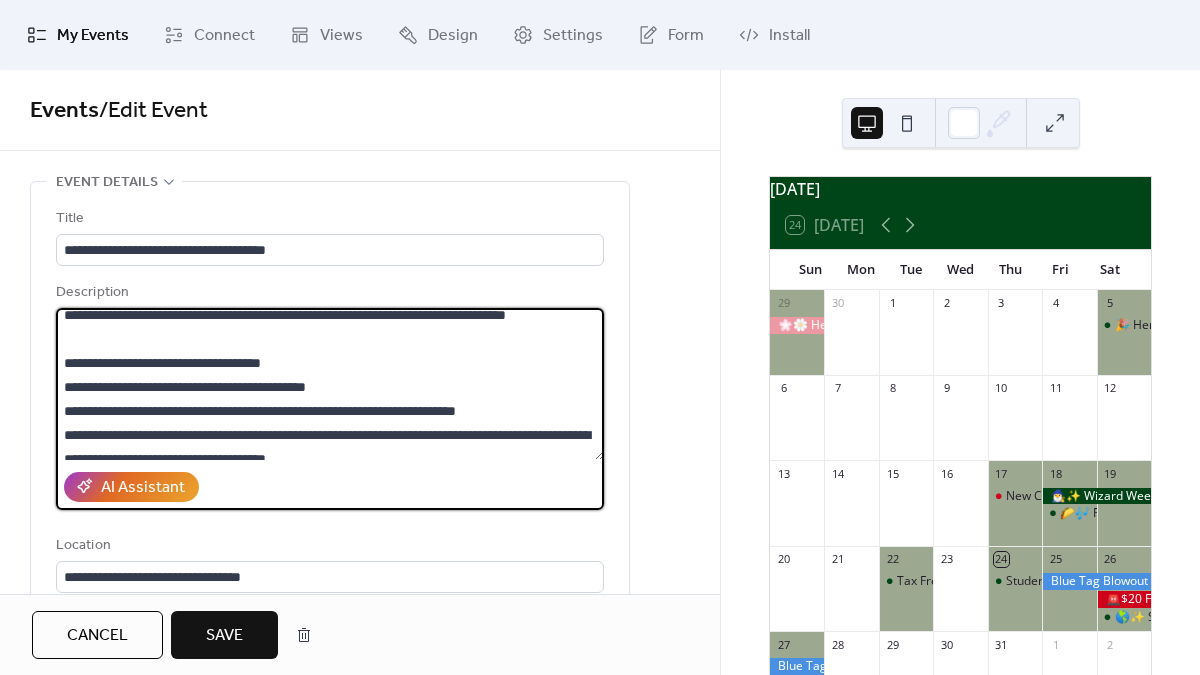 drag, startPoint x: 371, startPoint y: 408, endPoint x: 84, endPoint y: 412, distance: 287.02786 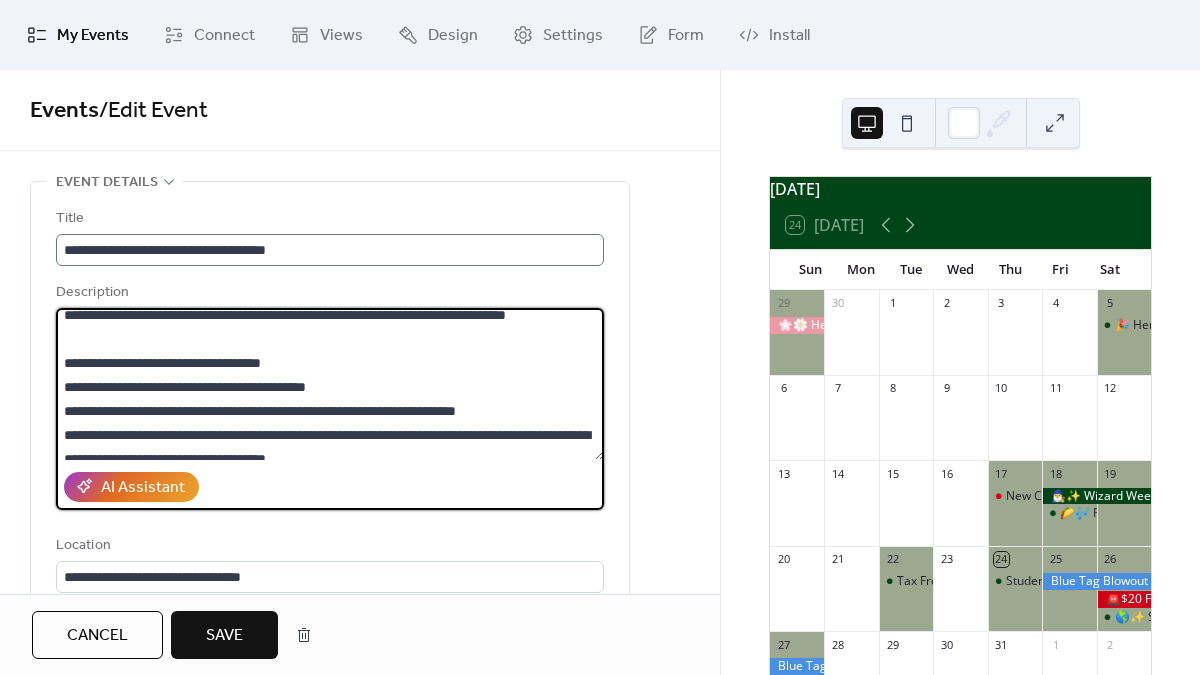 type on "**********" 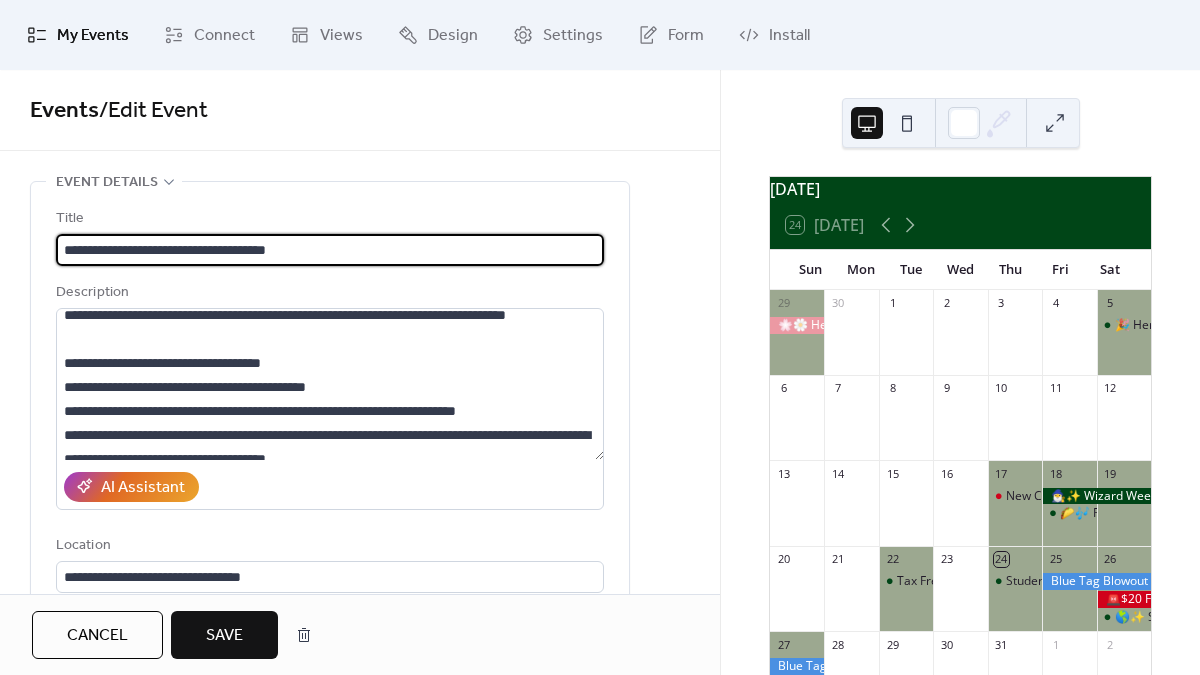 drag, startPoint x: 309, startPoint y: 251, endPoint x: 190, endPoint y: 250, distance: 119.0042 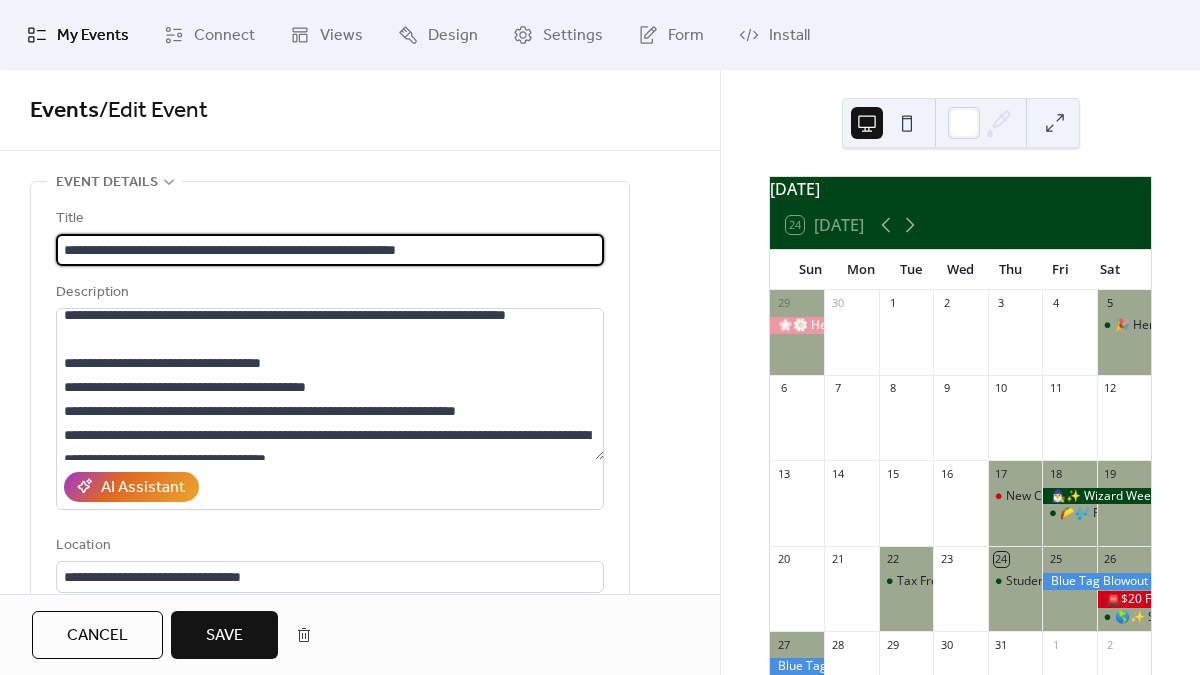 click on "**********" at bounding box center (330, 250) 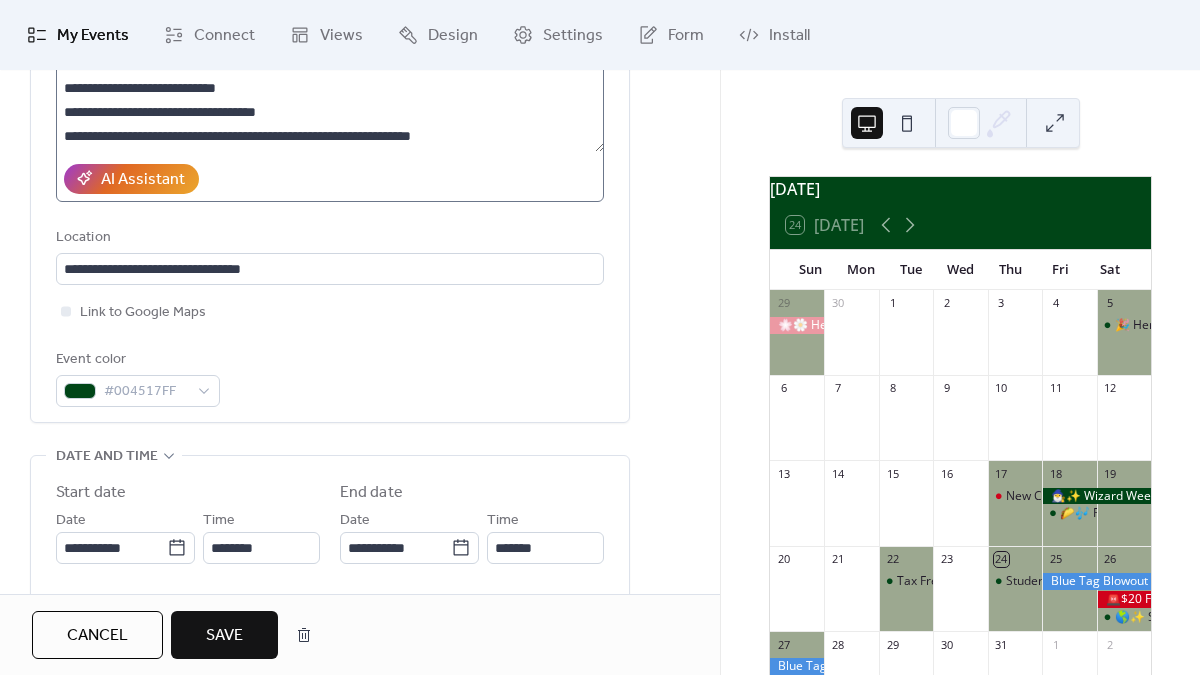scroll, scrollTop: 334, scrollLeft: 0, axis: vertical 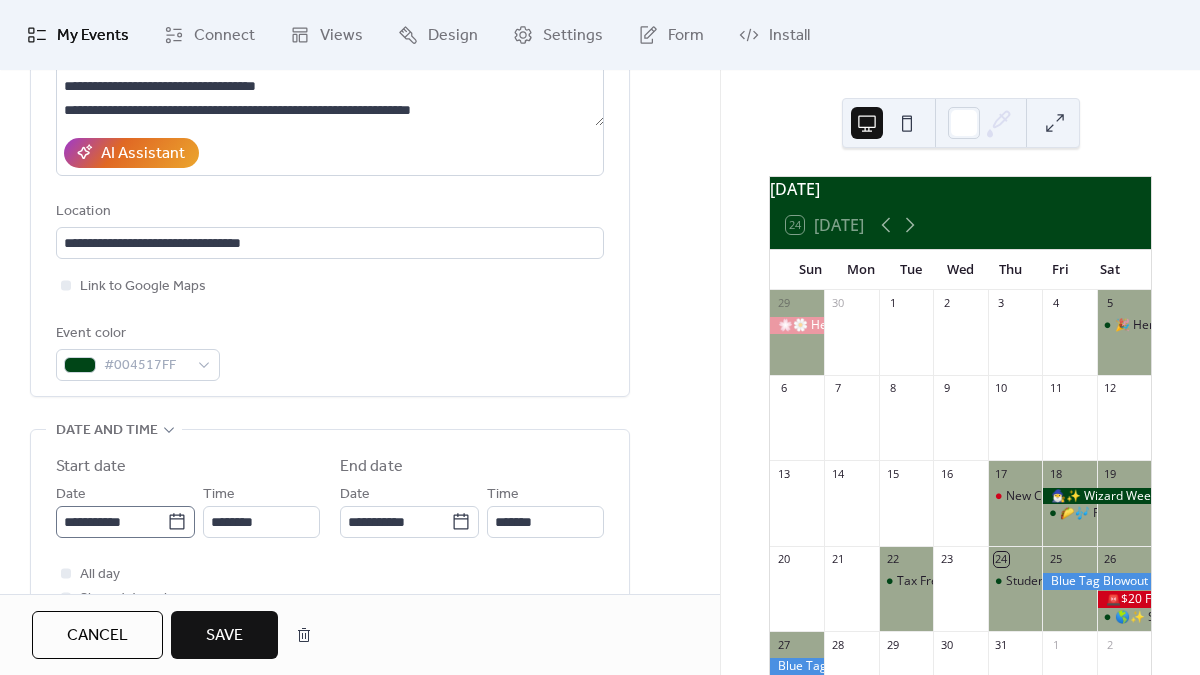 type on "**********" 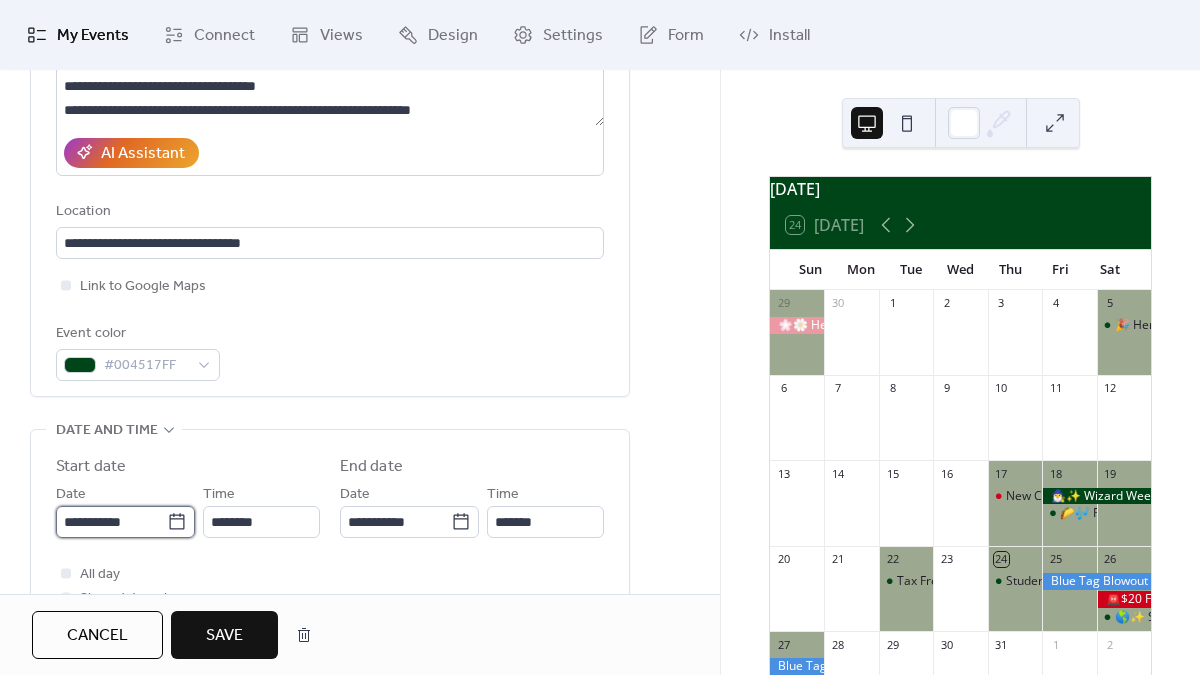click on "**********" at bounding box center [111, 522] 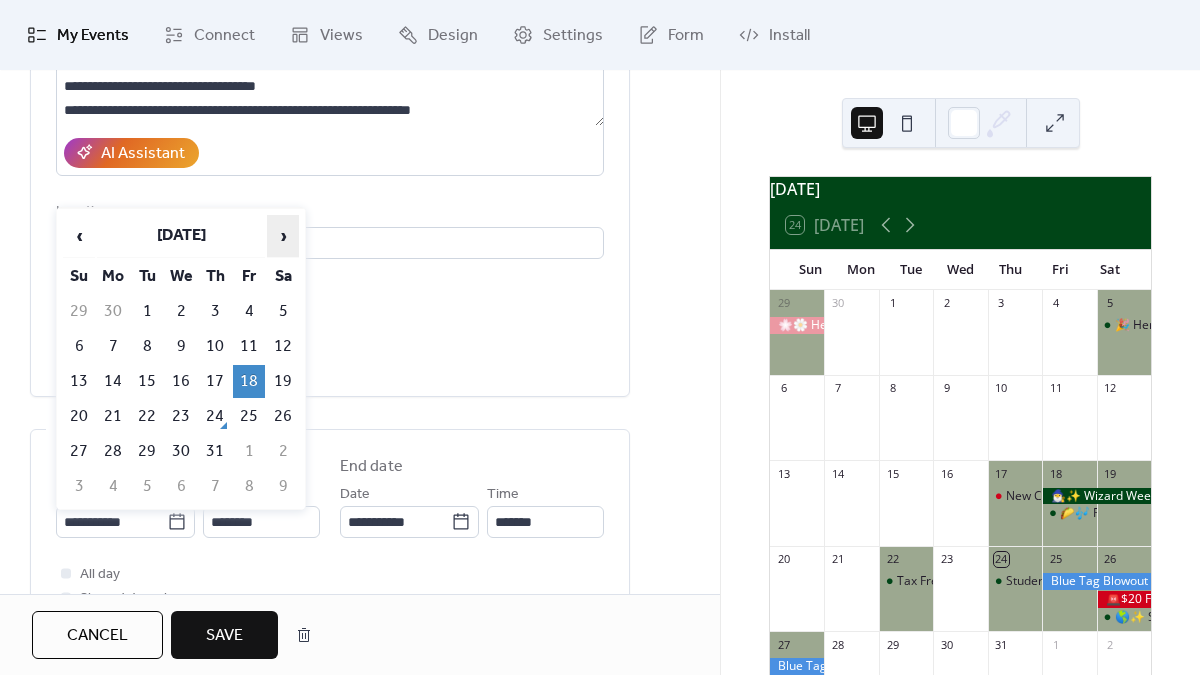 click on "›" at bounding box center (283, 236) 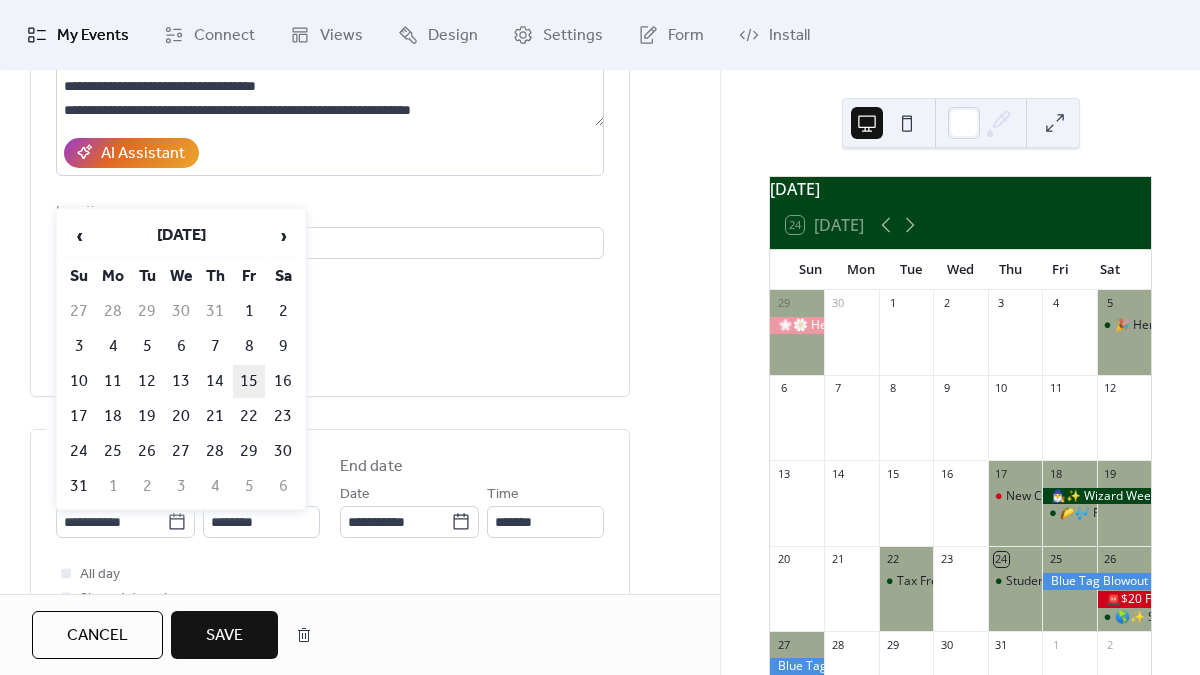 click on "15" at bounding box center [249, 381] 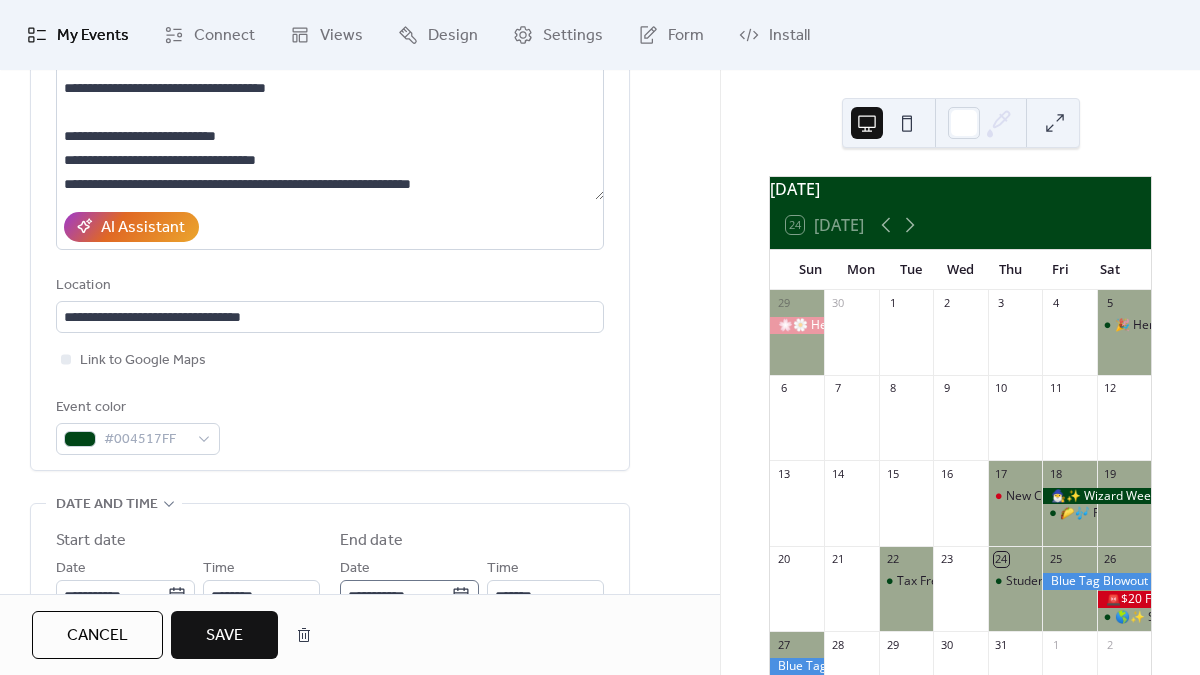 scroll, scrollTop: 439, scrollLeft: 0, axis: vertical 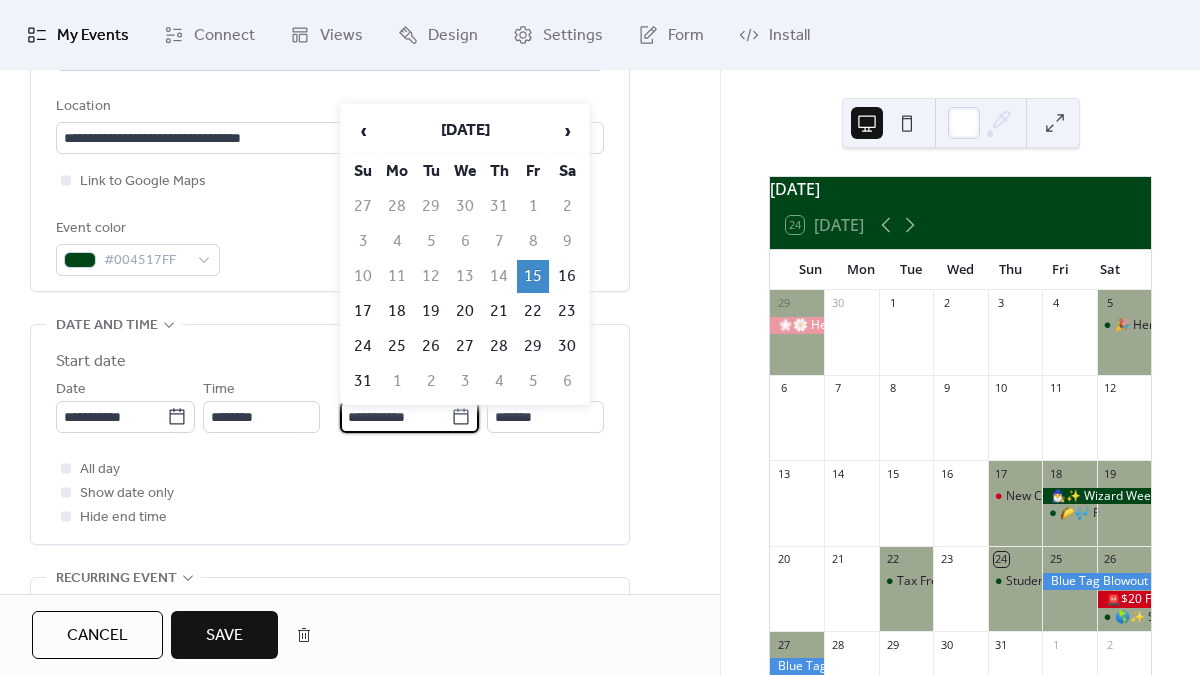 click on "**********" at bounding box center [395, 417] 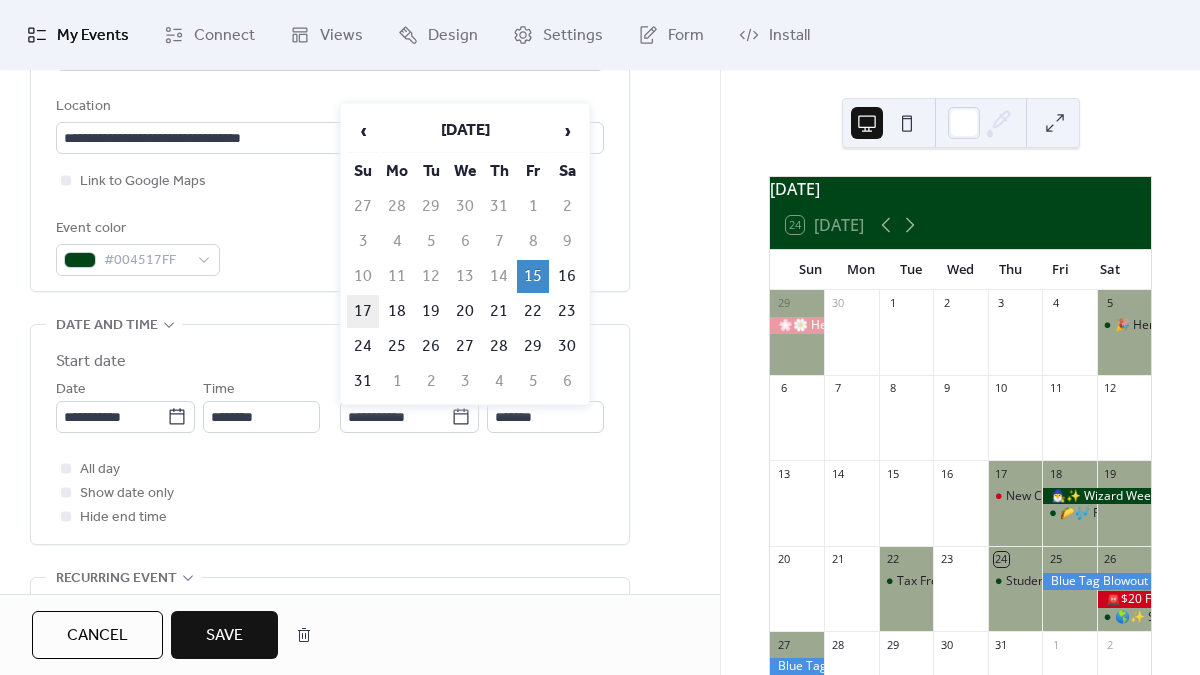 click on "17" at bounding box center [363, 311] 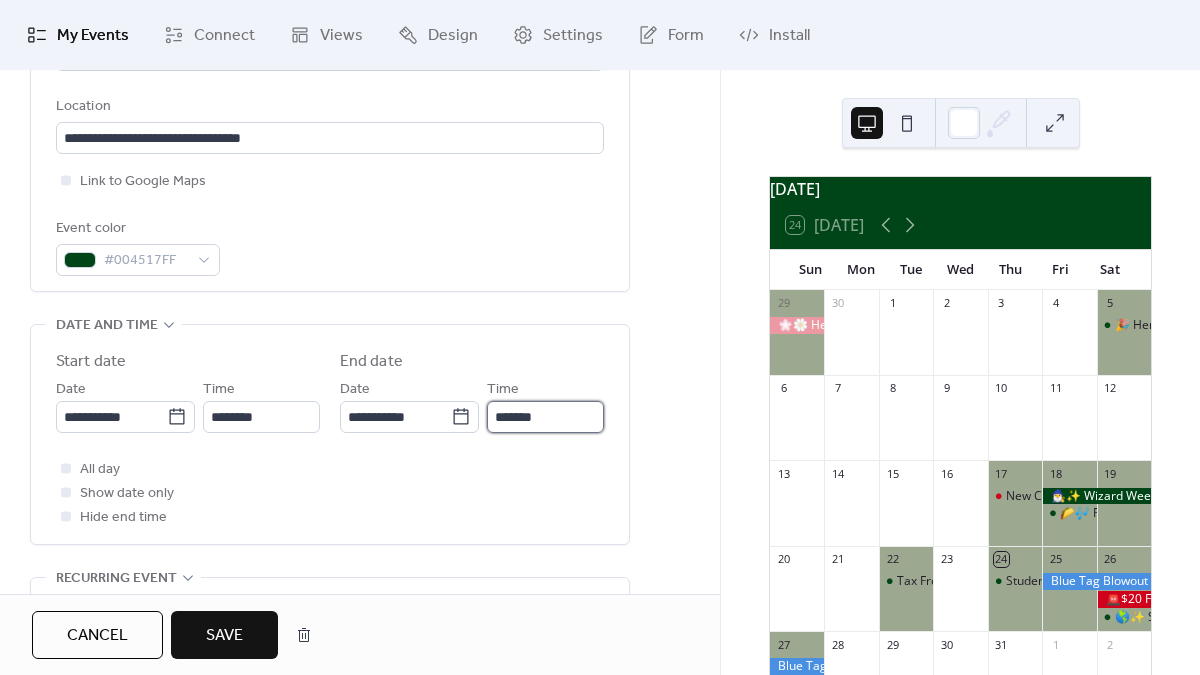 click on "*******" at bounding box center (545, 417) 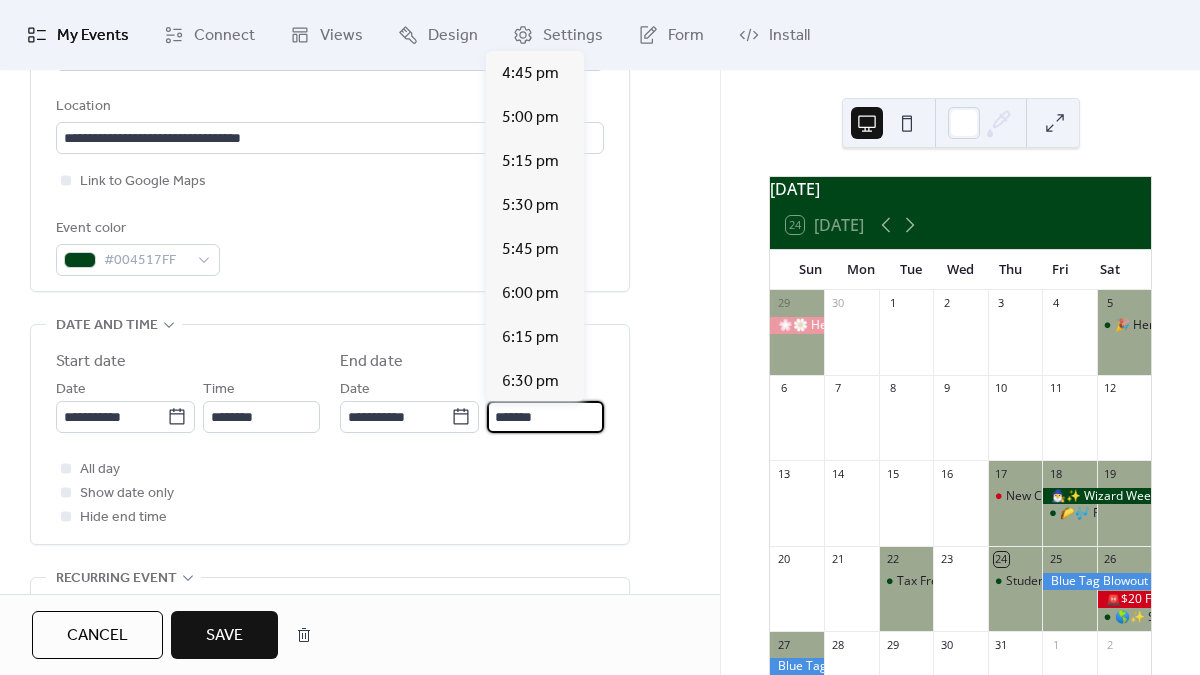 scroll, scrollTop: 2943, scrollLeft: 0, axis: vertical 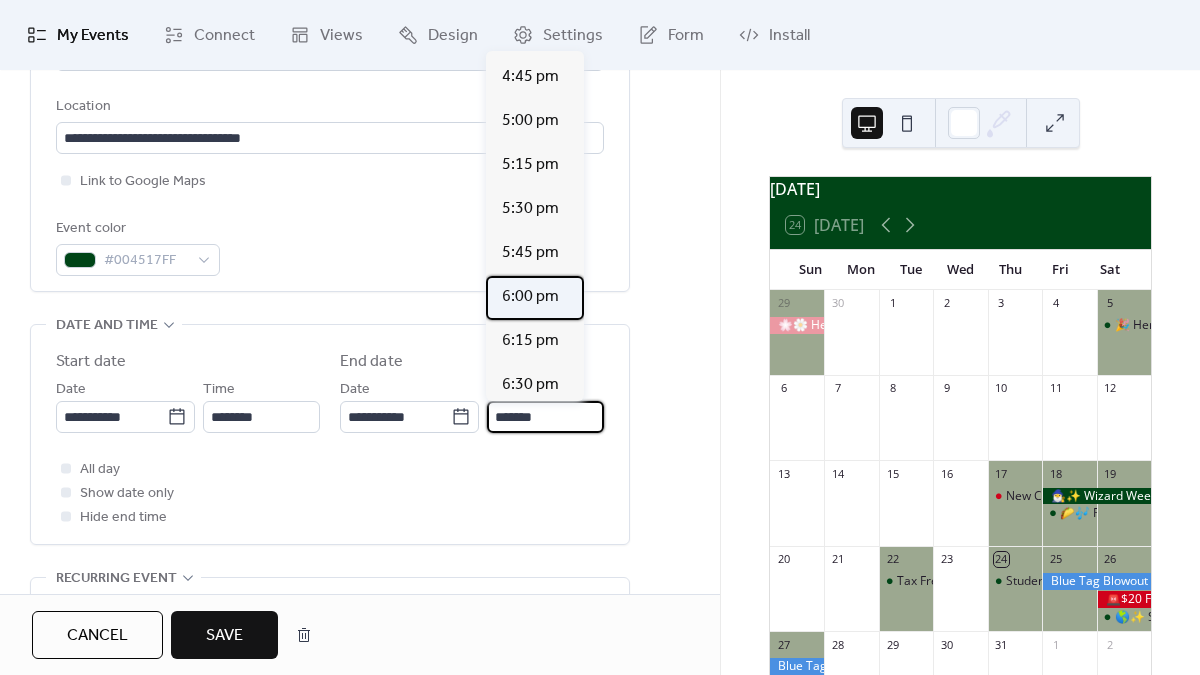 click on "6:00 pm" at bounding box center (530, 297) 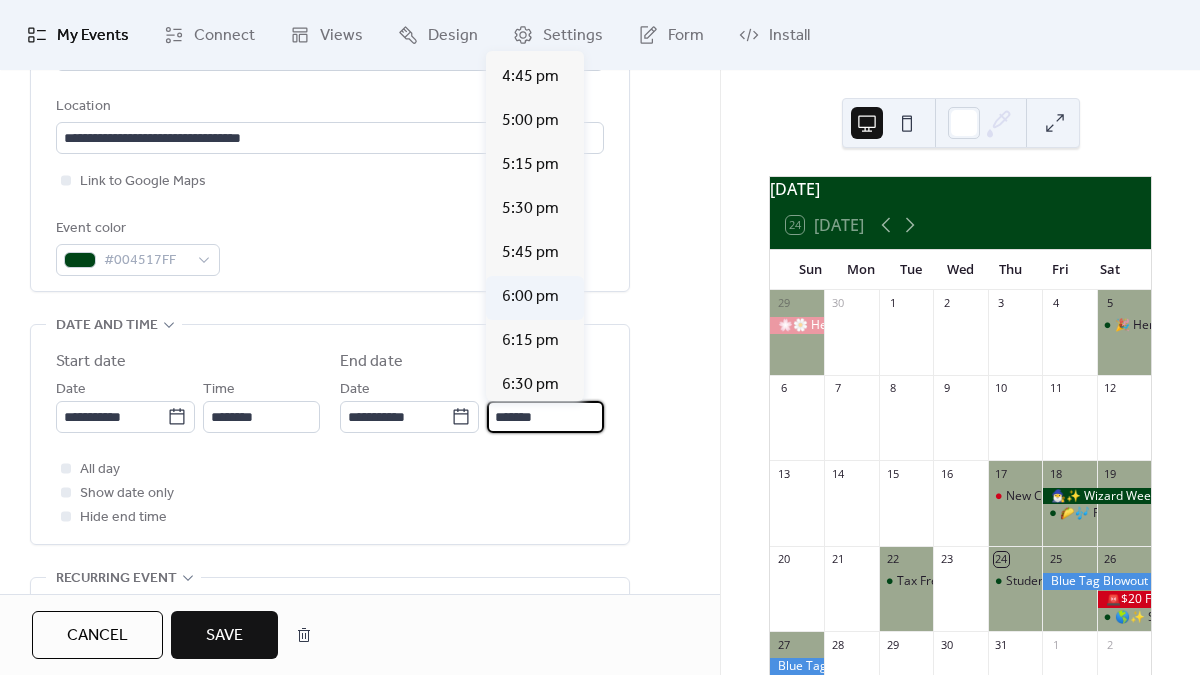 type on "*******" 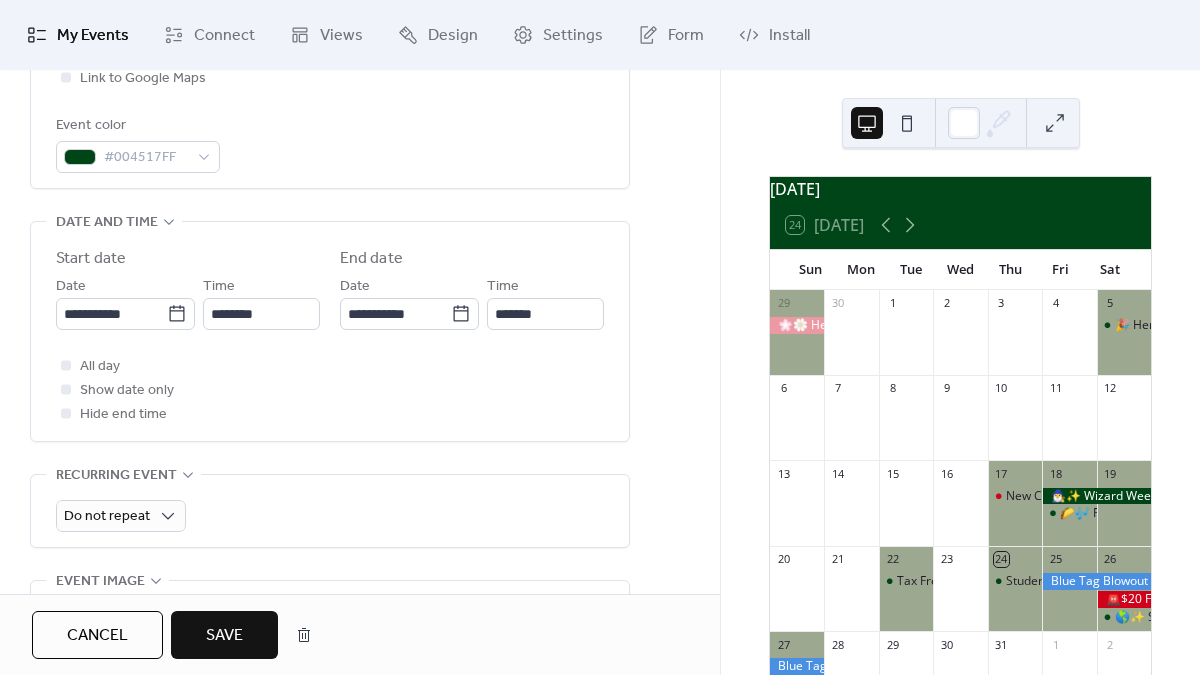 scroll, scrollTop: 604, scrollLeft: 0, axis: vertical 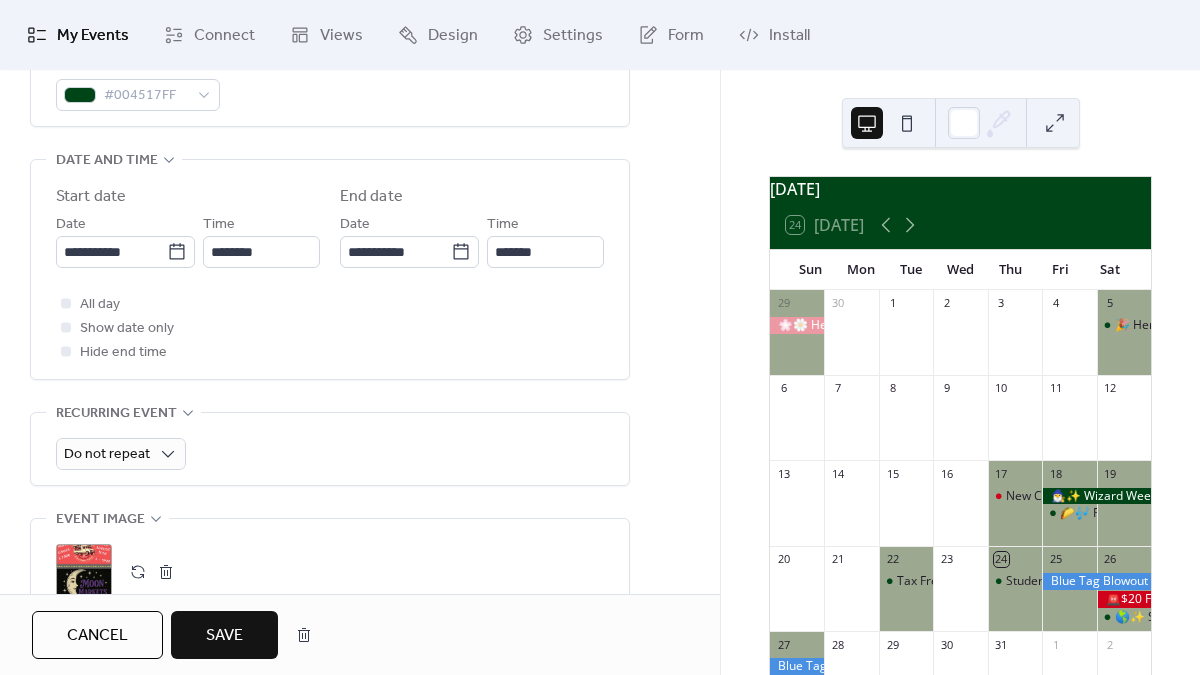 click on "Save" at bounding box center (224, 636) 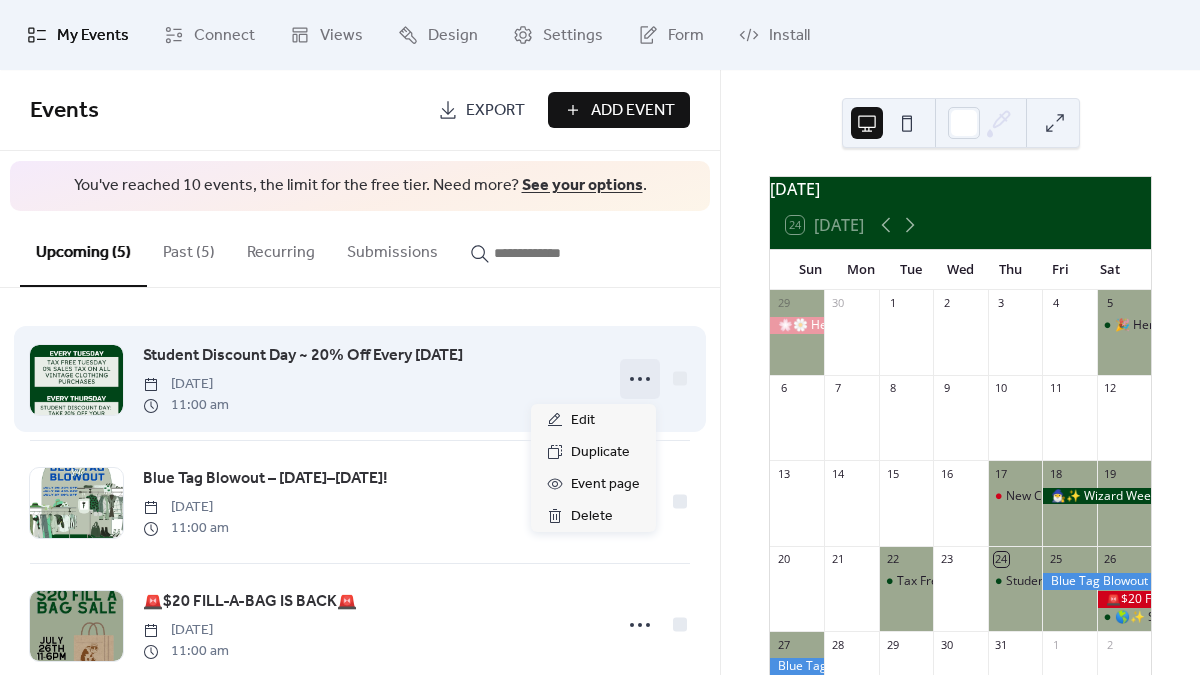 click 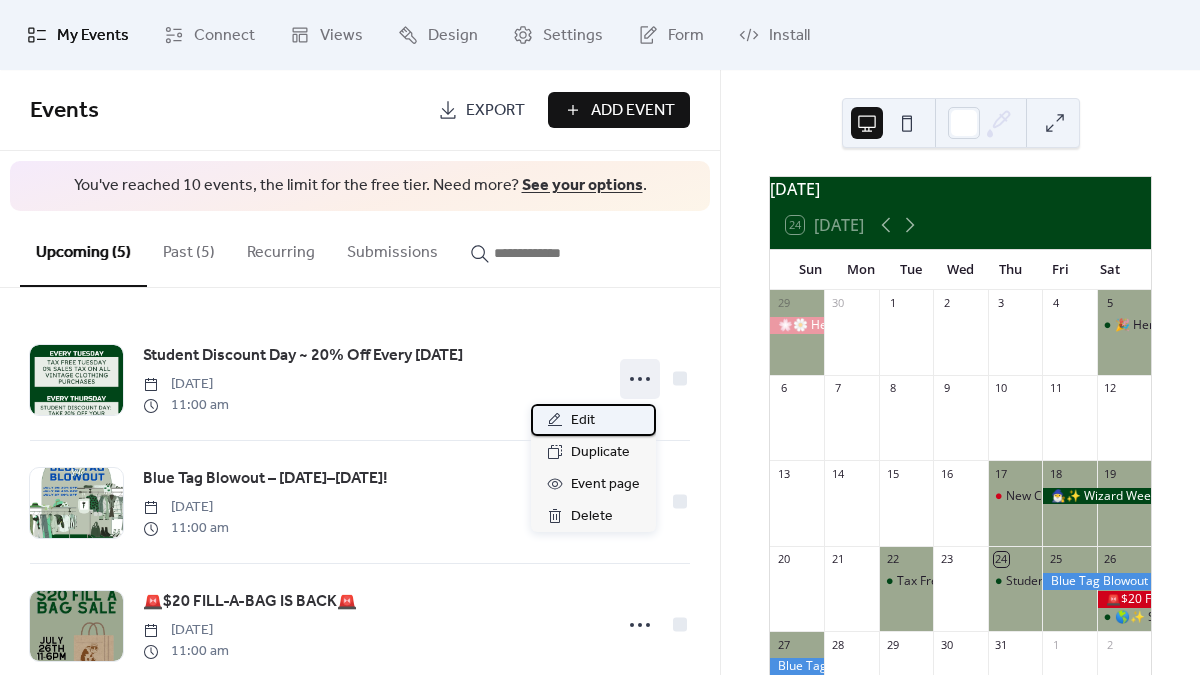 click on "Edit" at bounding box center [593, 420] 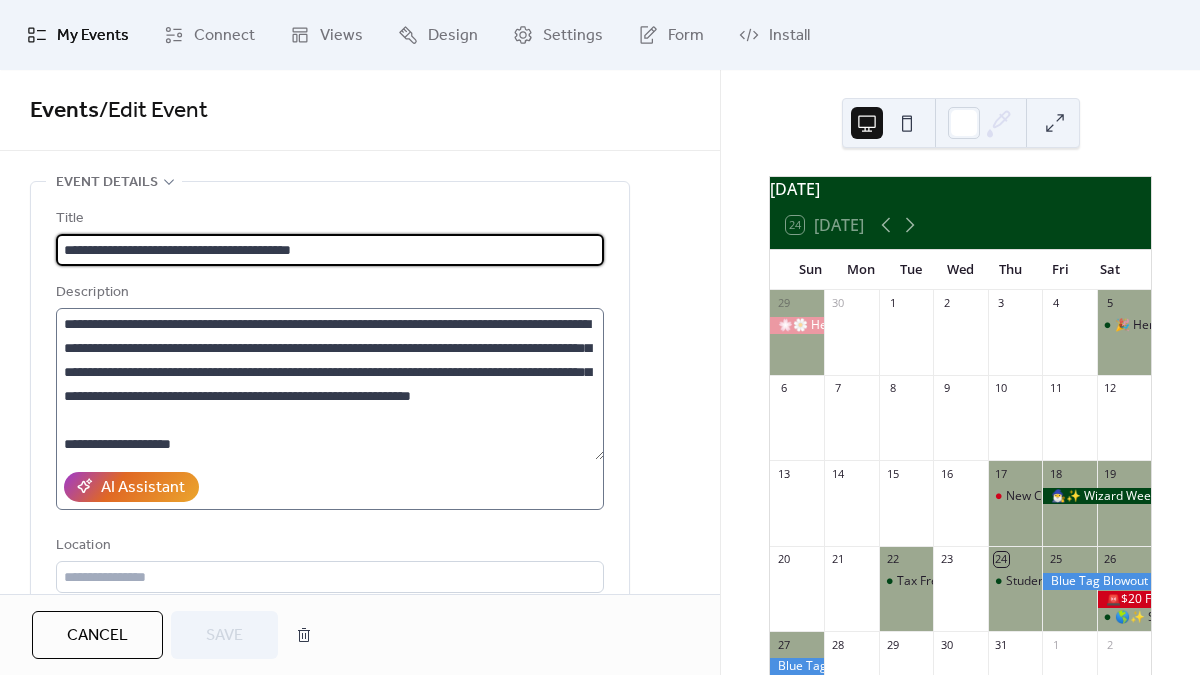 scroll, scrollTop: 120, scrollLeft: 0, axis: vertical 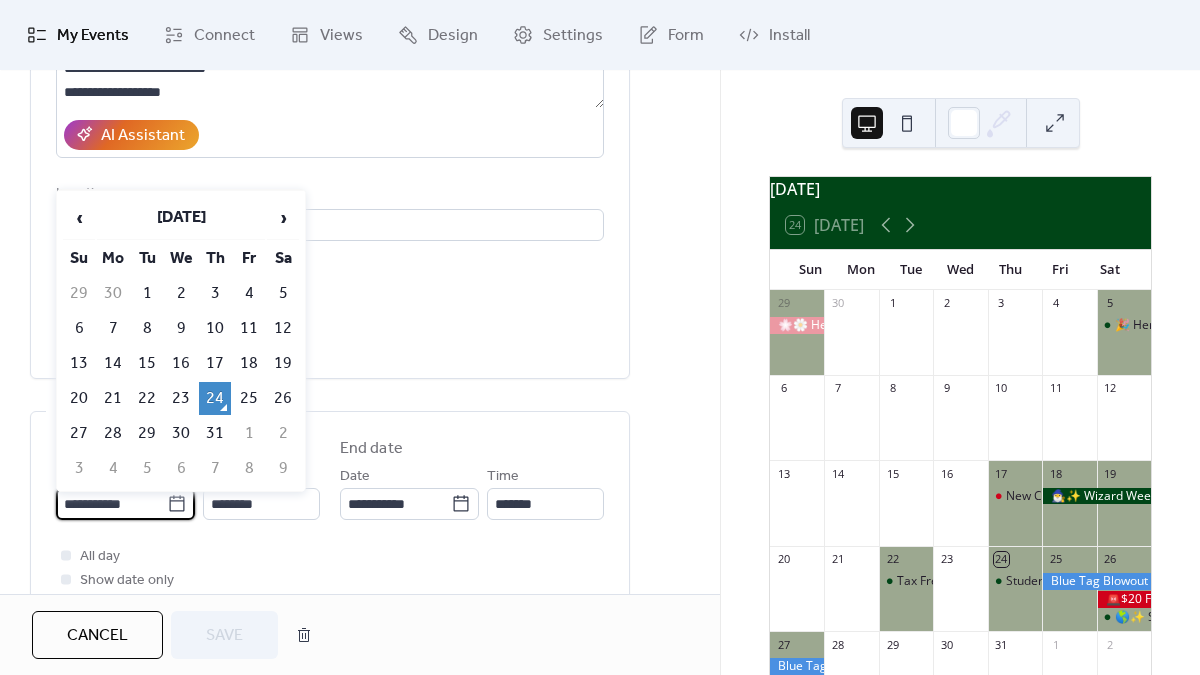 click on "**********" at bounding box center [111, 504] 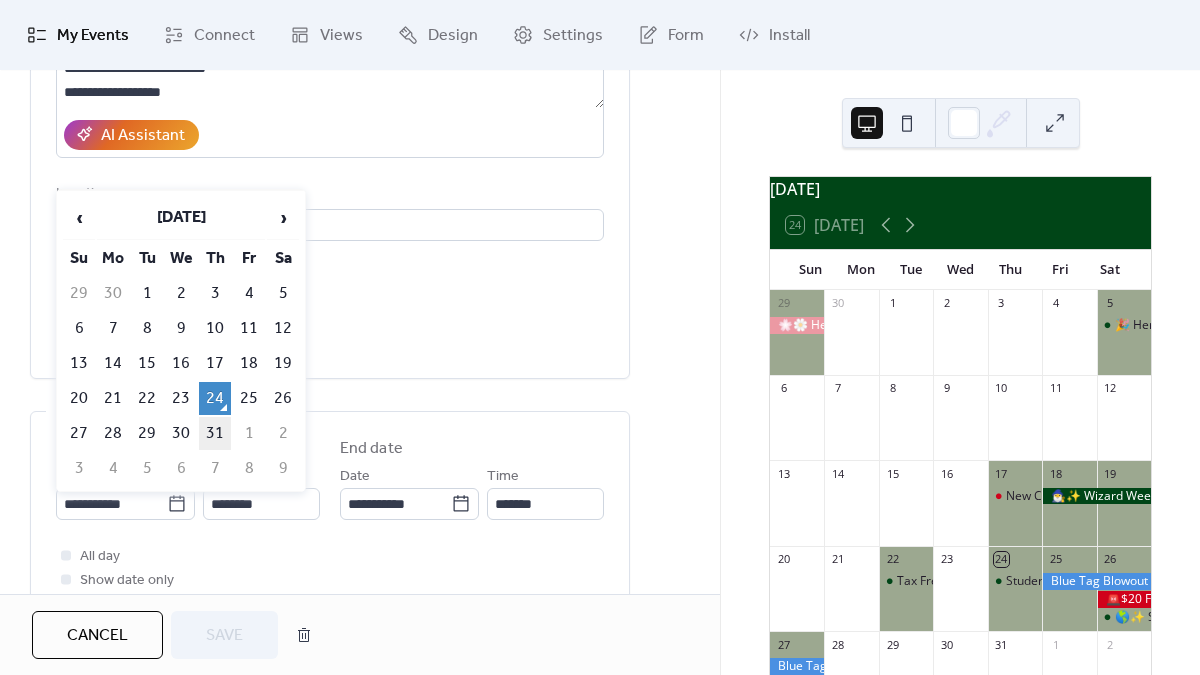 click on "31" at bounding box center (215, 433) 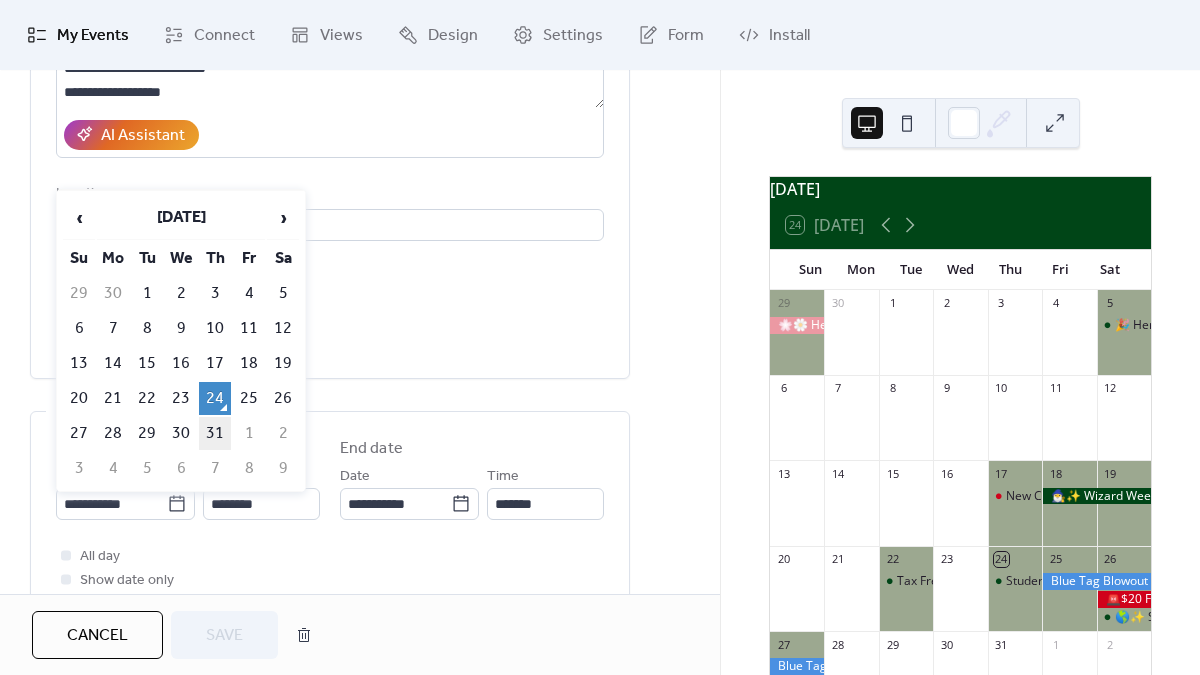 type on "**********" 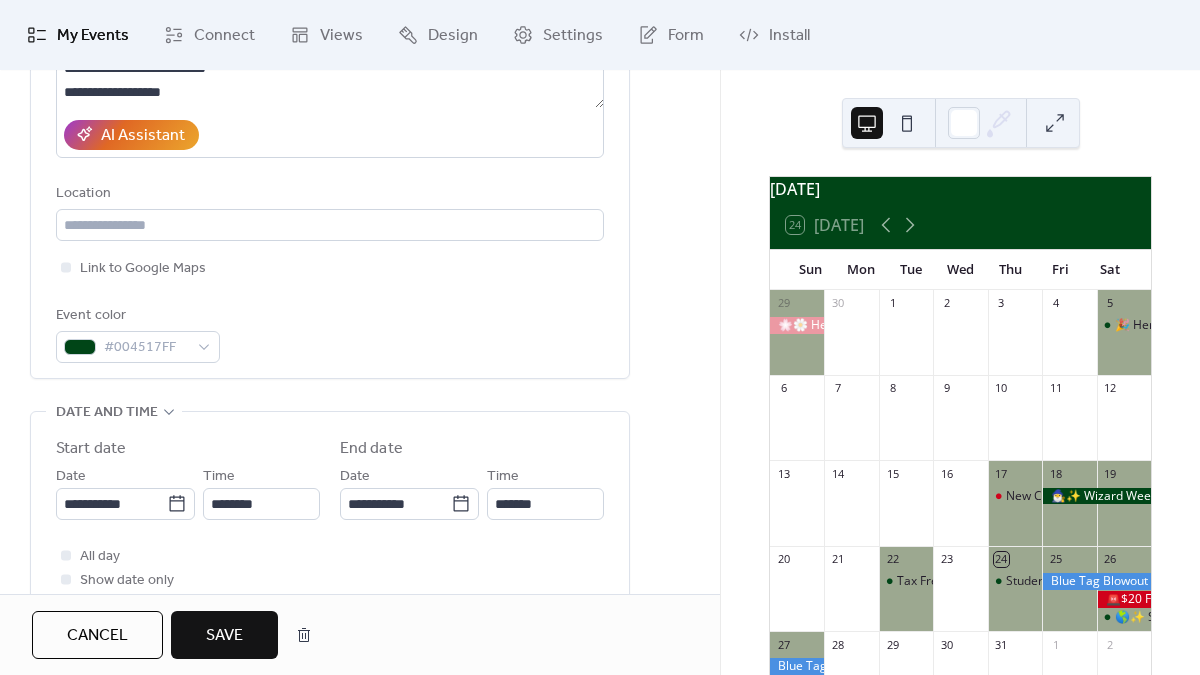 click on "Save" at bounding box center [224, 636] 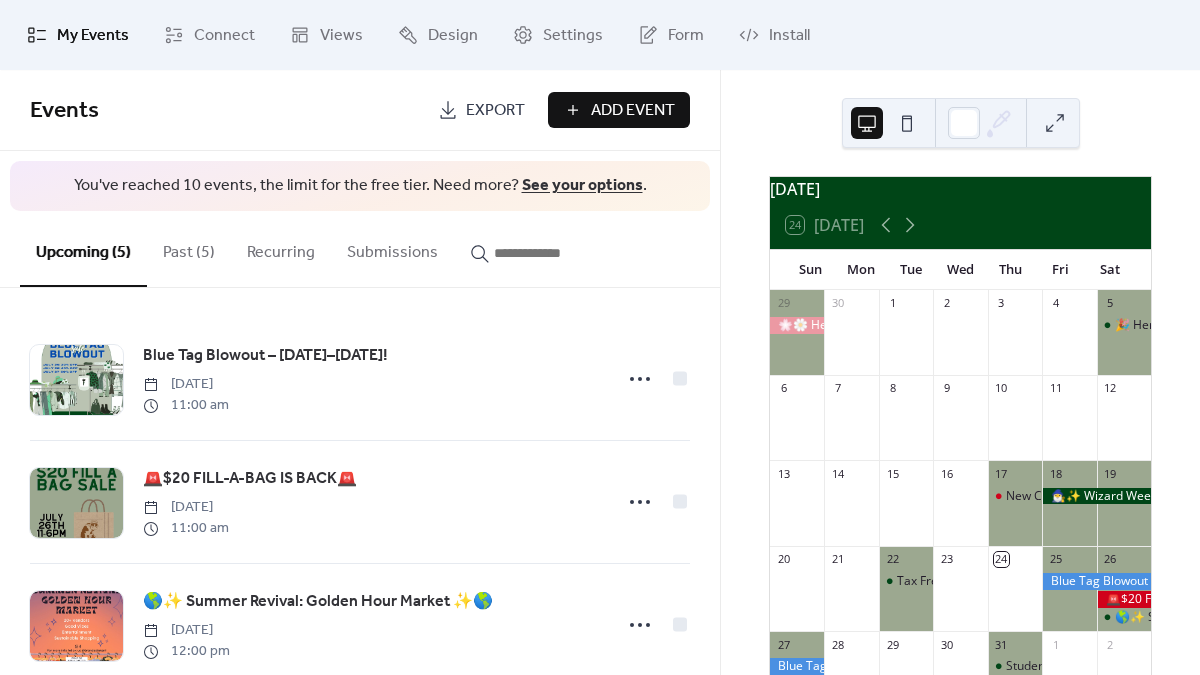 click on "Past (5)" at bounding box center [189, 248] 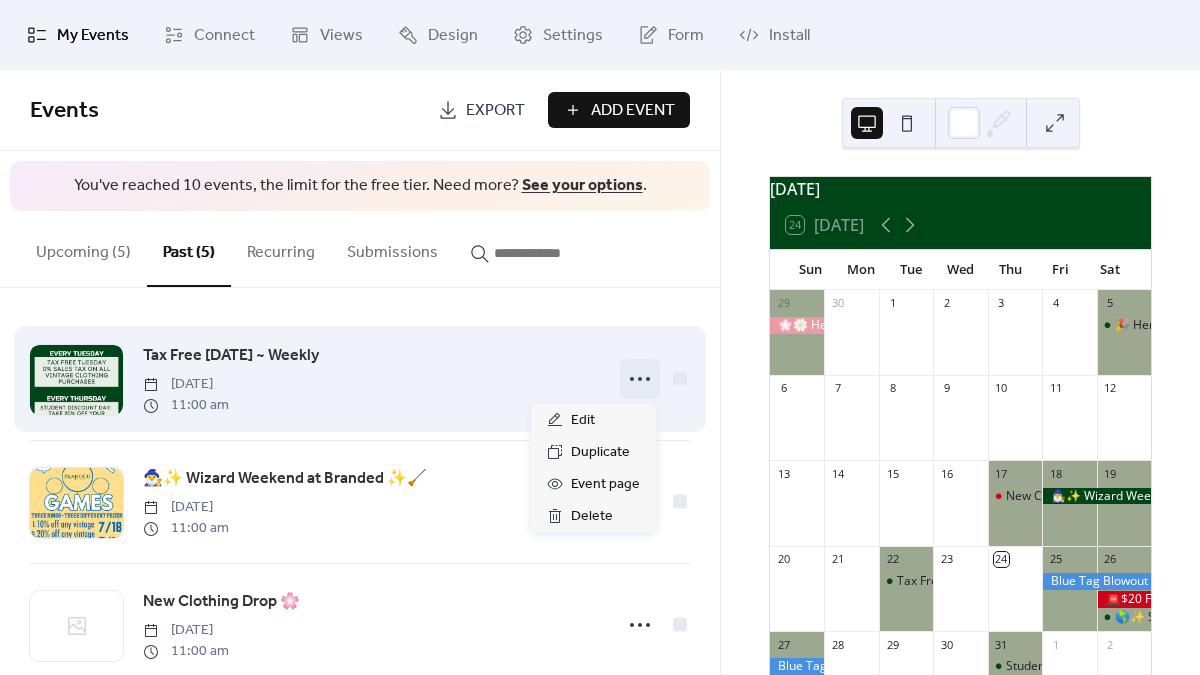 click 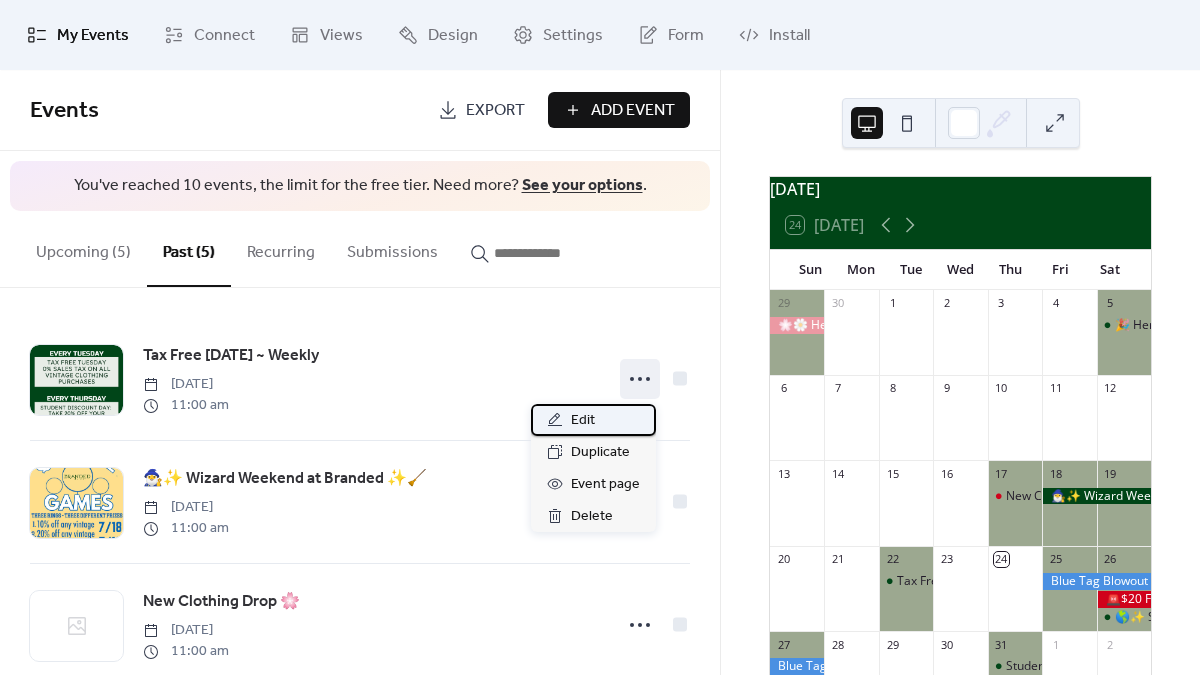 click on "Edit" at bounding box center [583, 421] 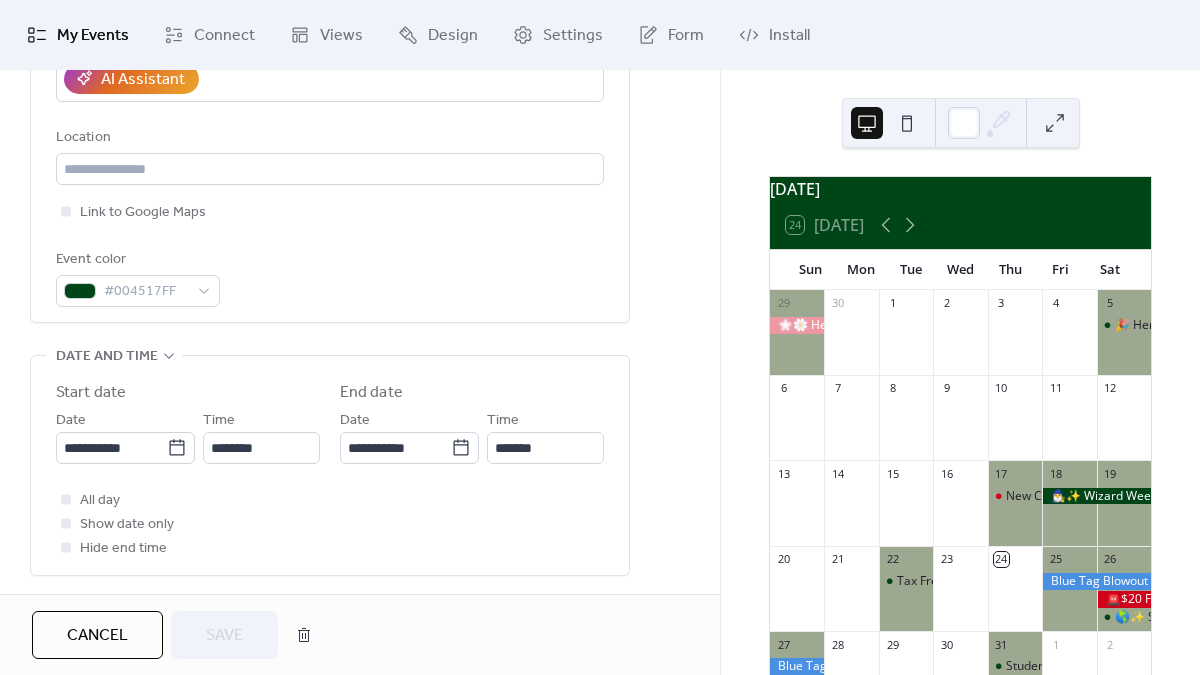 scroll, scrollTop: 412, scrollLeft: 0, axis: vertical 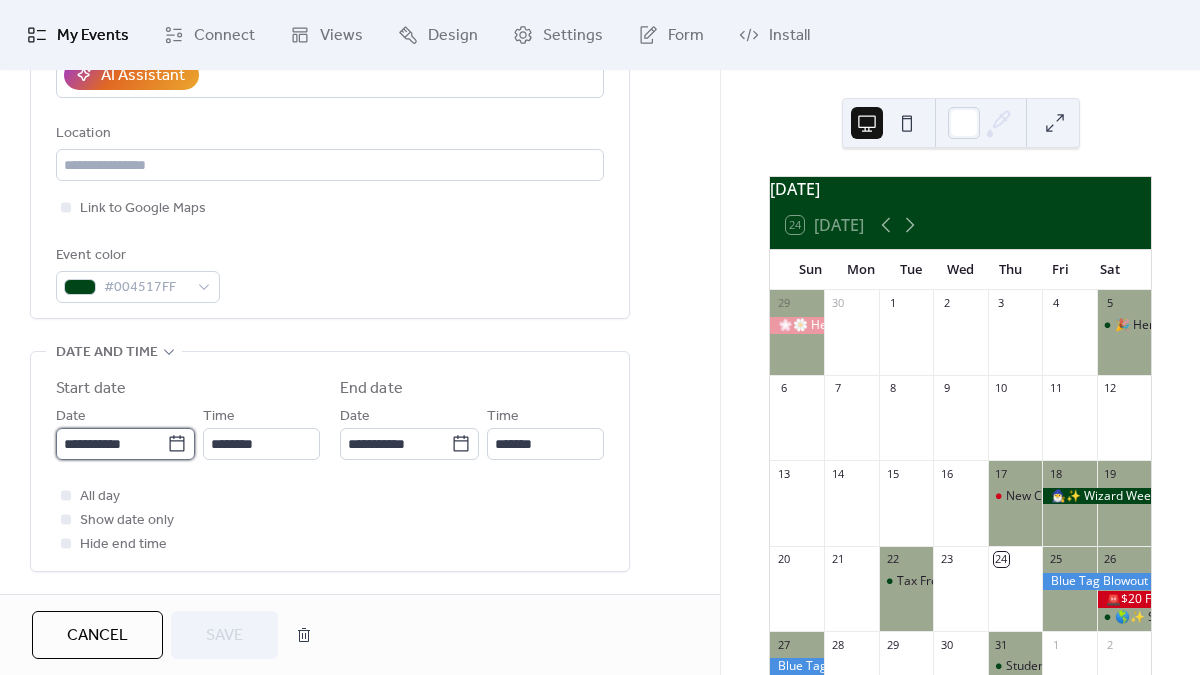 click on "**********" at bounding box center (111, 444) 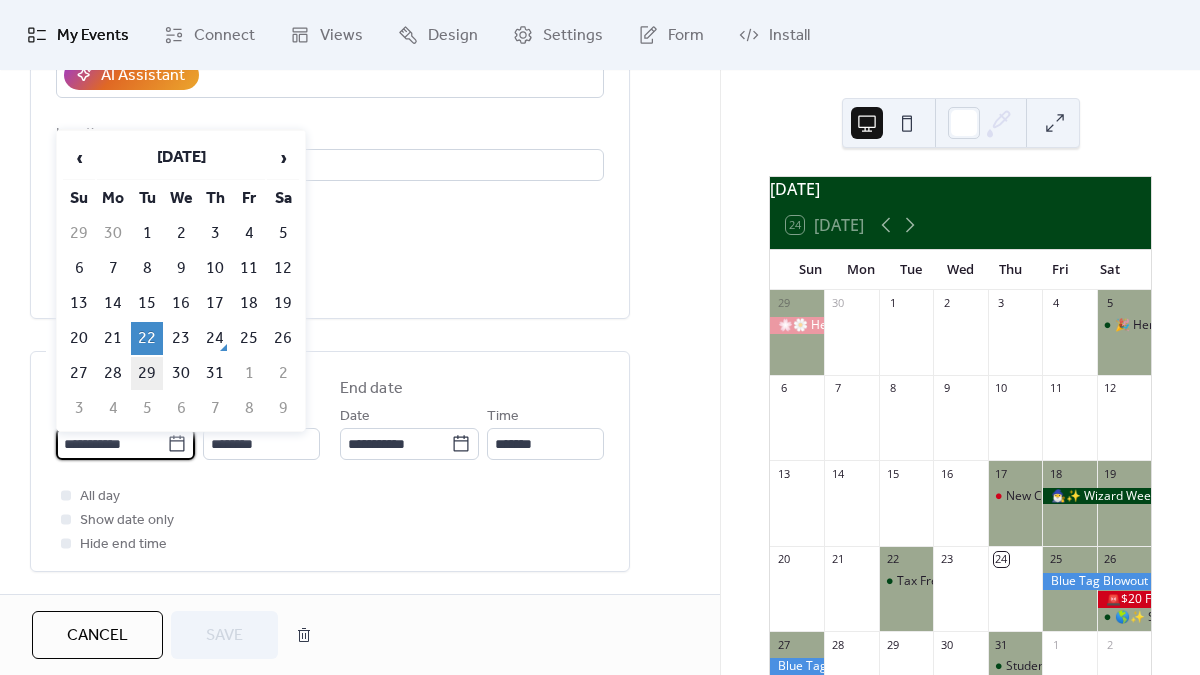 click on "29" at bounding box center [147, 373] 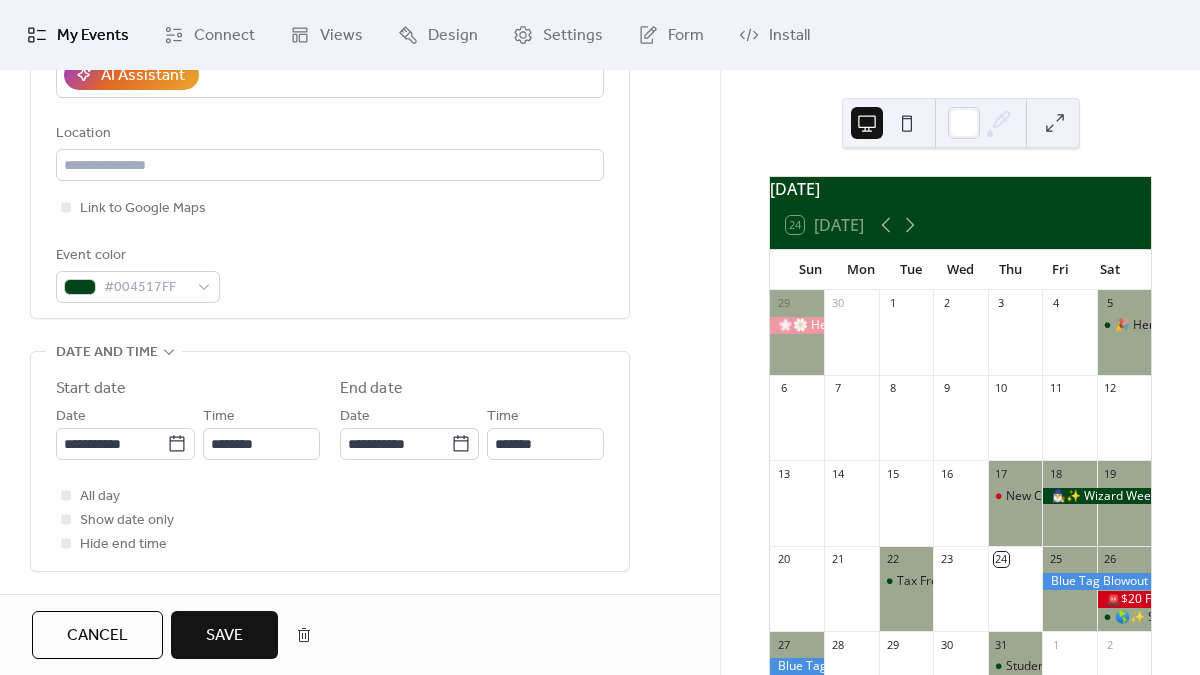 click on "Save" at bounding box center [224, 636] 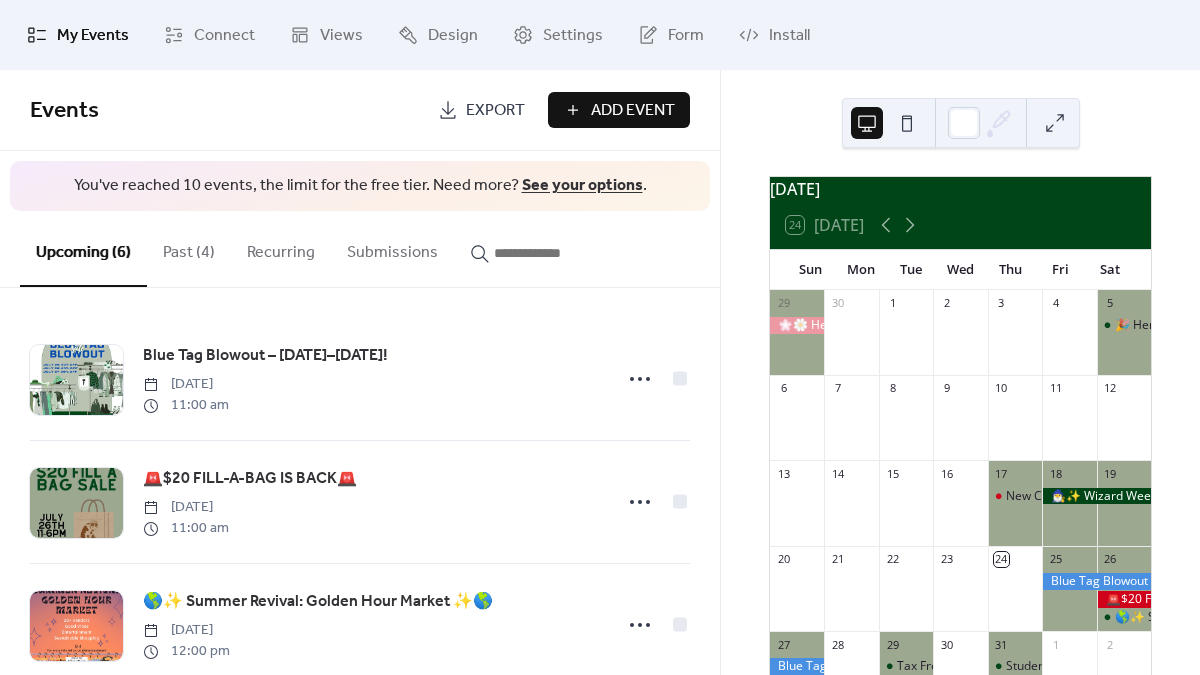 click on "Past (4)" at bounding box center (189, 248) 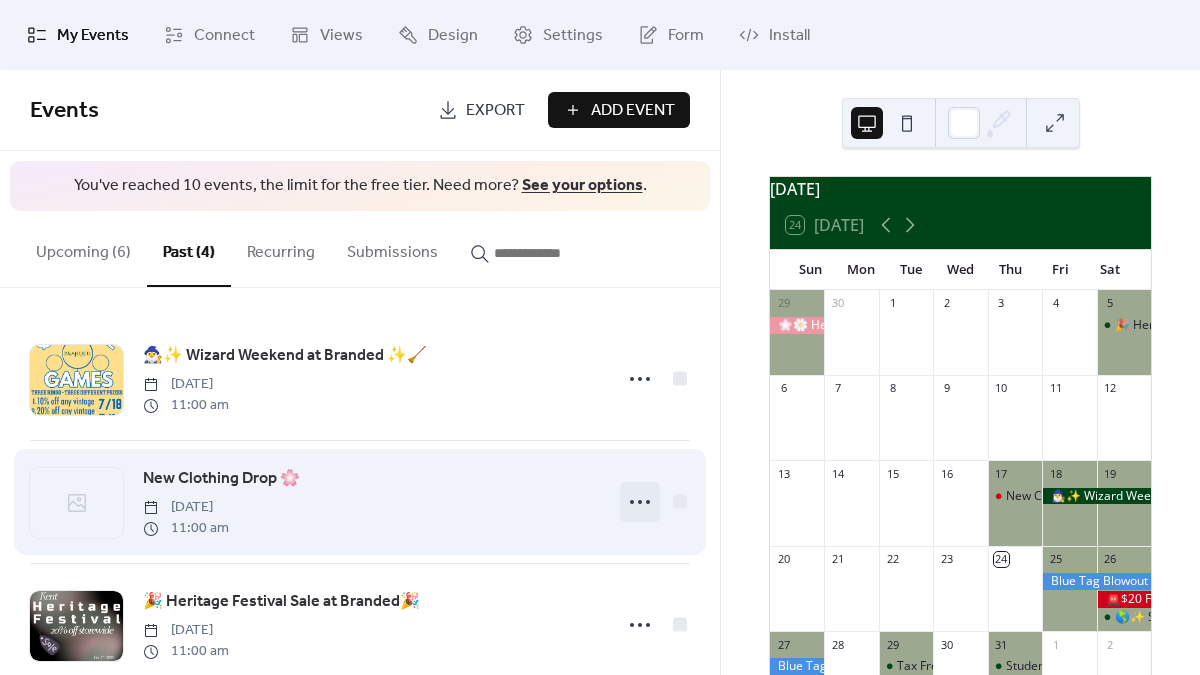 click 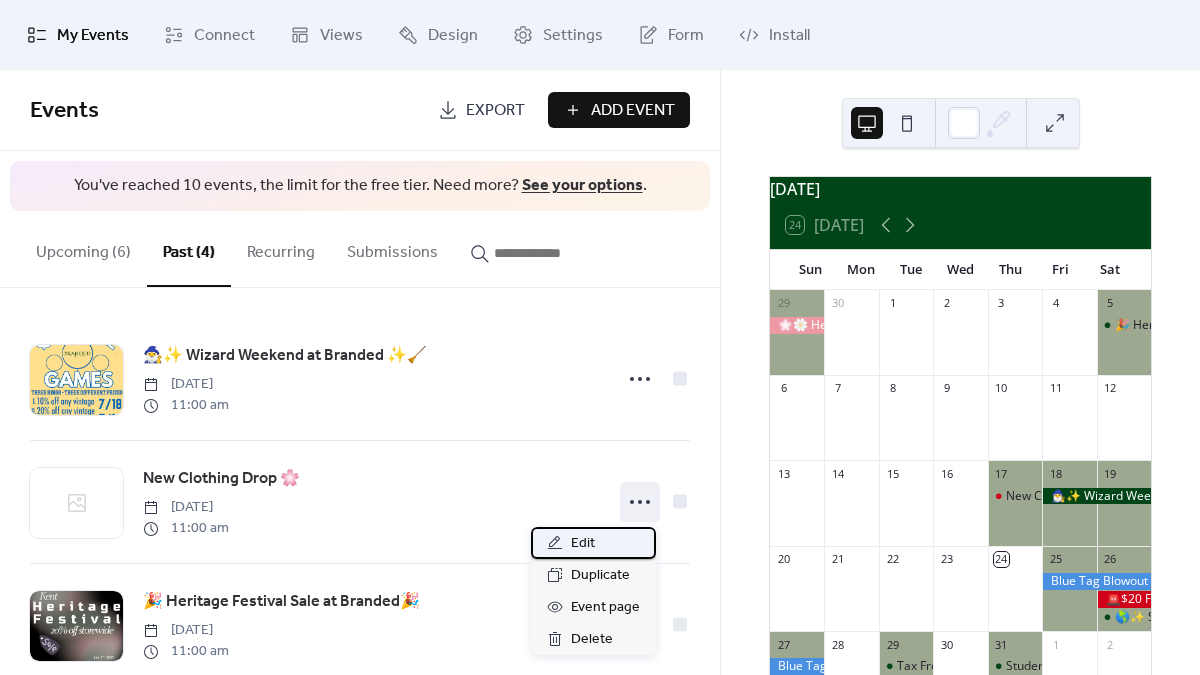 click on "Edit" at bounding box center [583, 544] 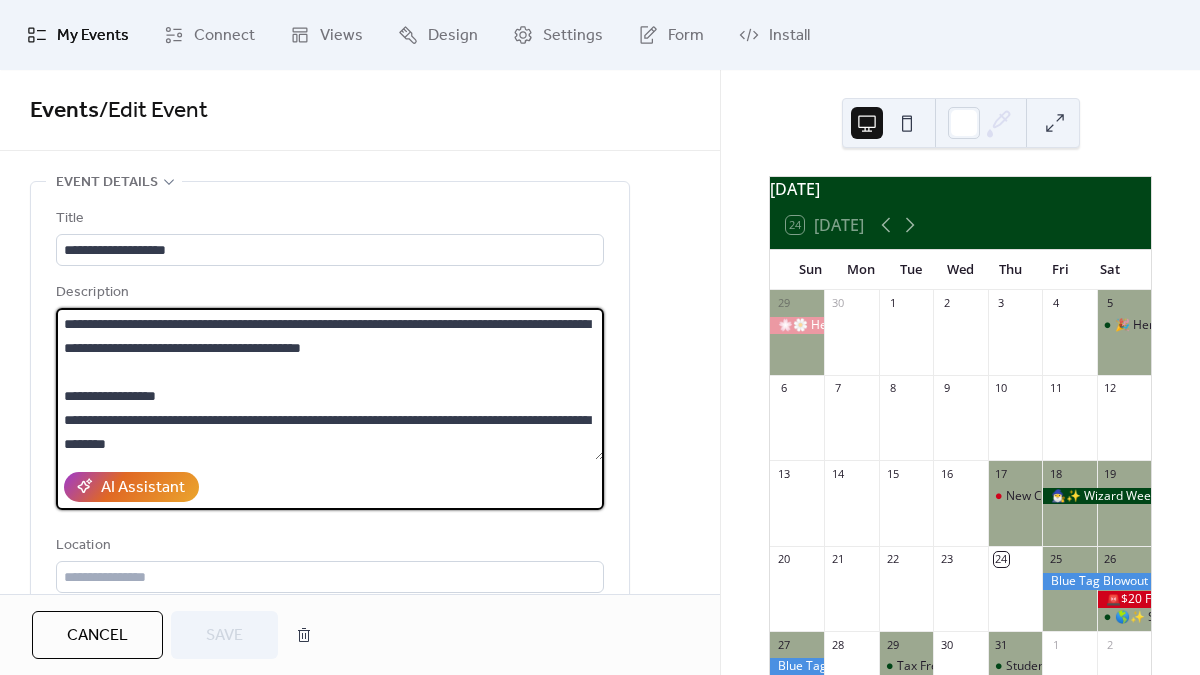click on "**********" at bounding box center (330, 384) 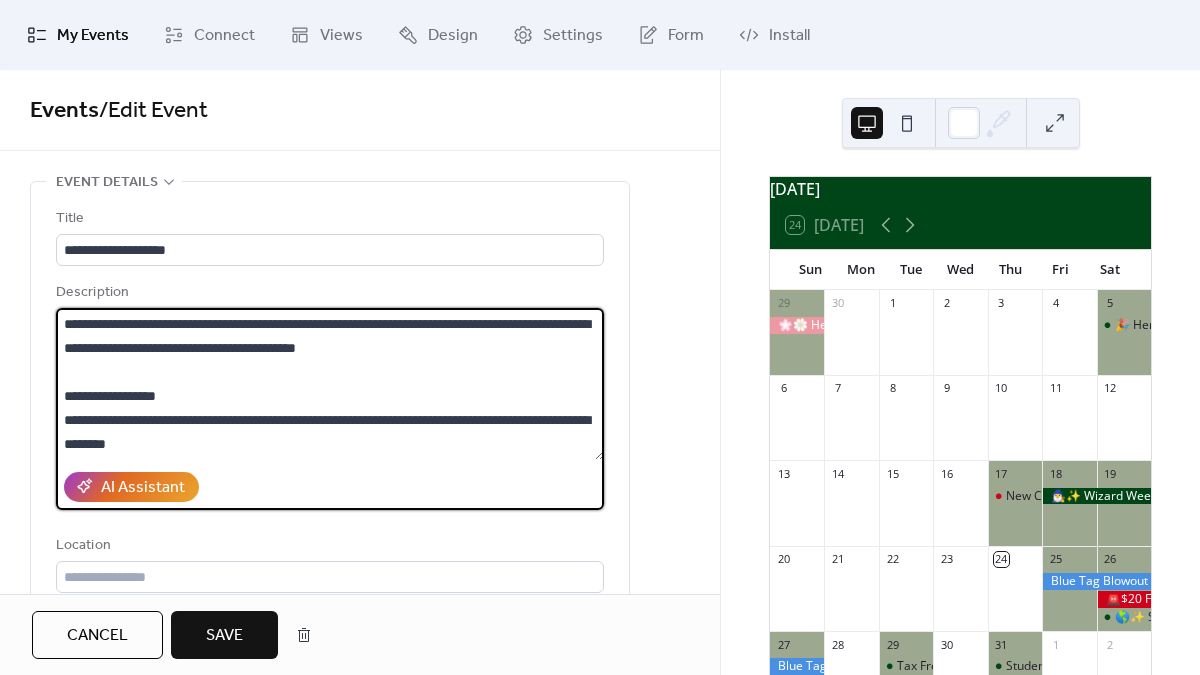 click on "**********" at bounding box center (330, 384) 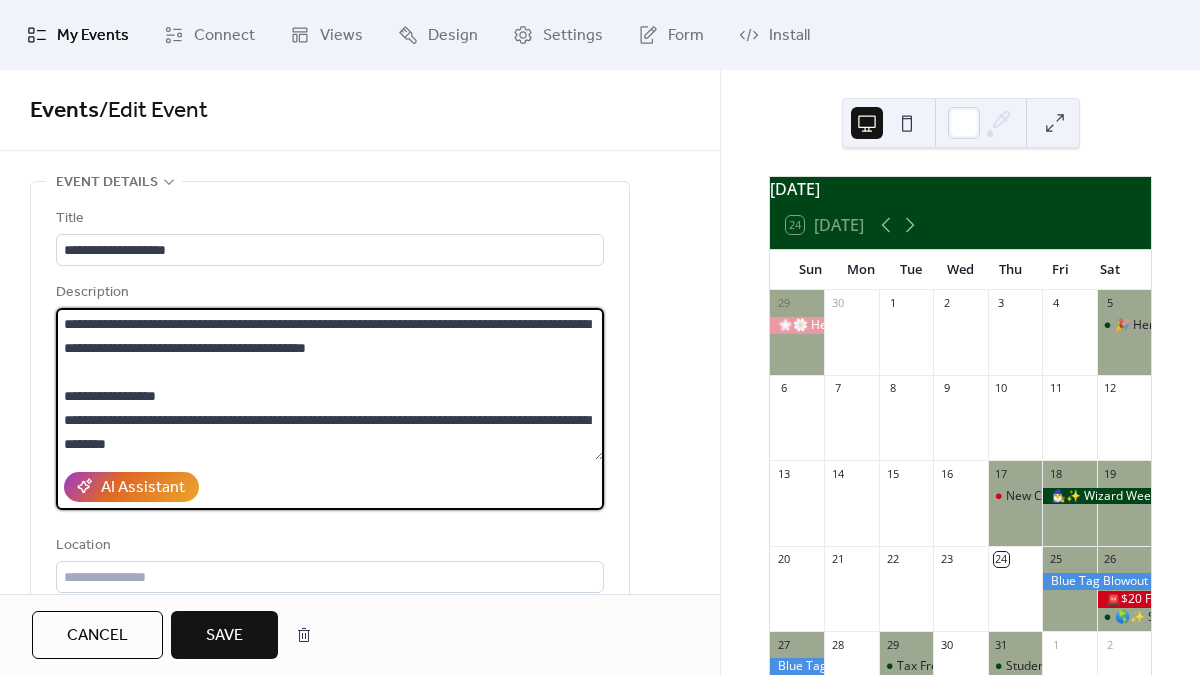 drag, startPoint x: 235, startPoint y: 327, endPoint x: 162, endPoint y: 323, distance: 73.109505 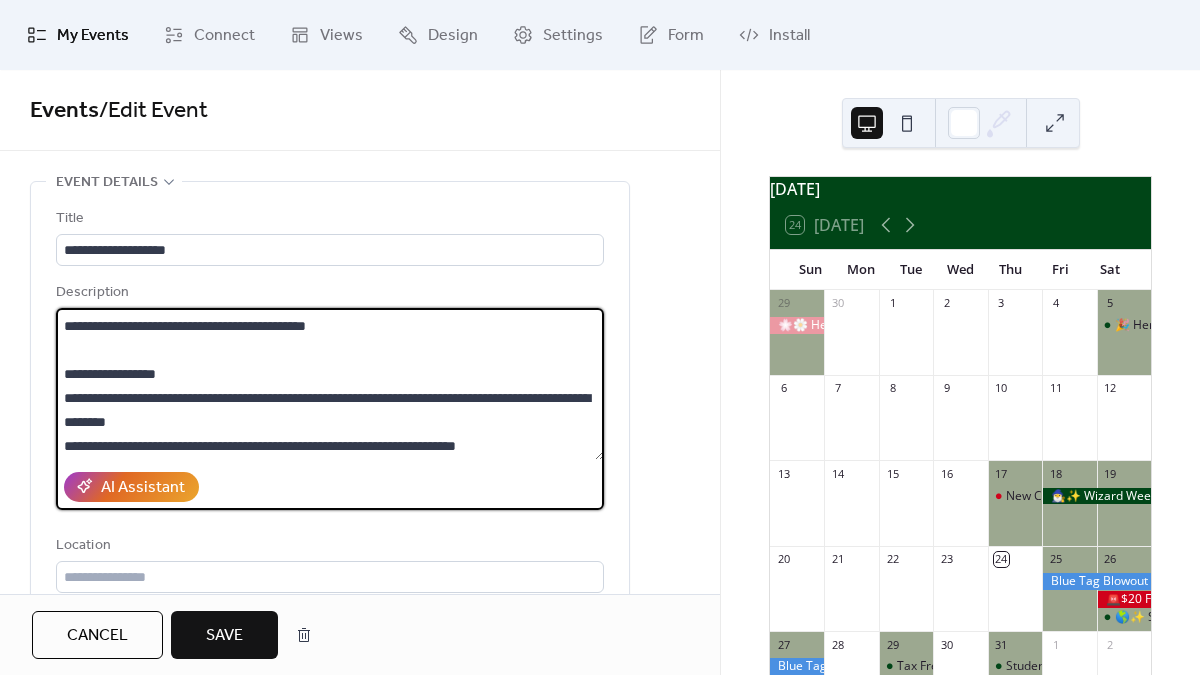 scroll, scrollTop: 30, scrollLeft: 0, axis: vertical 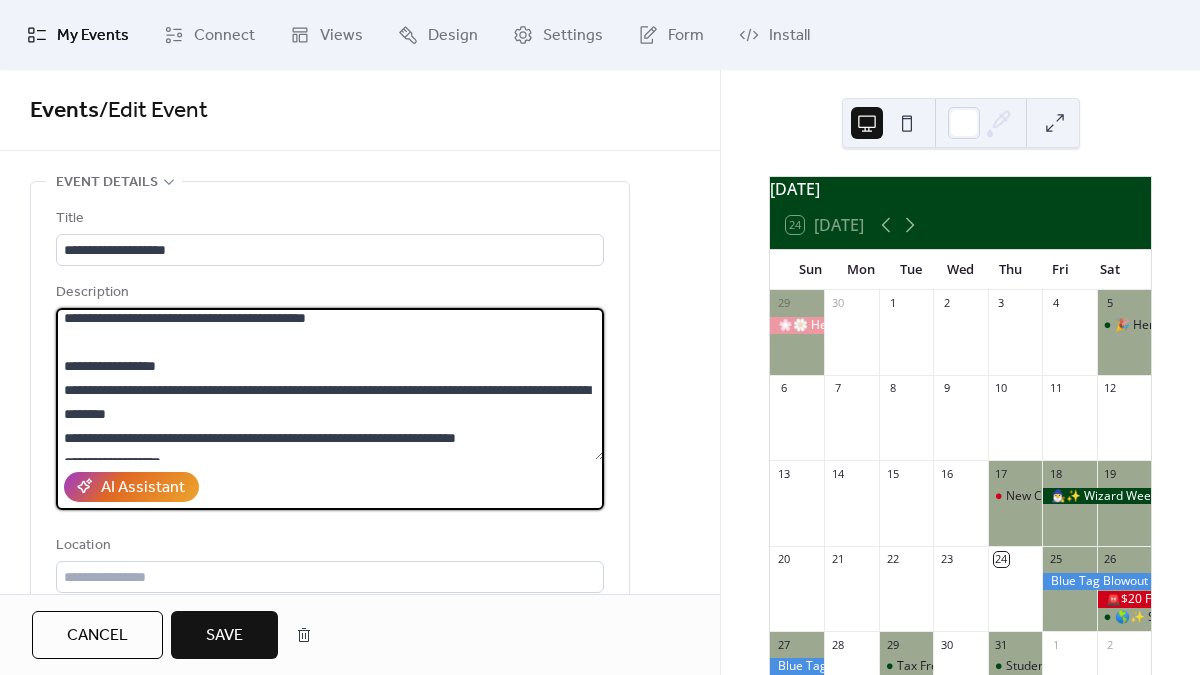 drag, startPoint x: 201, startPoint y: 414, endPoint x: 61, endPoint y: 407, distance: 140.1749 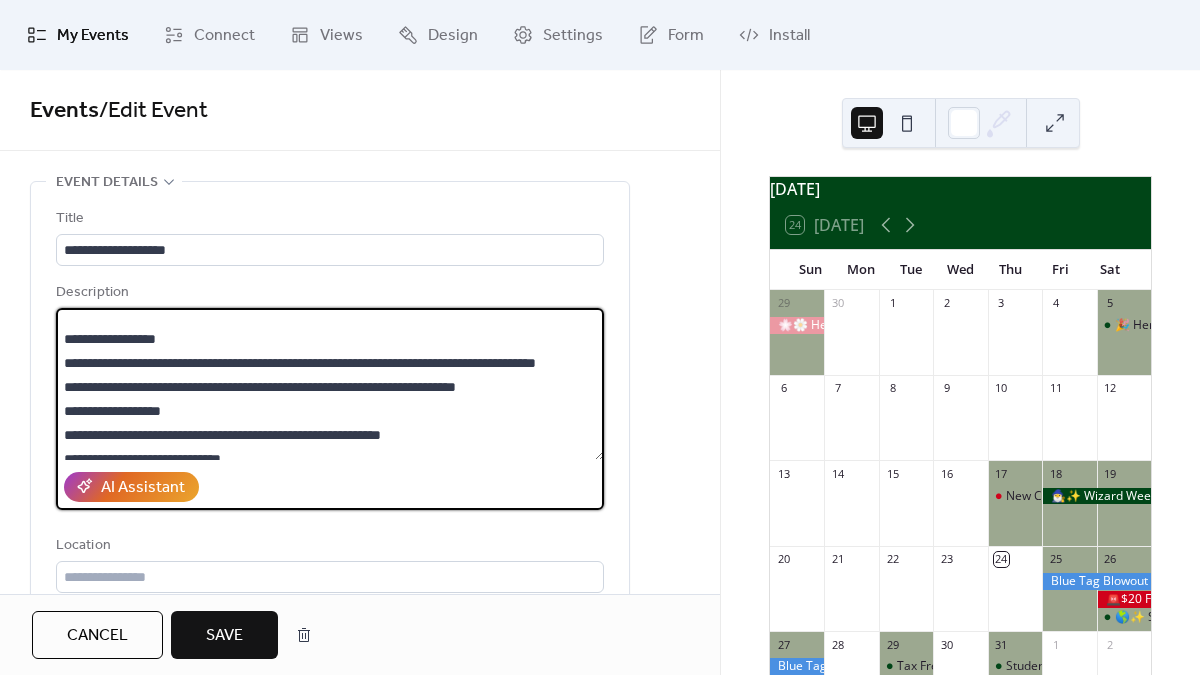 scroll, scrollTop: 65, scrollLeft: 0, axis: vertical 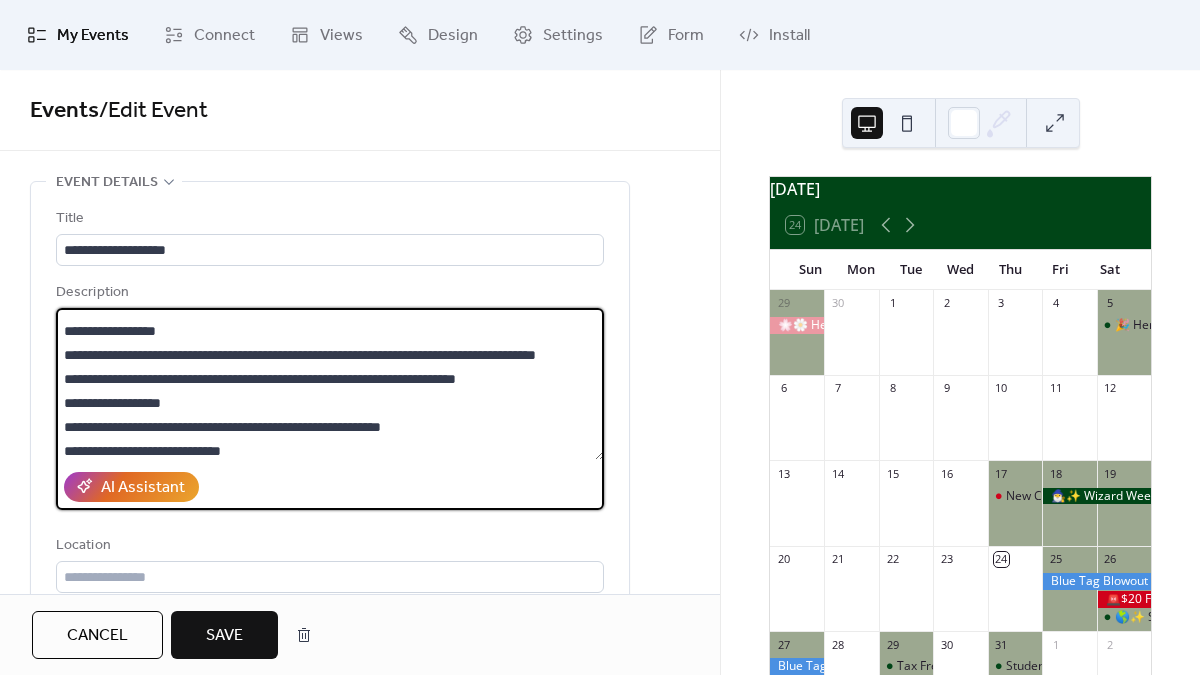 click on "**********" at bounding box center (330, 384) 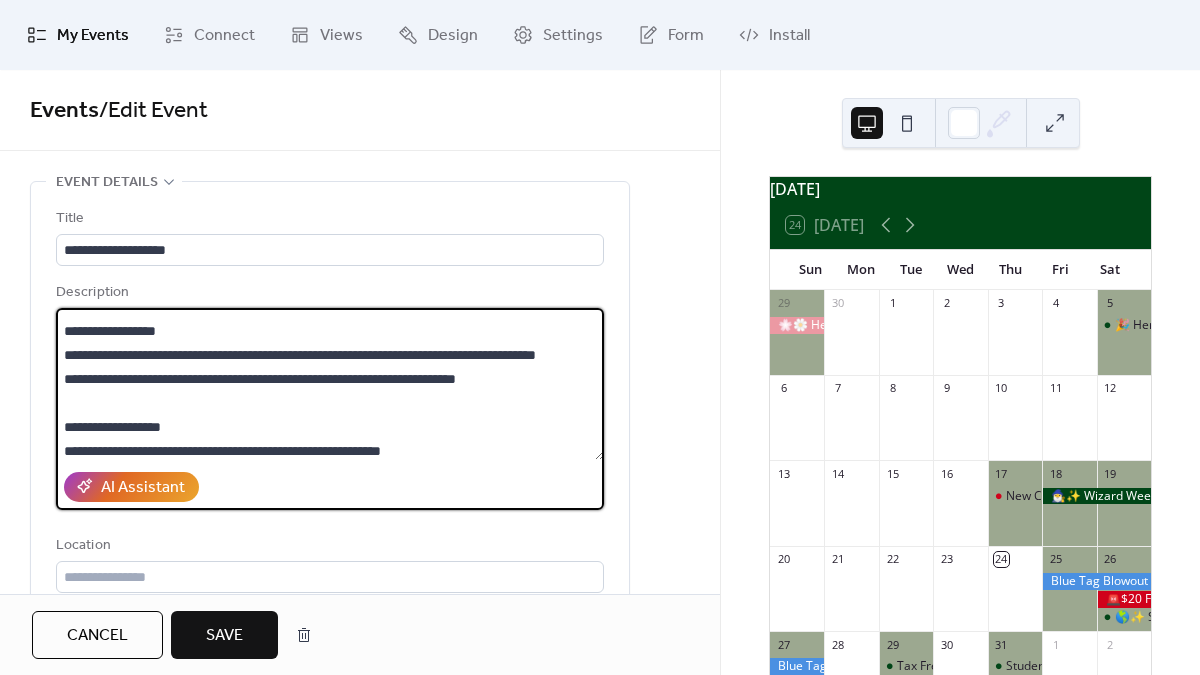 click on "**********" at bounding box center (330, 384) 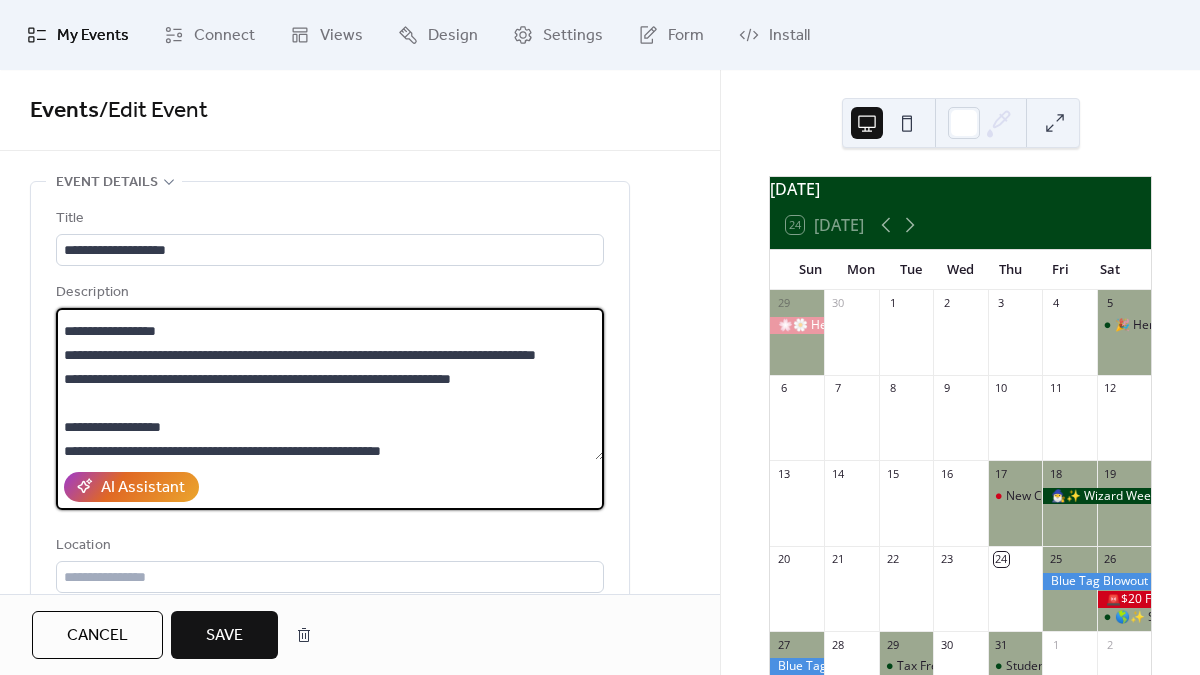 click on "**********" at bounding box center (330, 384) 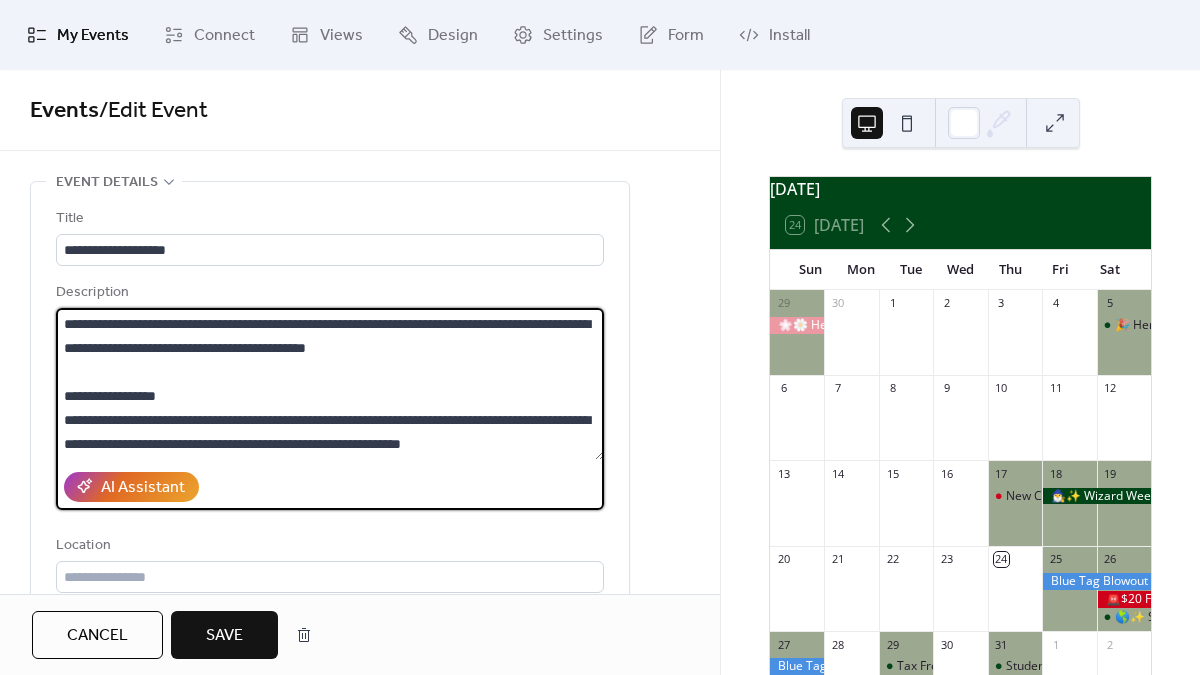 scroll, scrollTop: 5, scrollLeft: 0, axis: vertical 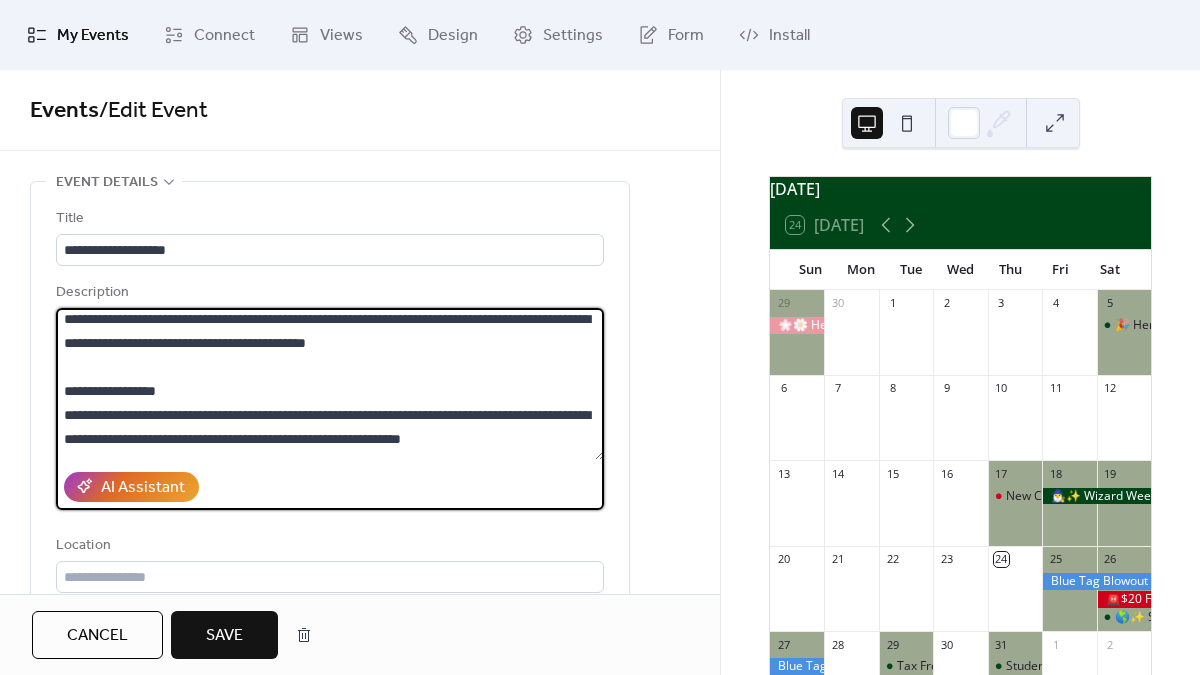 paste on "**" 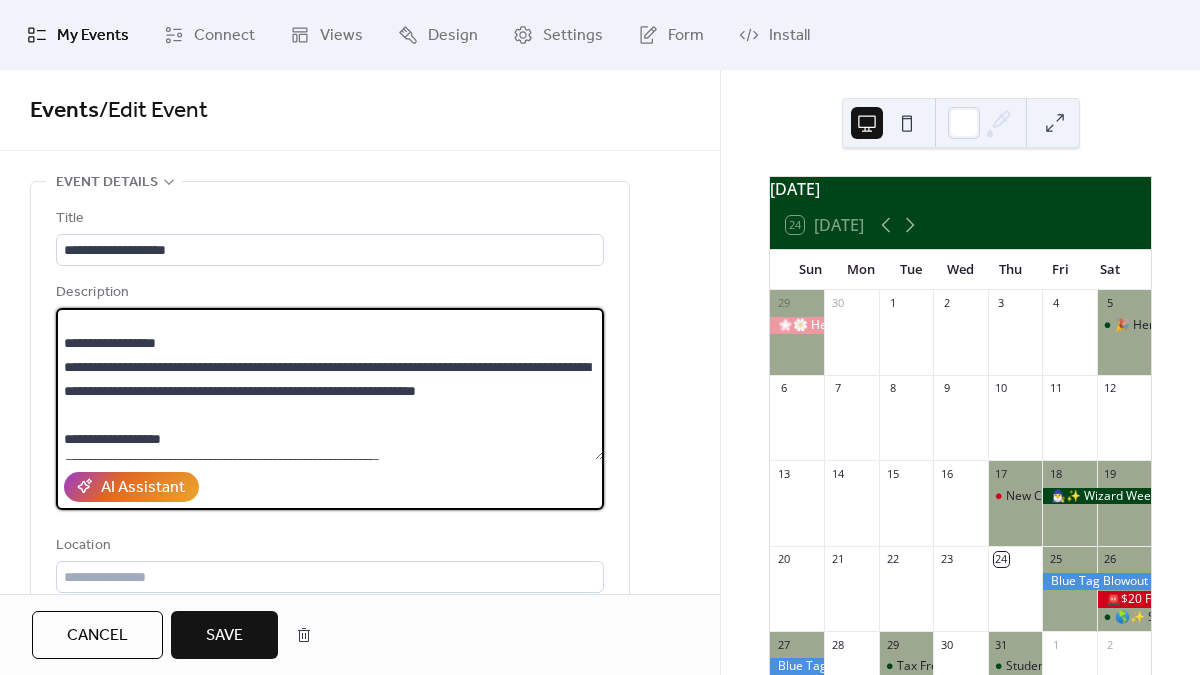 scroll, scrollTop: 84, scrollLeft: 0, axis: vertical 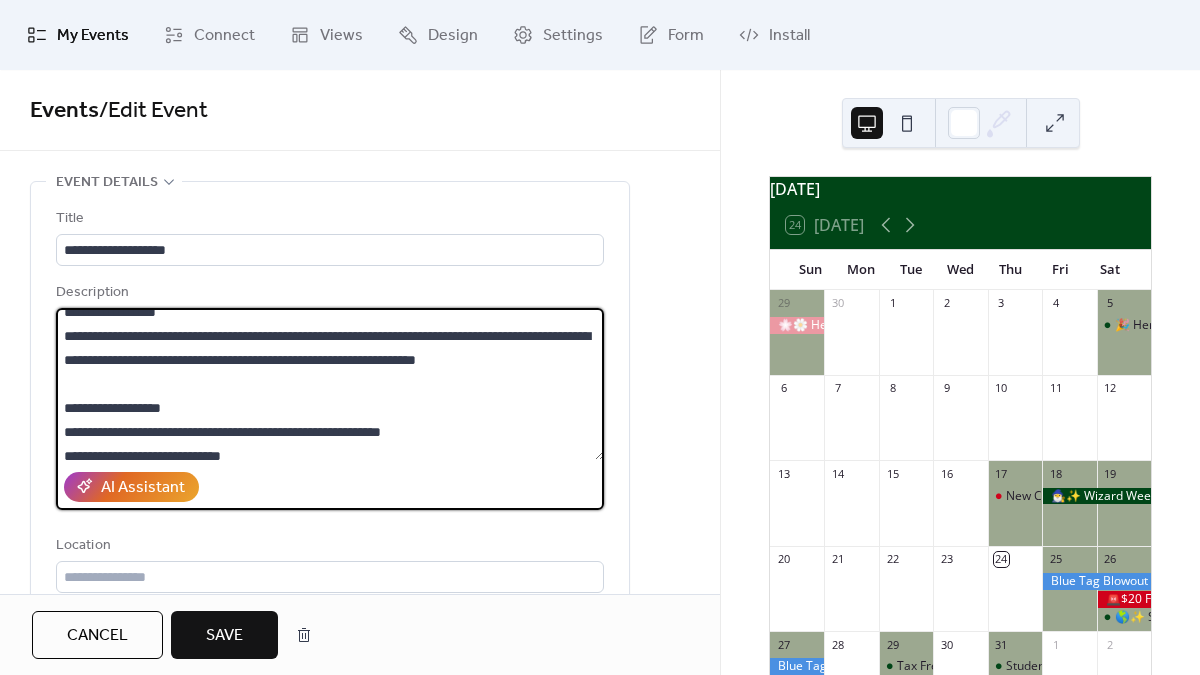 click on "**********" at bounding box center (330, 384) 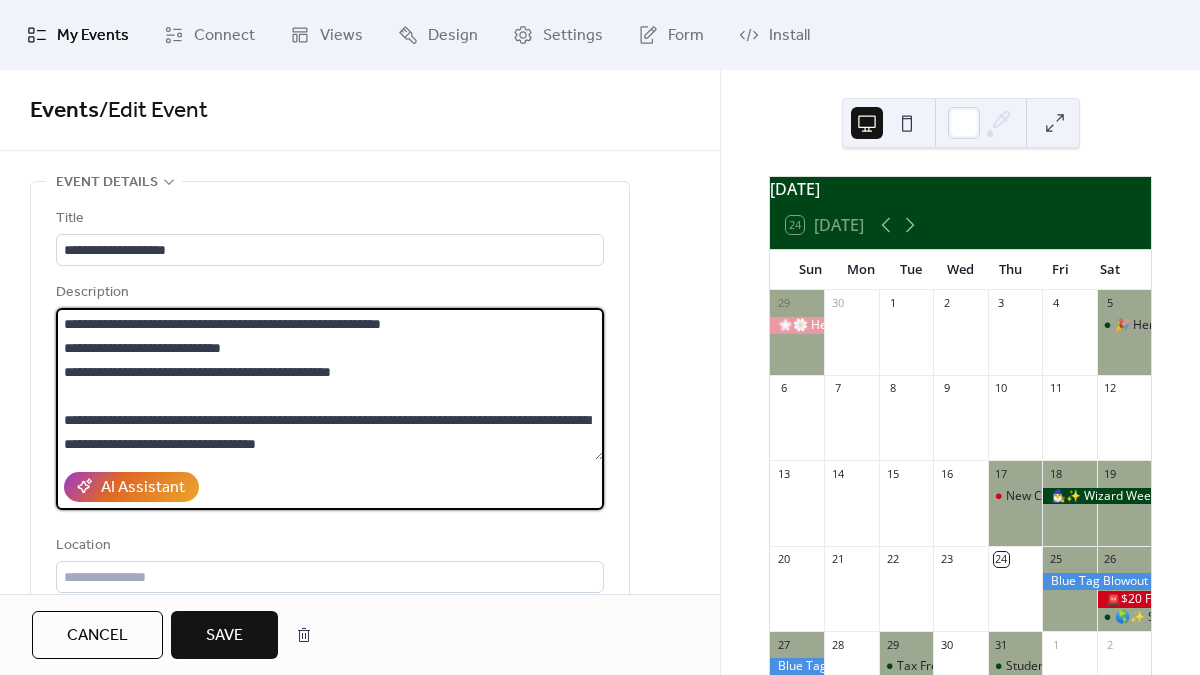 scroll, scrollTop: 211, scrollLeft: 0, axis: vertical 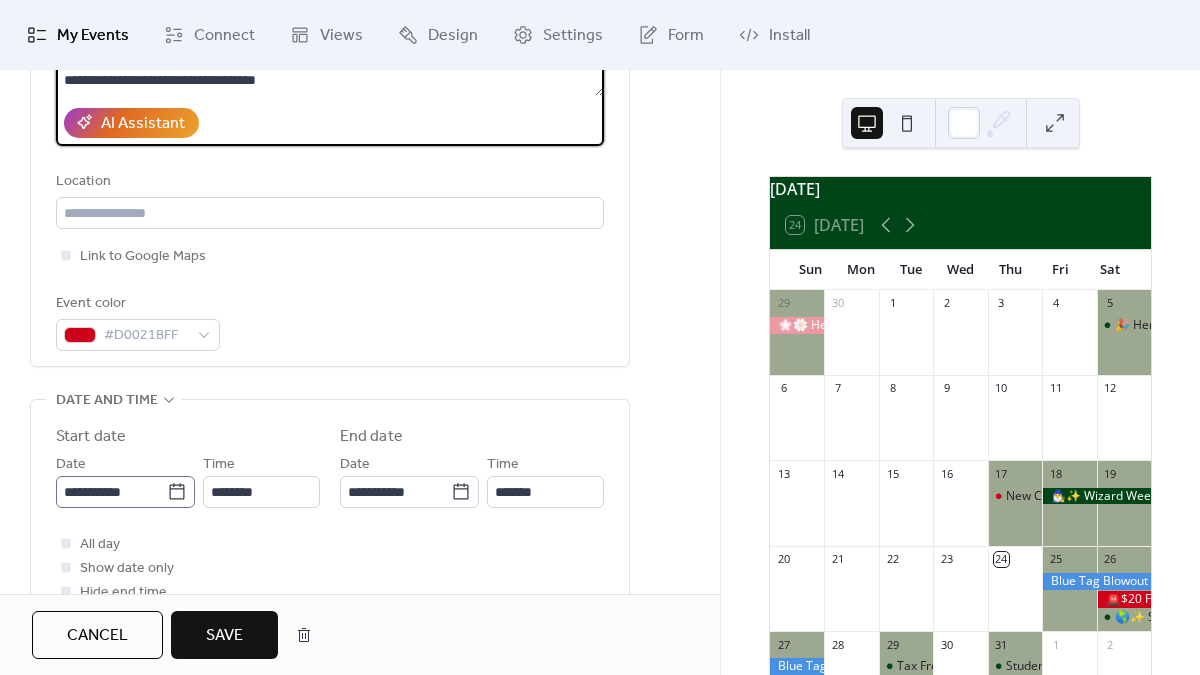 type on "**********" 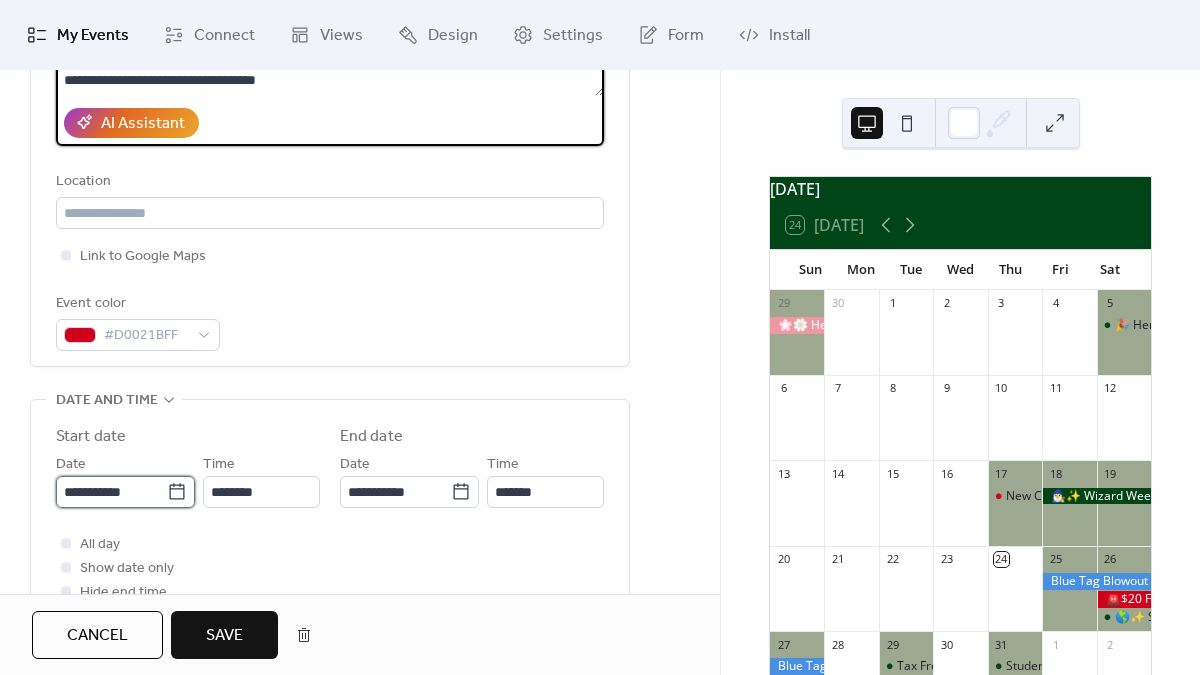 click on "**********" at bounding box center (111, 492) 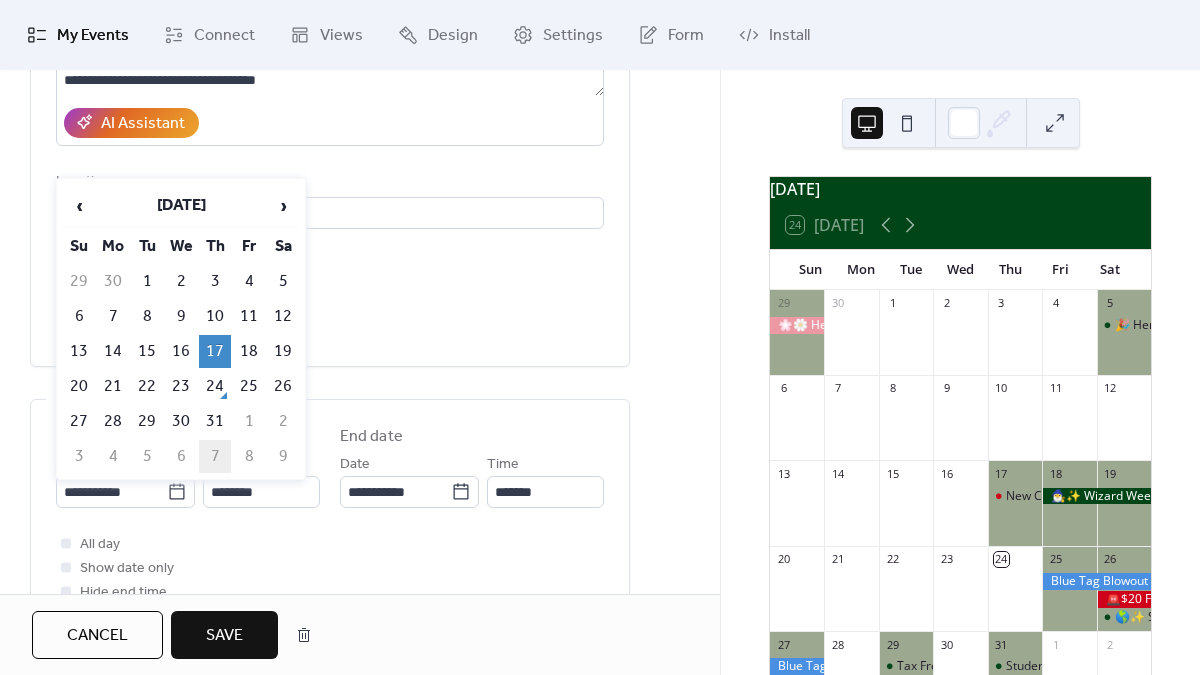 click on "7" at bounding box center [215, 456] 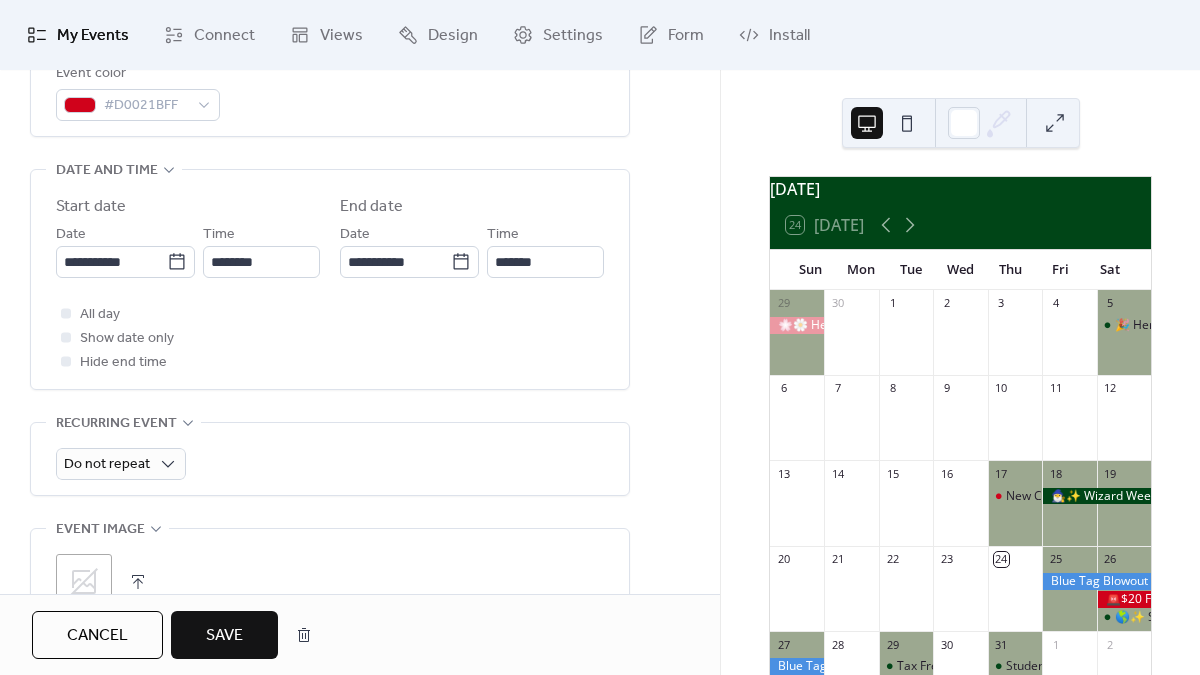 scroll, scrollTop: 627, scrollLeft: 0, axis: vertical 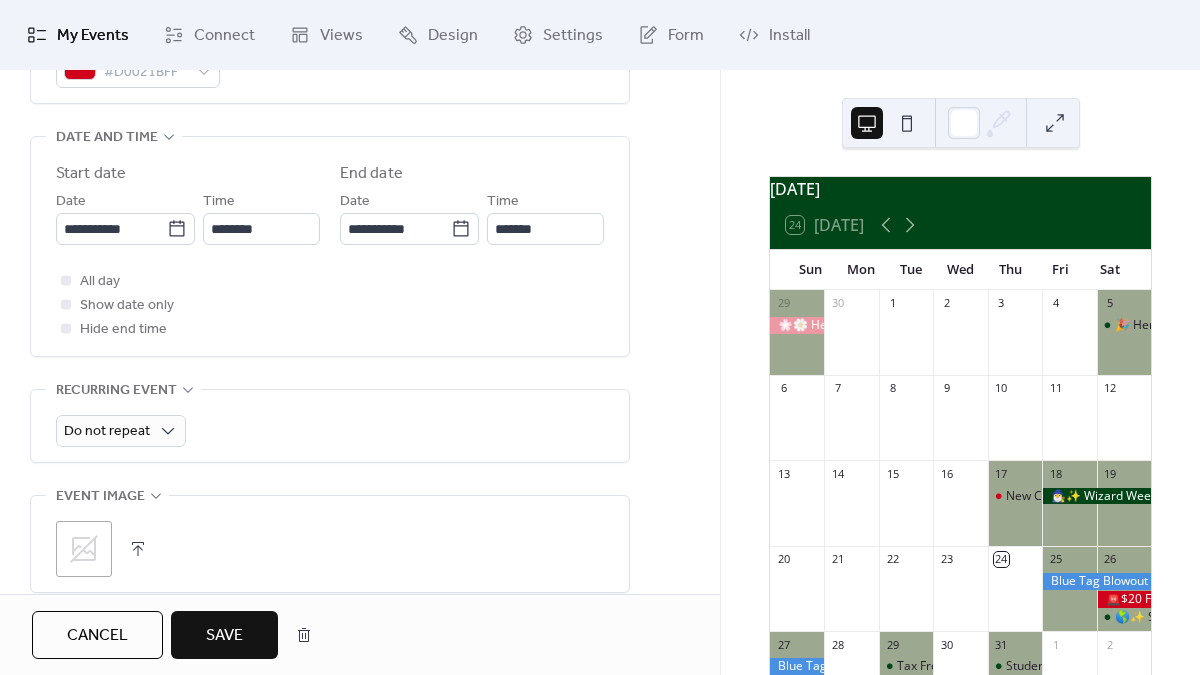 click on "Save" at bounding box center (224, 636) 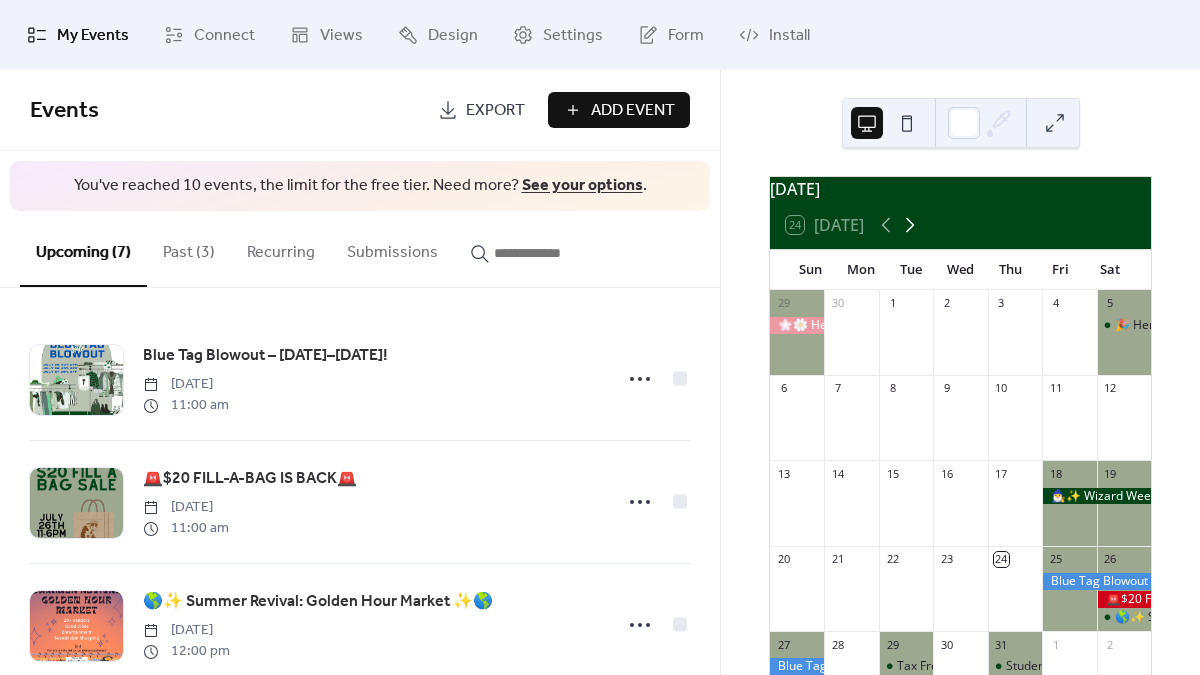 click 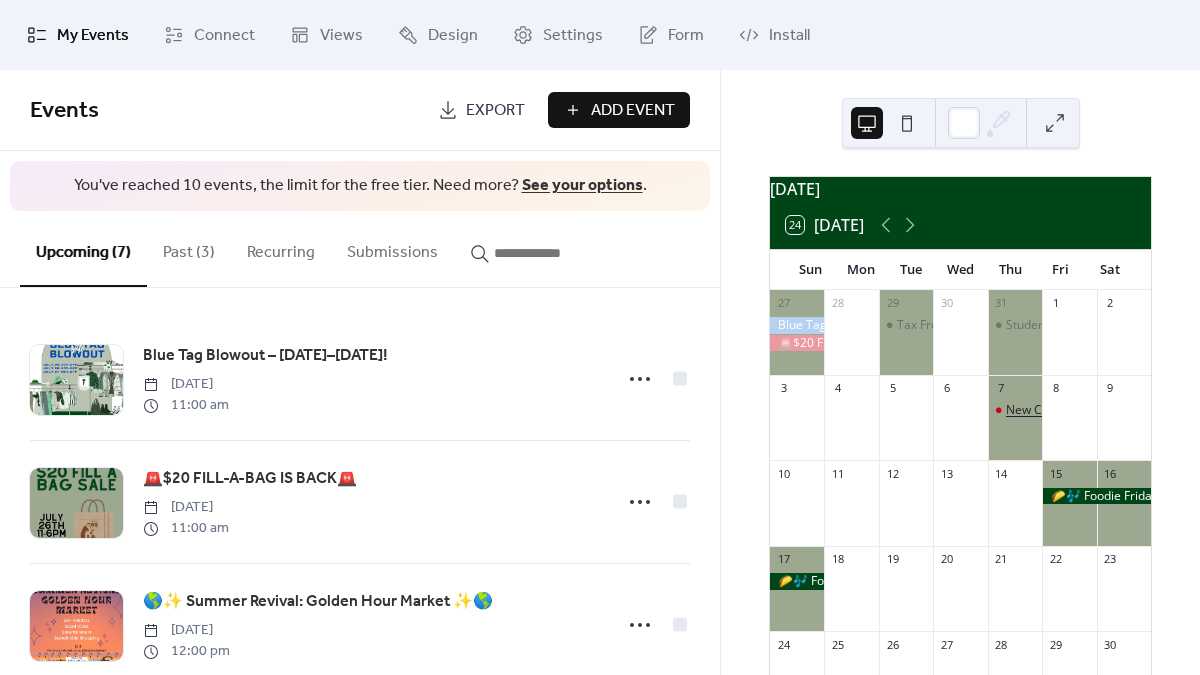click on "New Clothing Drop 🌸" at bounding box center (1067, 410) 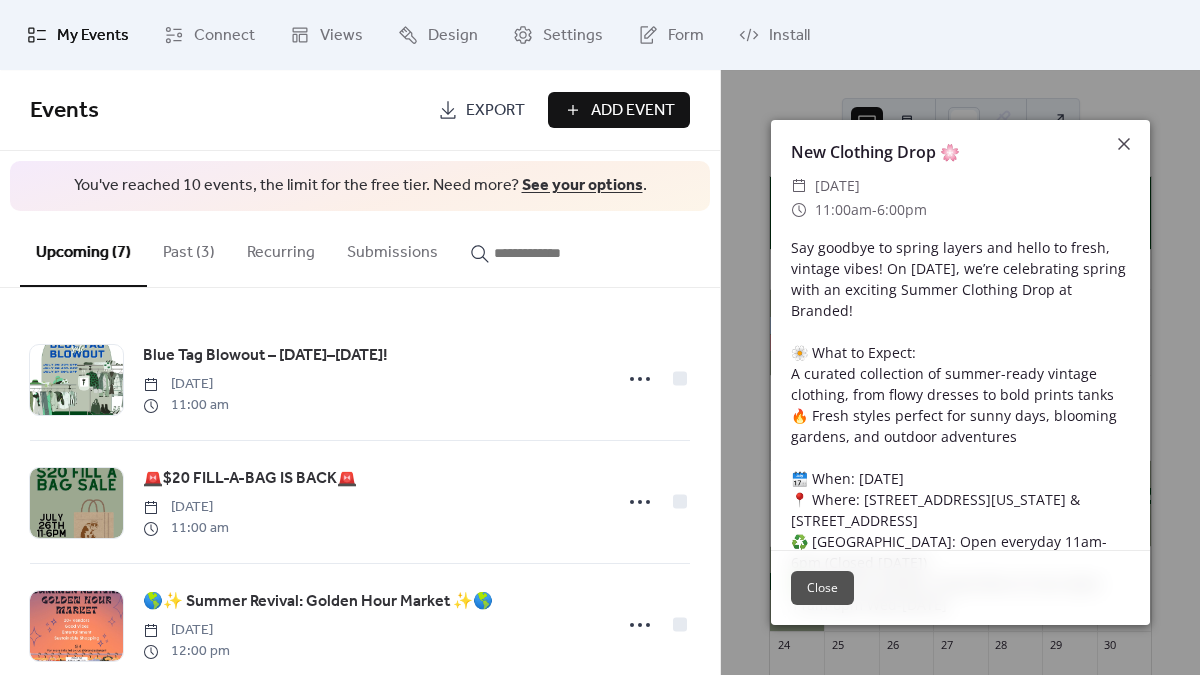 click on "Close" at bounding box center [822, 588] 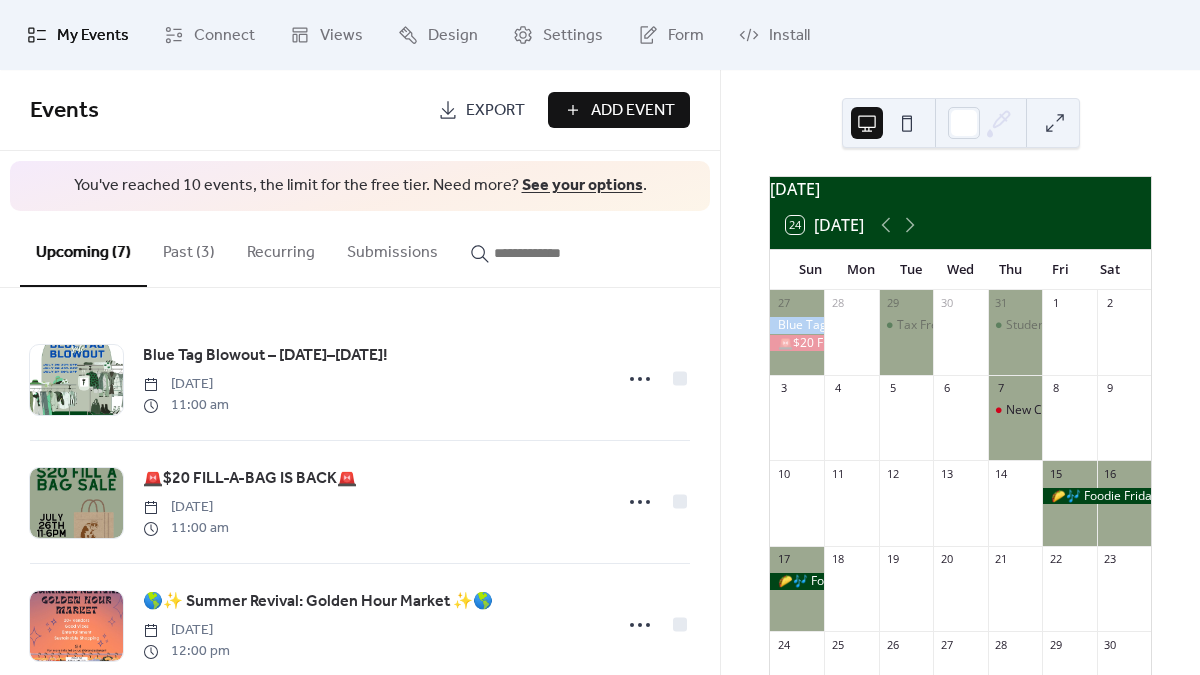 click on "Past (3)" at bounding box center (189, 248) 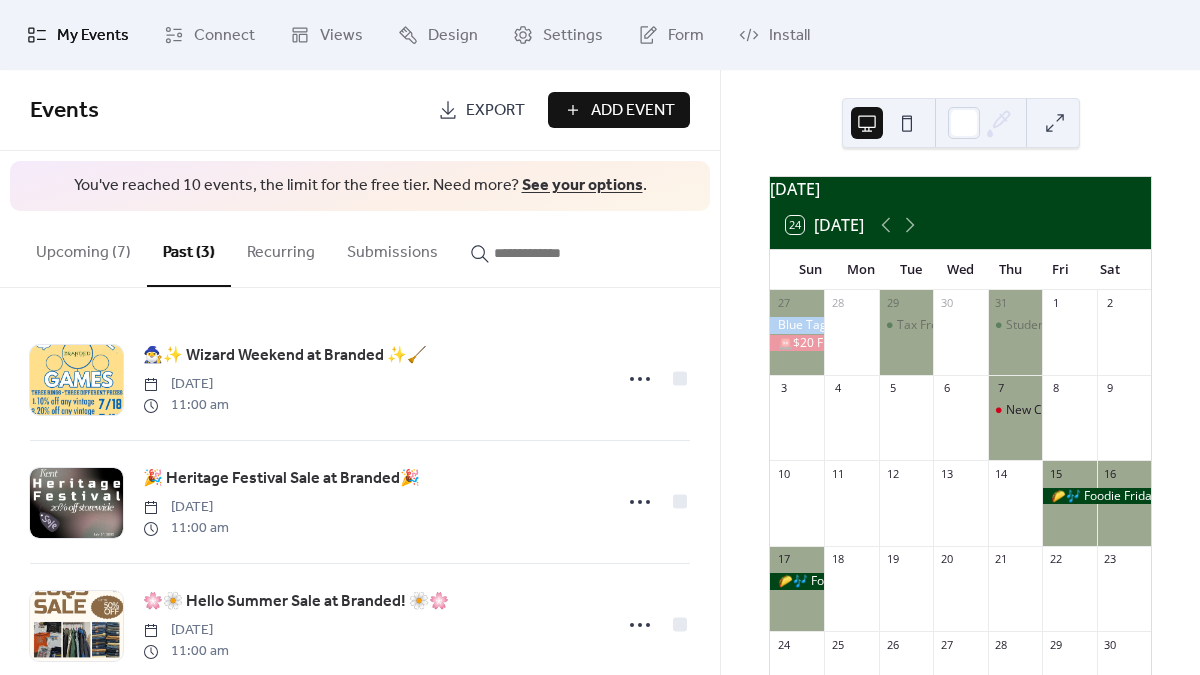 click on "Upcoming (7)" at bounding box center (83, 248) 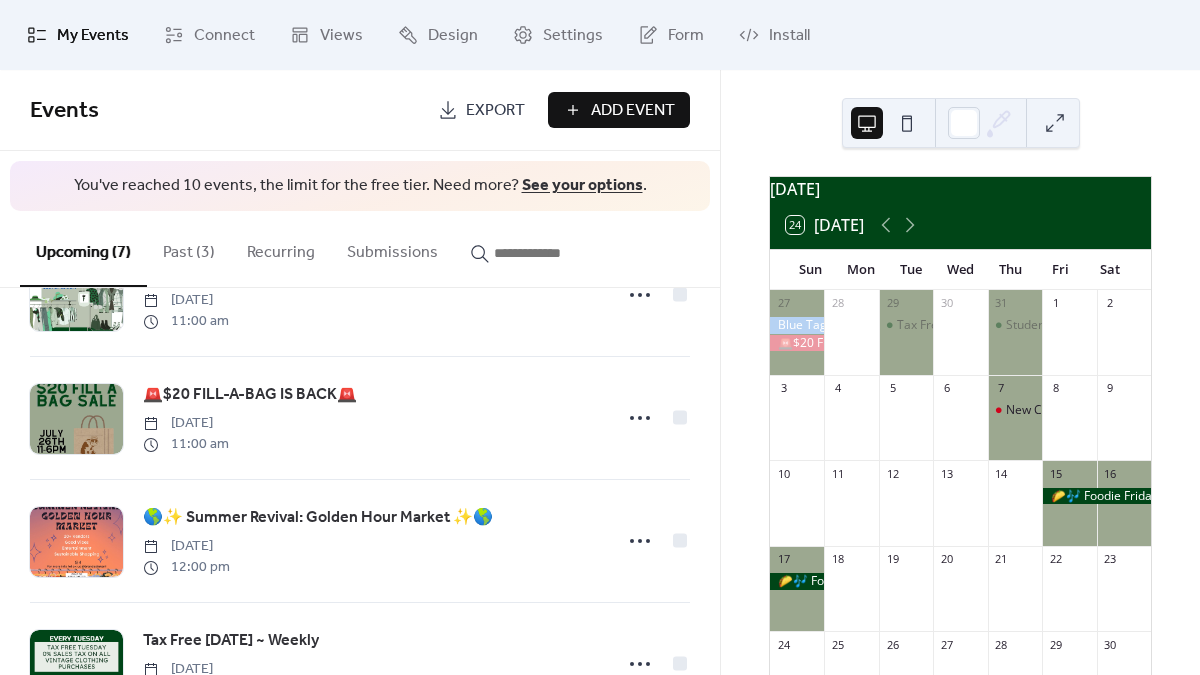 scroll, scrollTop: 0, scrollLeft: 0, axis: both 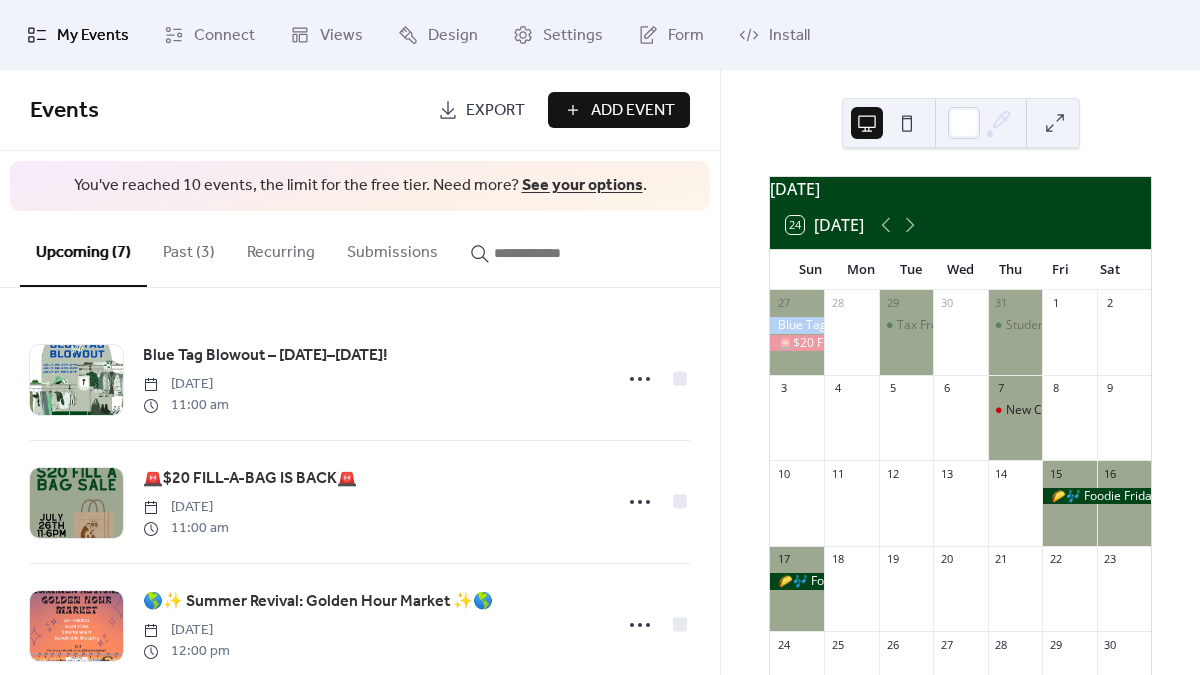 click on "Past (3)" at bounding box center [189, 248] 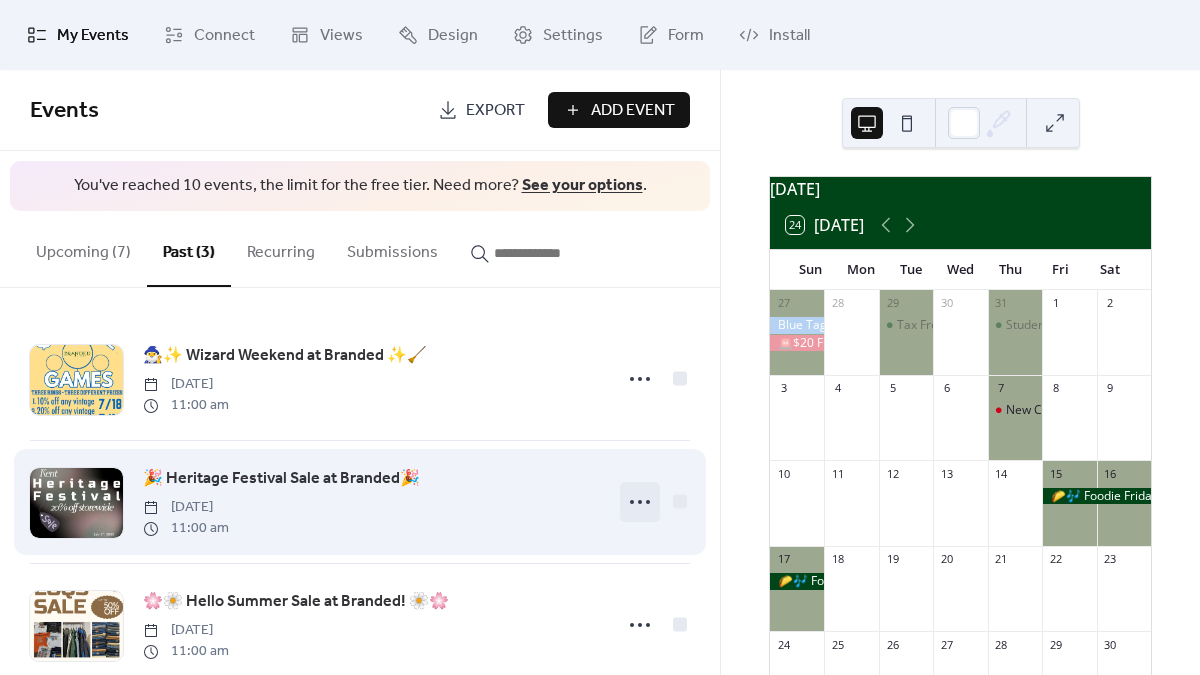 click 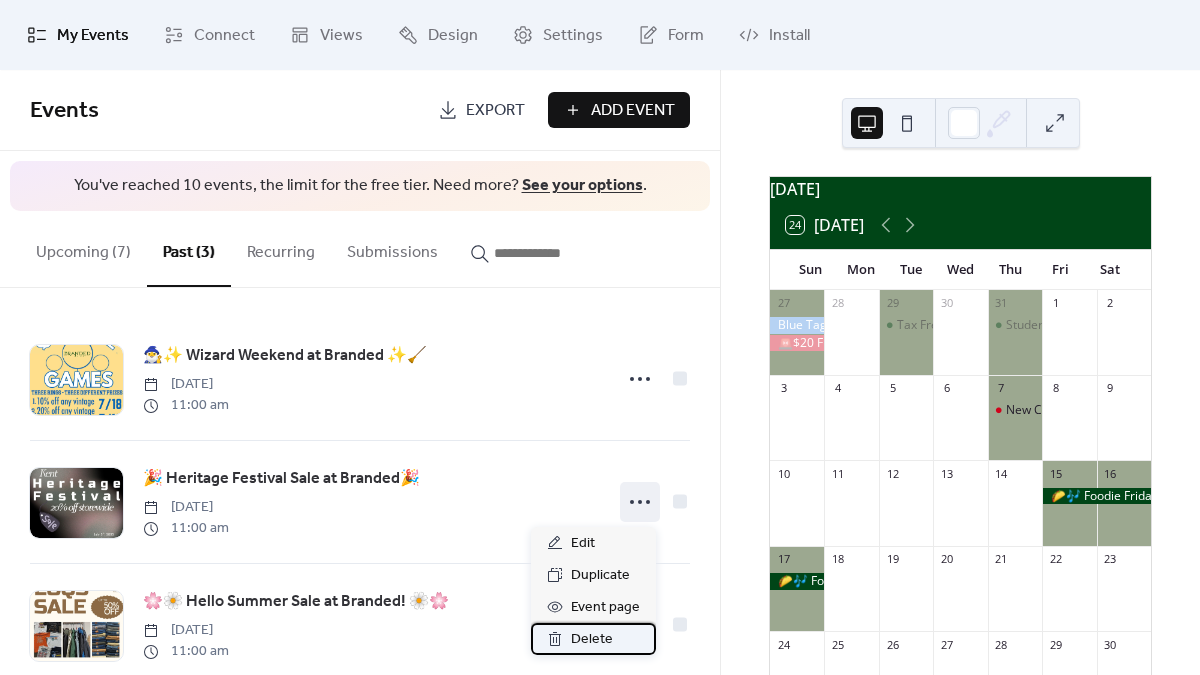 click on "Delete" at bounding box center (592, 640) 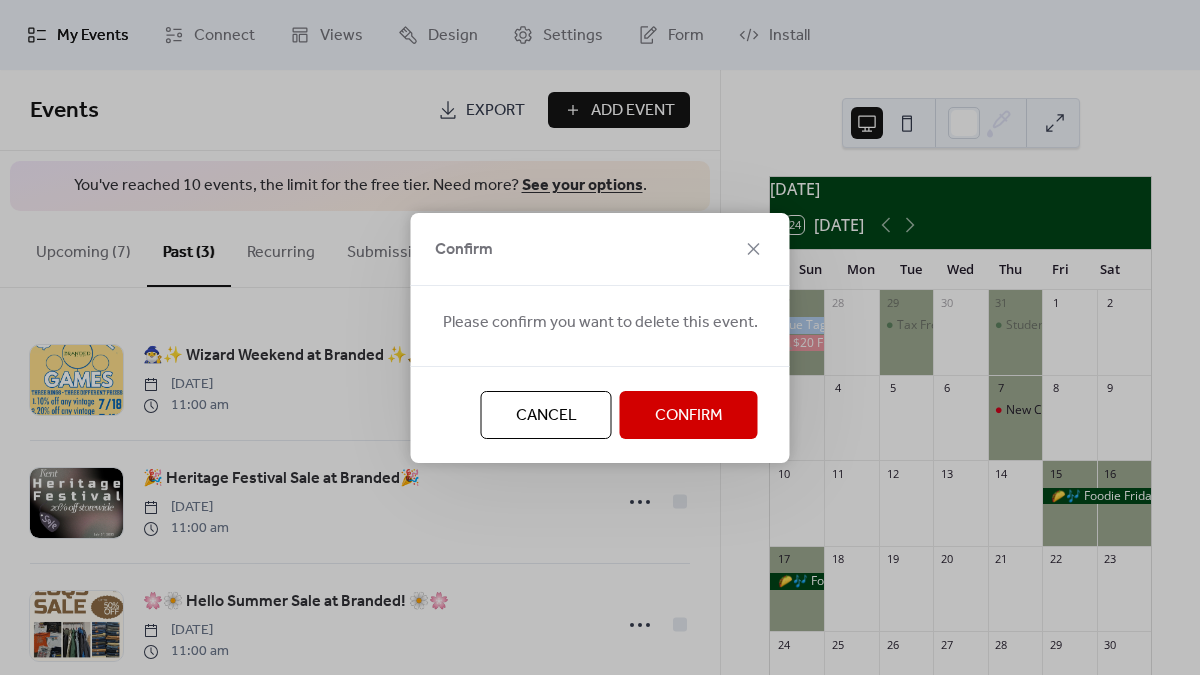 click on "Confirm" at bounding box center [689, 416] 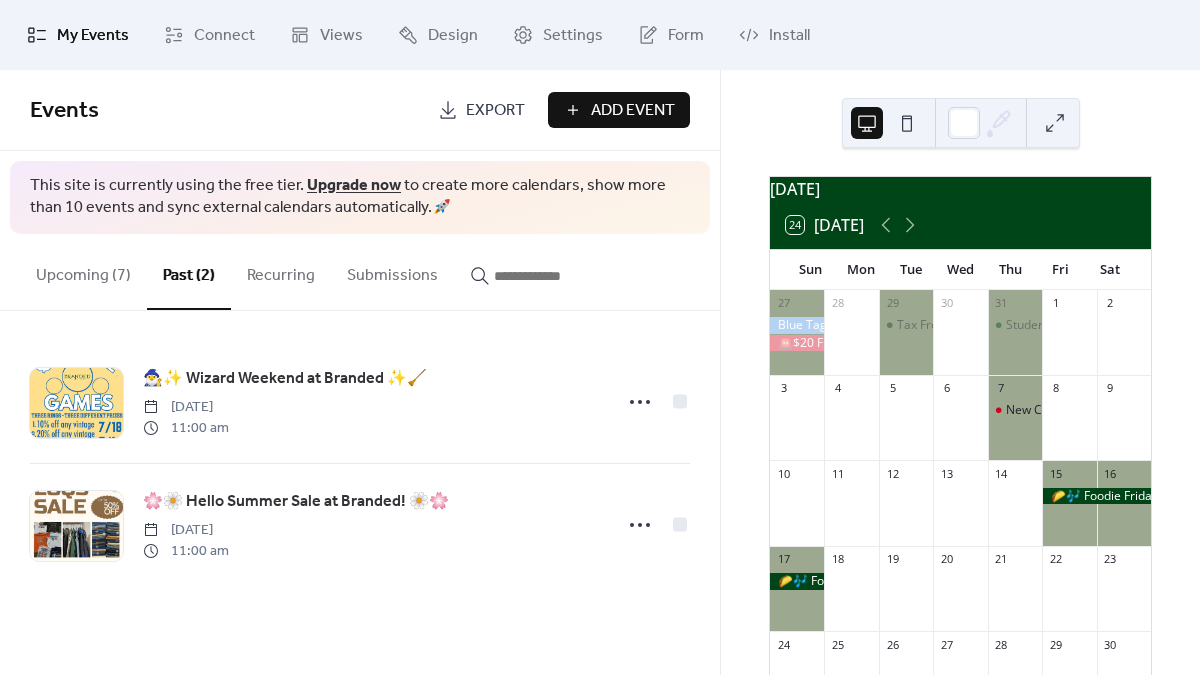 click on "Upcoming (7)" at bounding box center (83, 271) 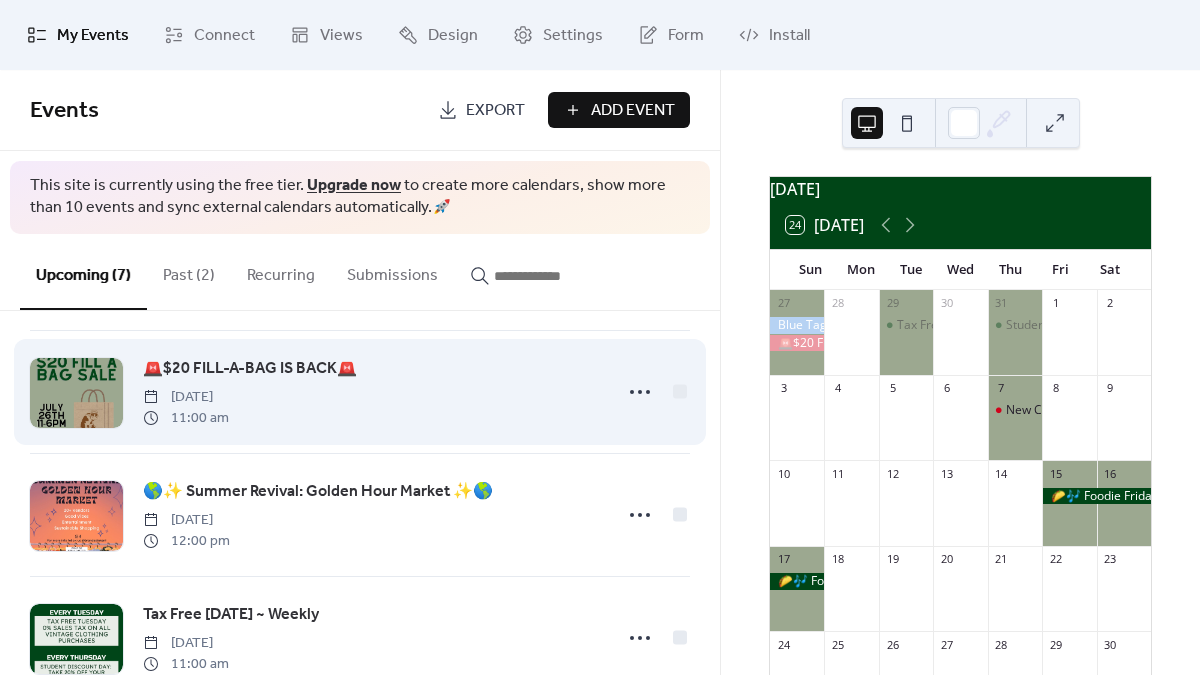 scroll, scrollTop: 559, scrollLeft: 0, axis: vertical 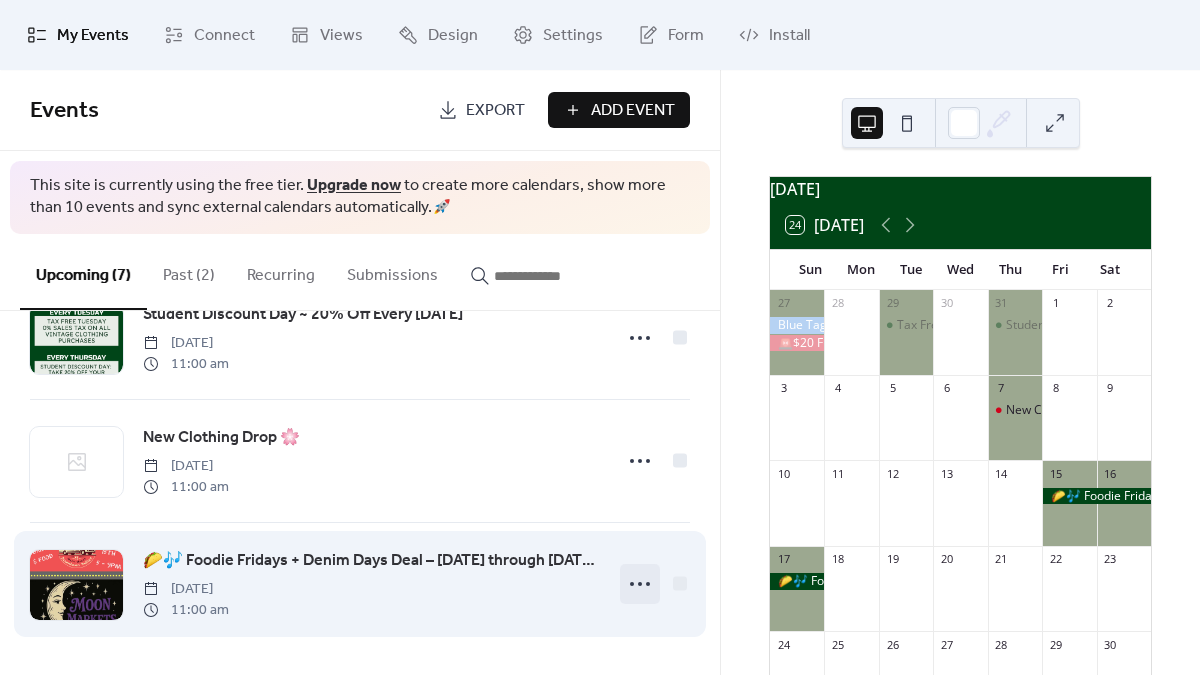 click 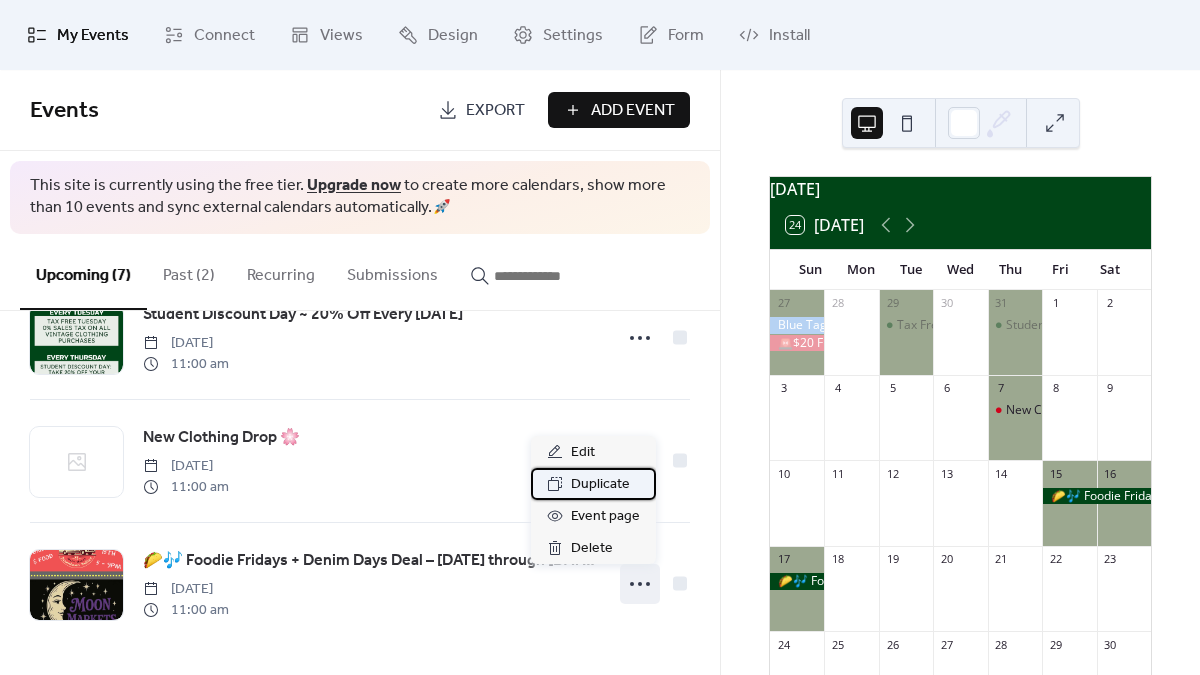 click on "Duplicate" at bounding box center [600, 485] 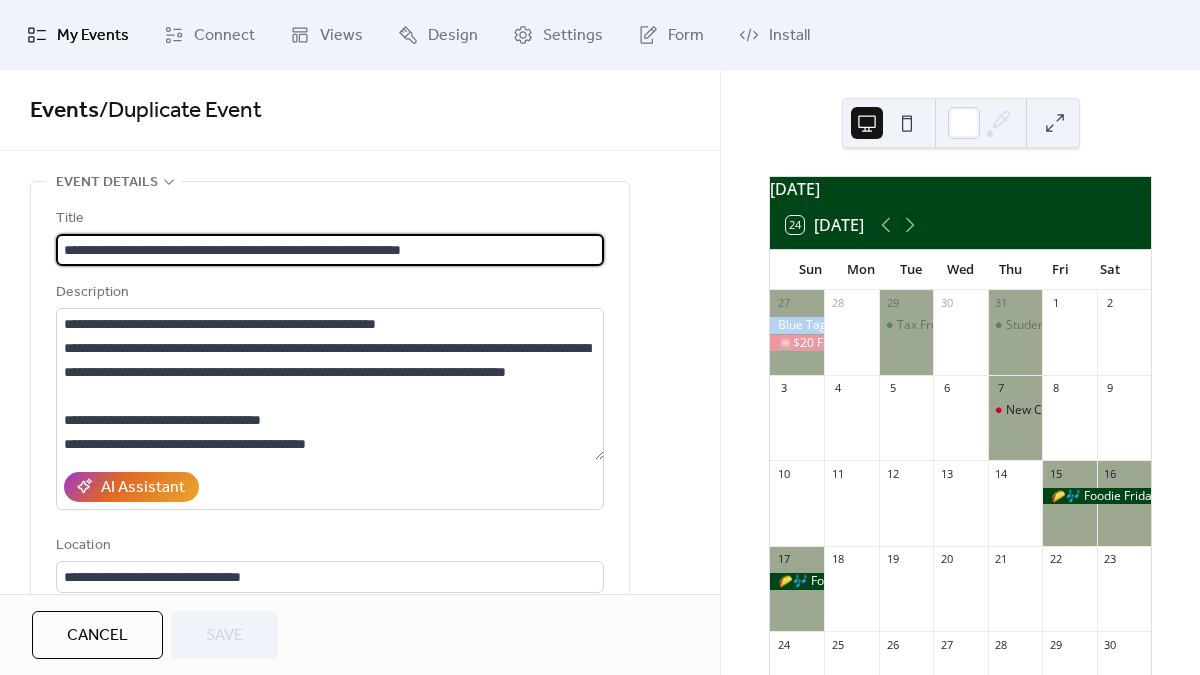 click on "**********" at bounding box center (330, 250) 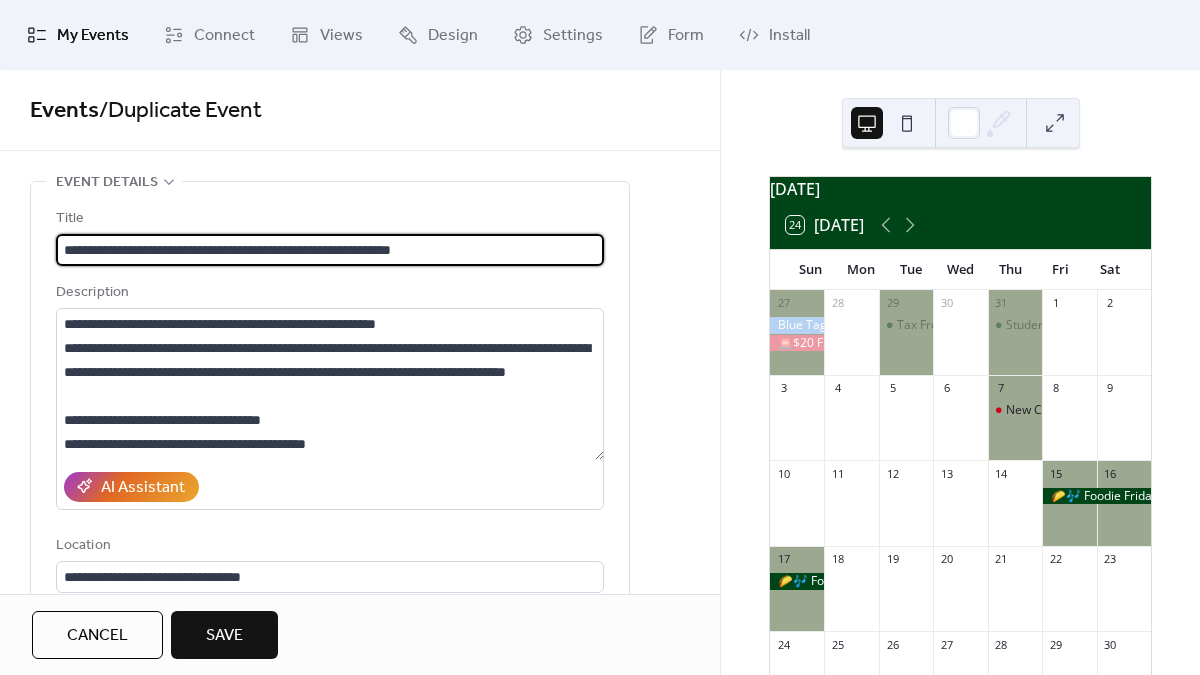 drag, startPoint x: 165, startPoint y: 248, endPoint x: 80, endPoint y: 245, distance: 85.052925 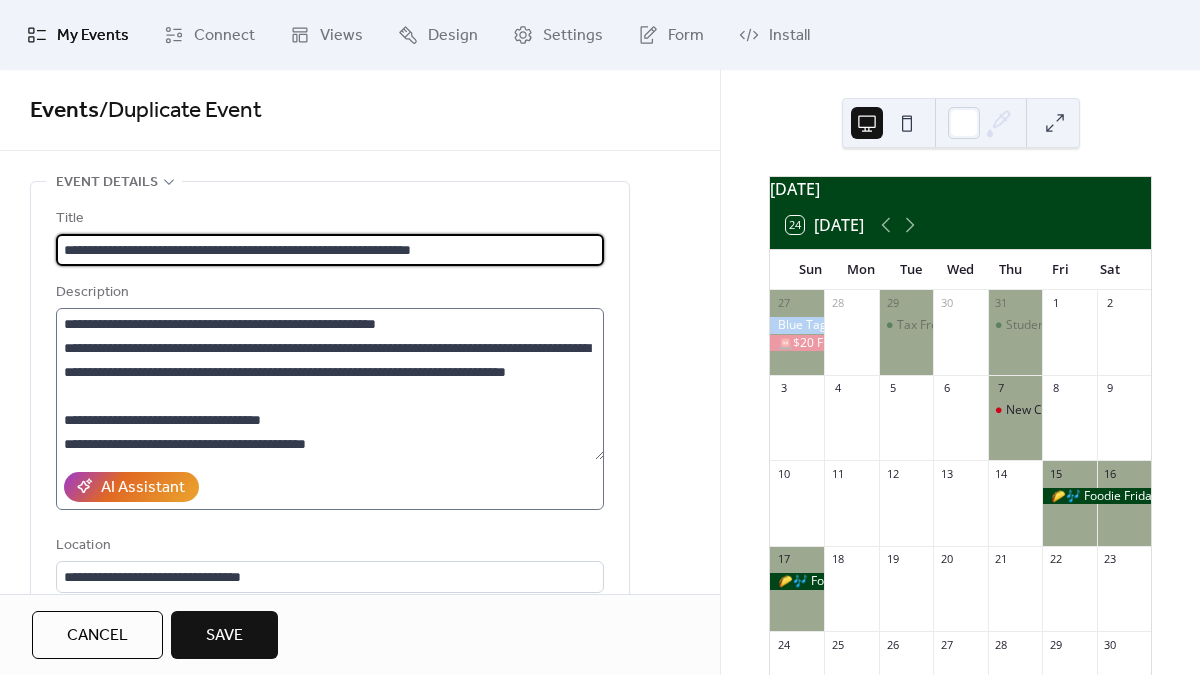 type on "**********" 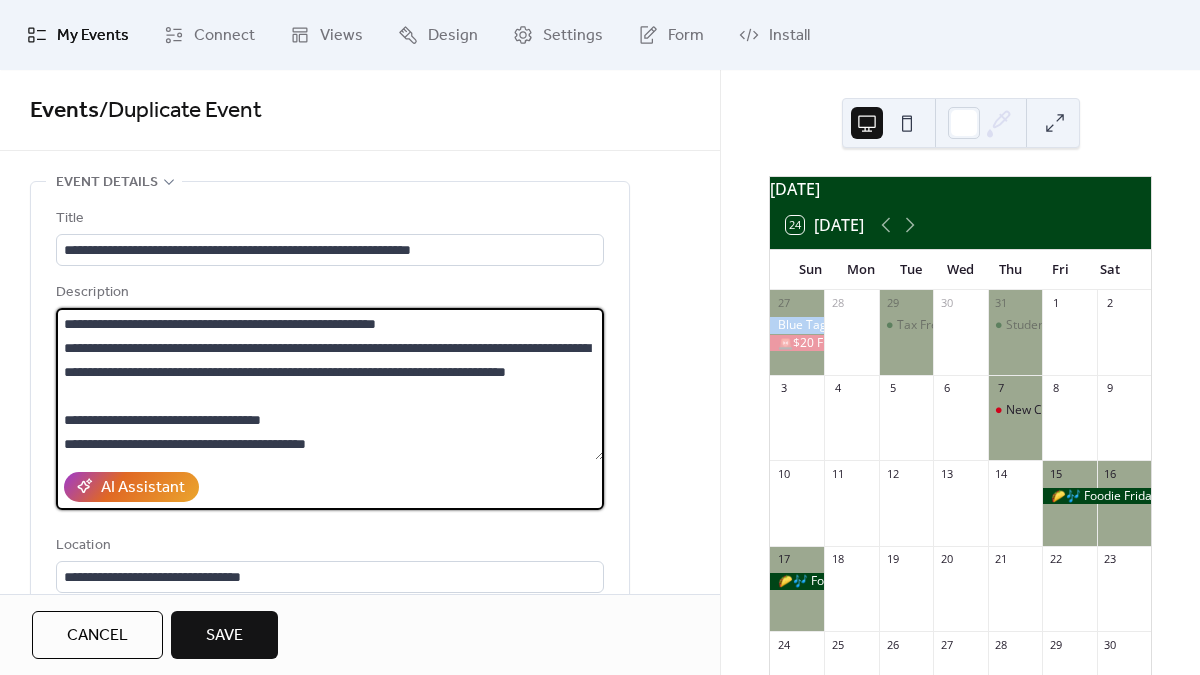 drag, startPoint x: 216, startPoint y: 400, endPoint x: 57, endPoint y: 318, distance: 178.89941 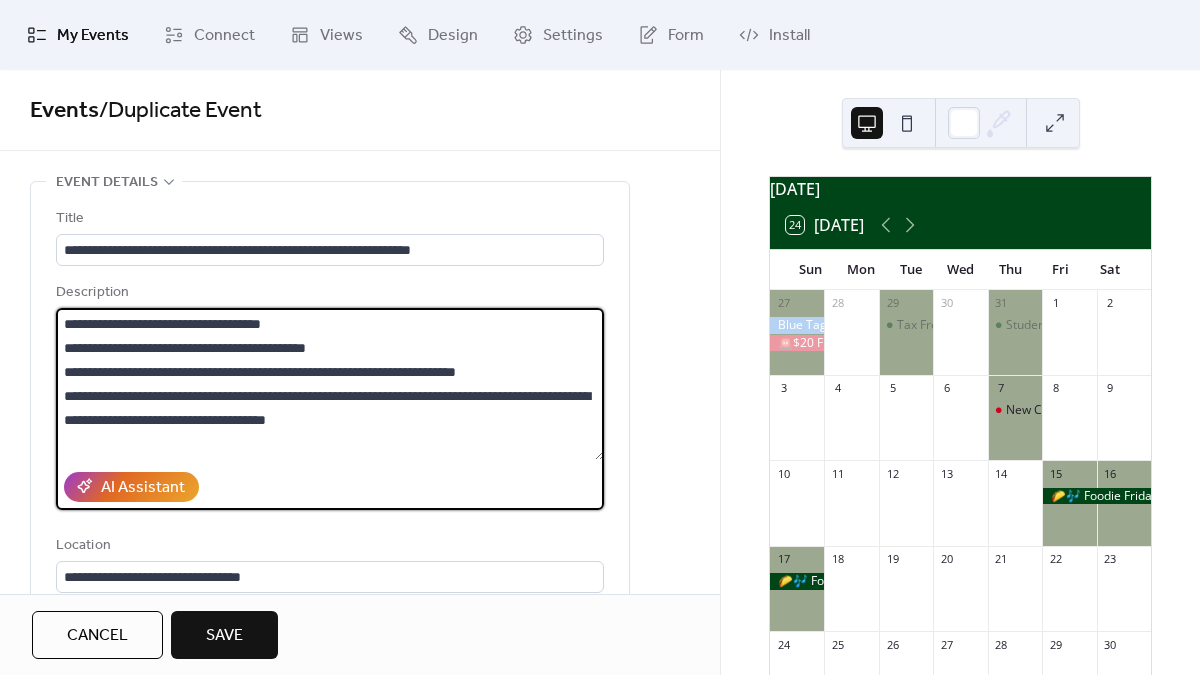 drag, startPoint x: 298, startPoint y: 322, endPoint x: 42, endPoint y: 321, distance: 256.00195 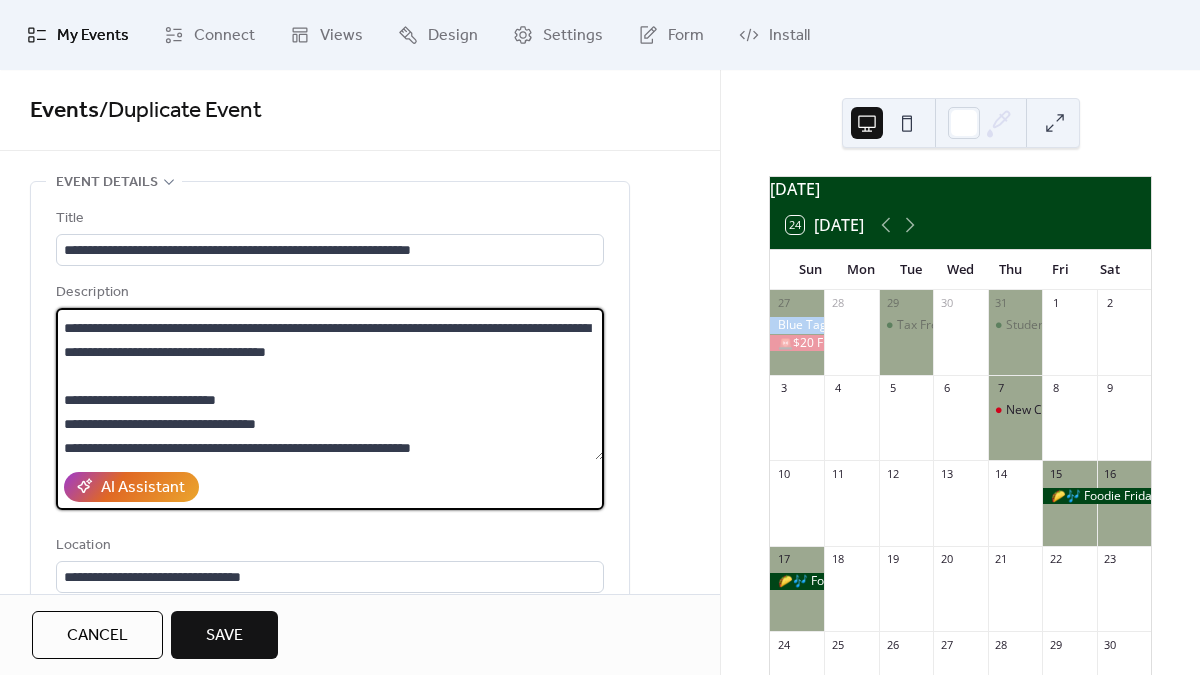 scroll, scrollTop: 48, scrollLeft: 0, axis: vertical 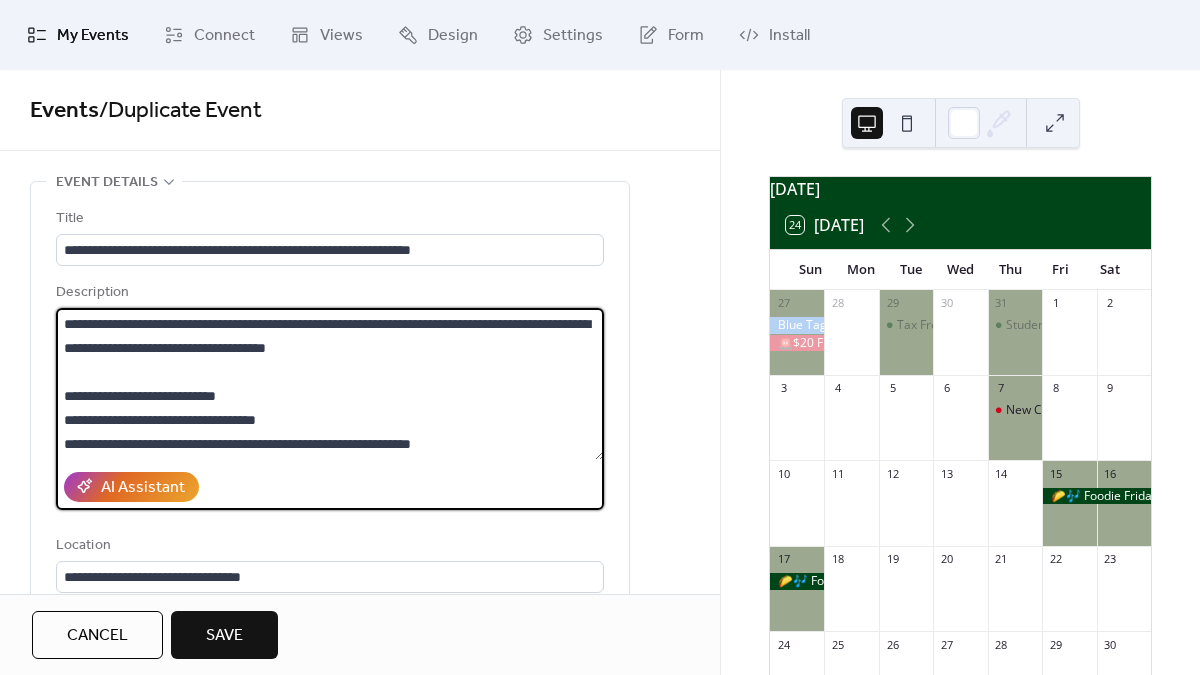 drag, startPoint x: 268, startPoint y: 393, endPoint x: 87, endPoint y: 392, distance: 181.00276 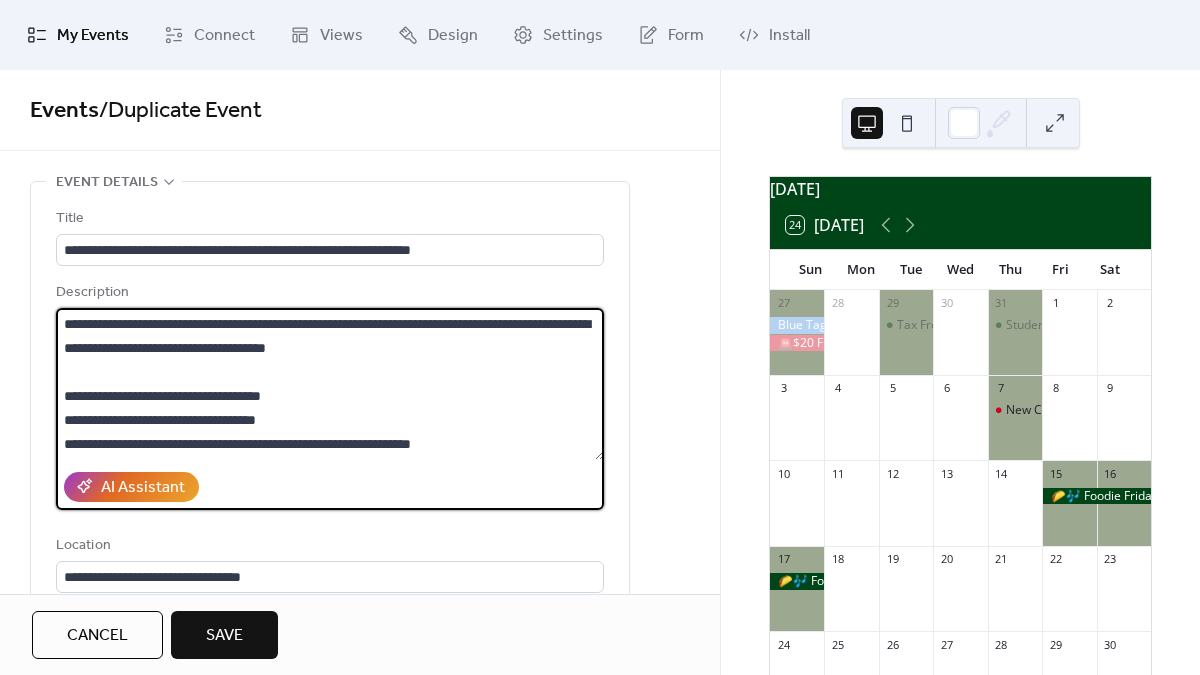 click on "**********" at bounding box center (330, 384) 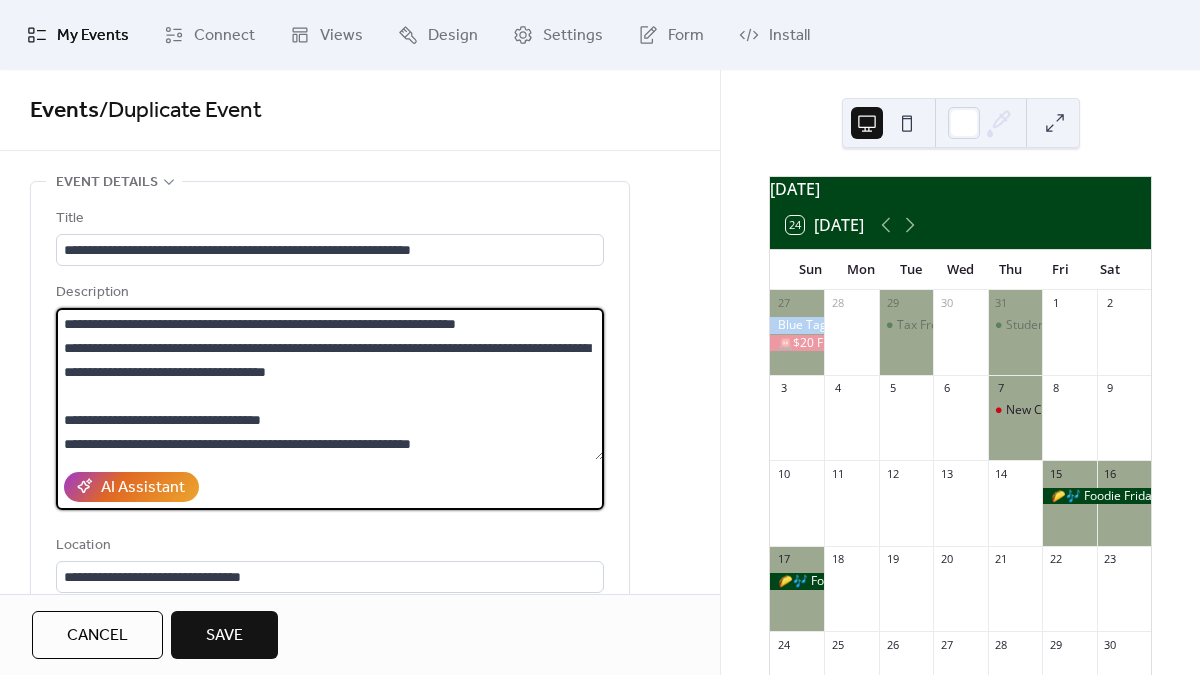 scroll, scrollTop: 24, scrollLeft: 0, axis: vertical 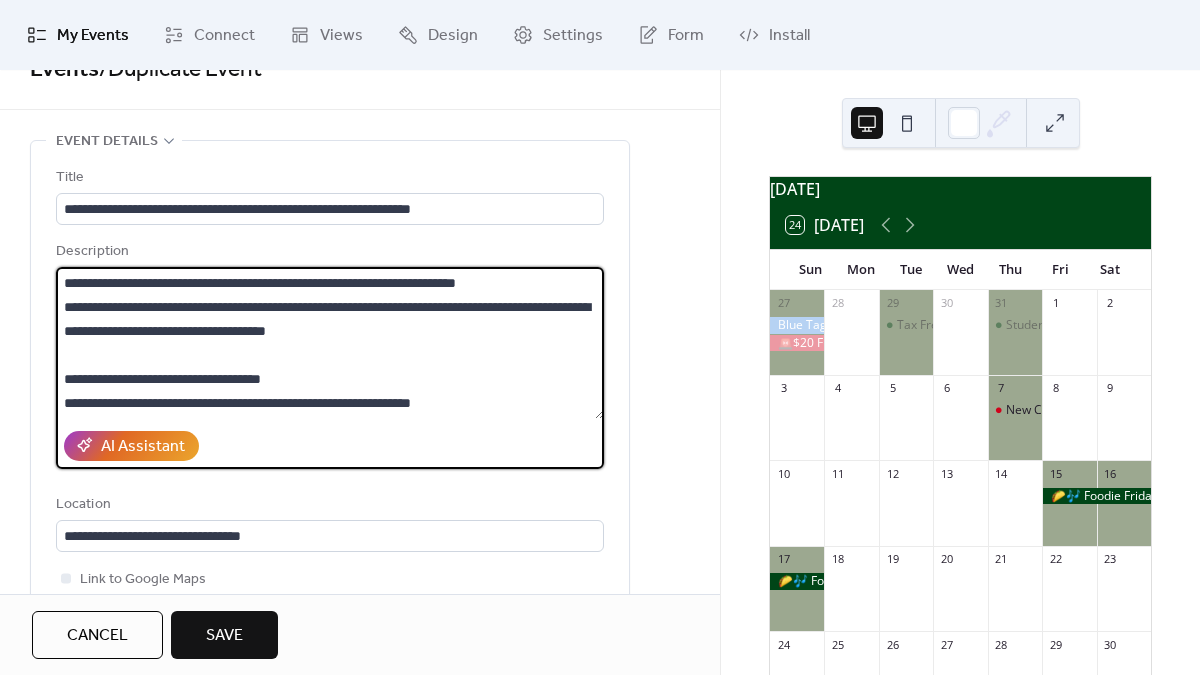 drag, startPoint x: 488, startPoint y: 402, endPoint x: 395, endPoint y: 402, distance: 93 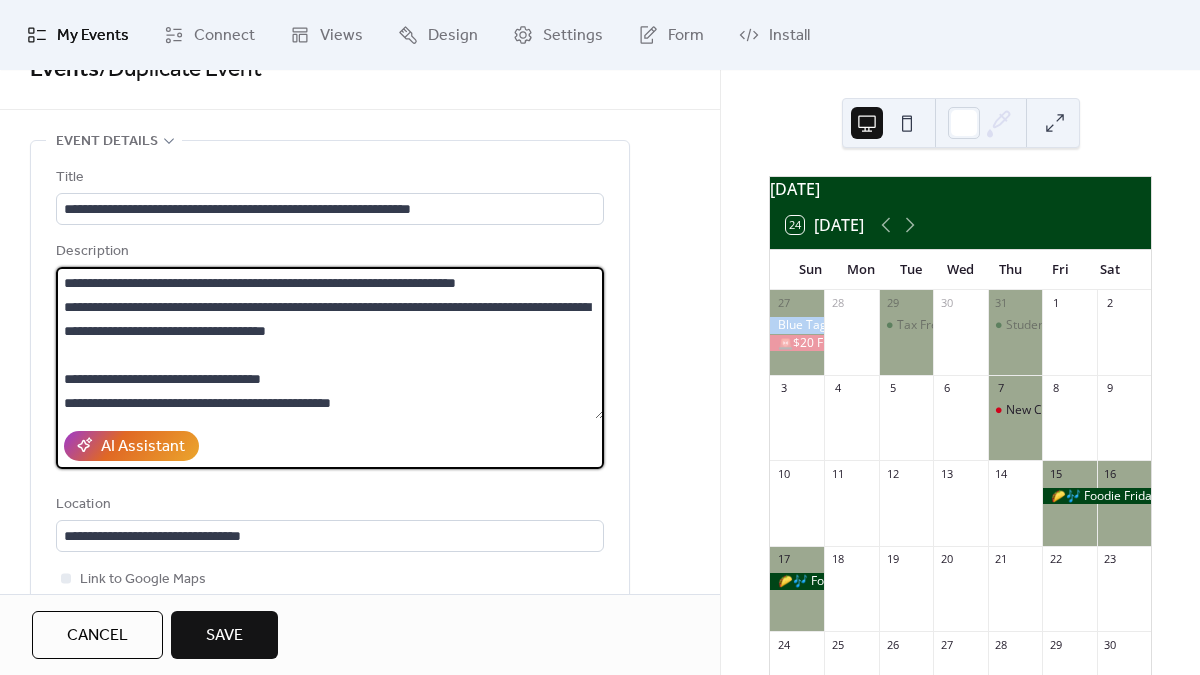 click on "**********" at bounding box center (330, 343) 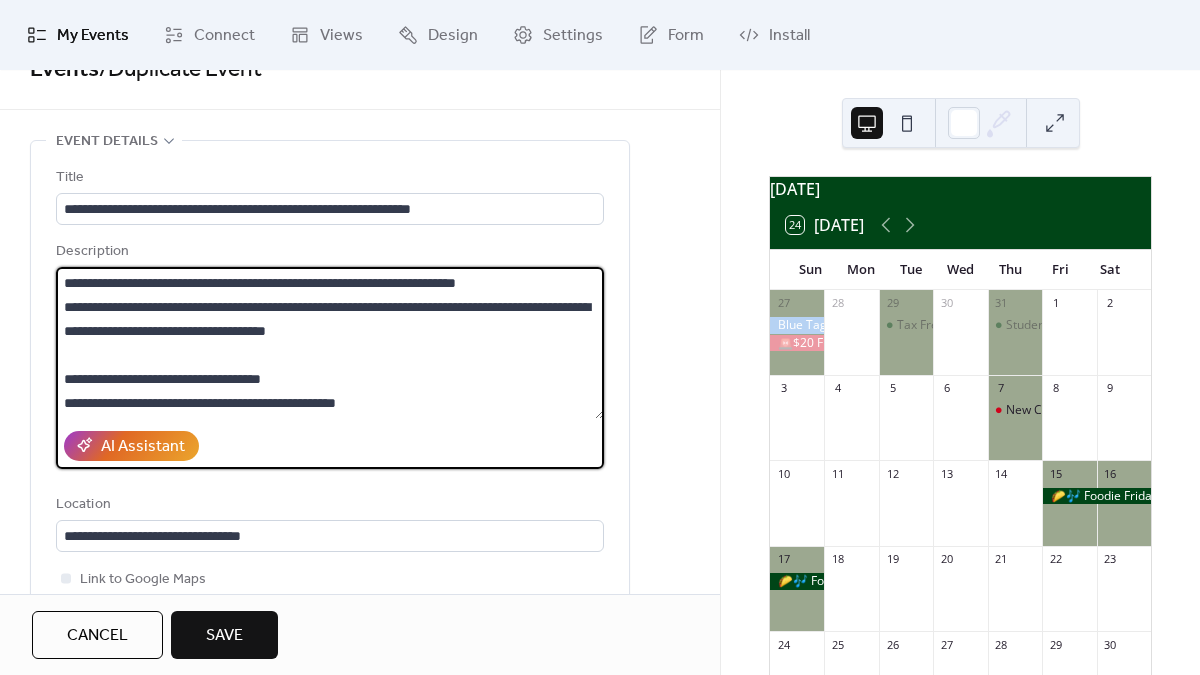 scroll, scrollTop: 48, scrollLeft: 0, axis: vertical 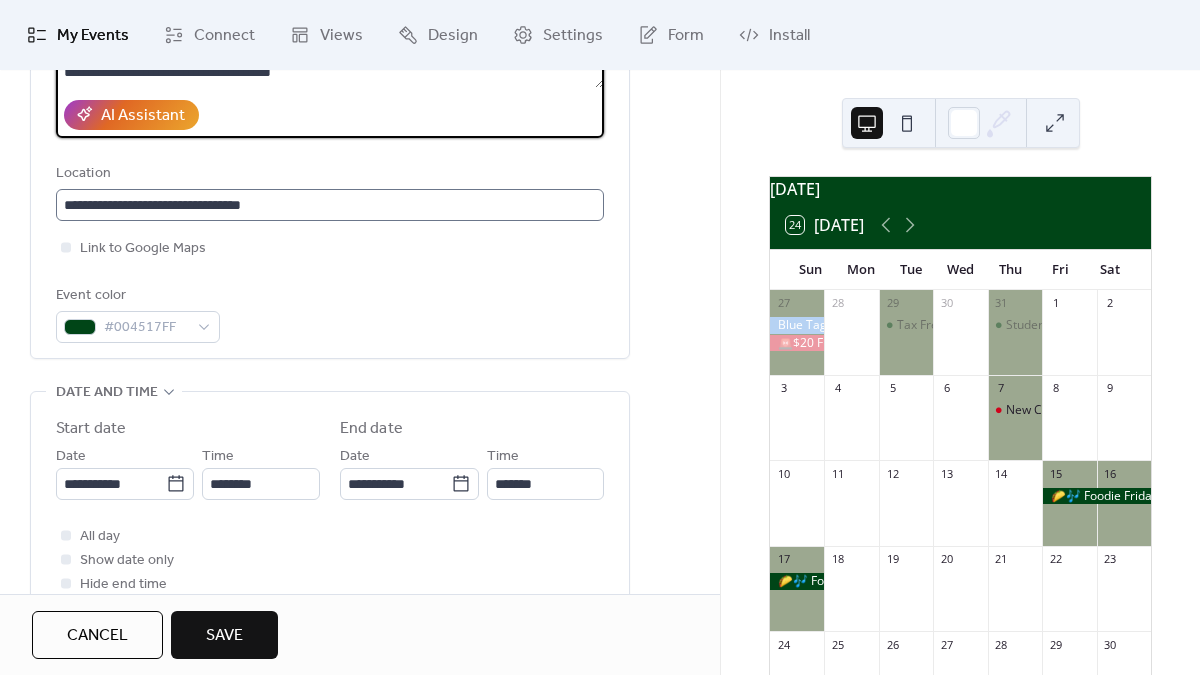 type on "**********" 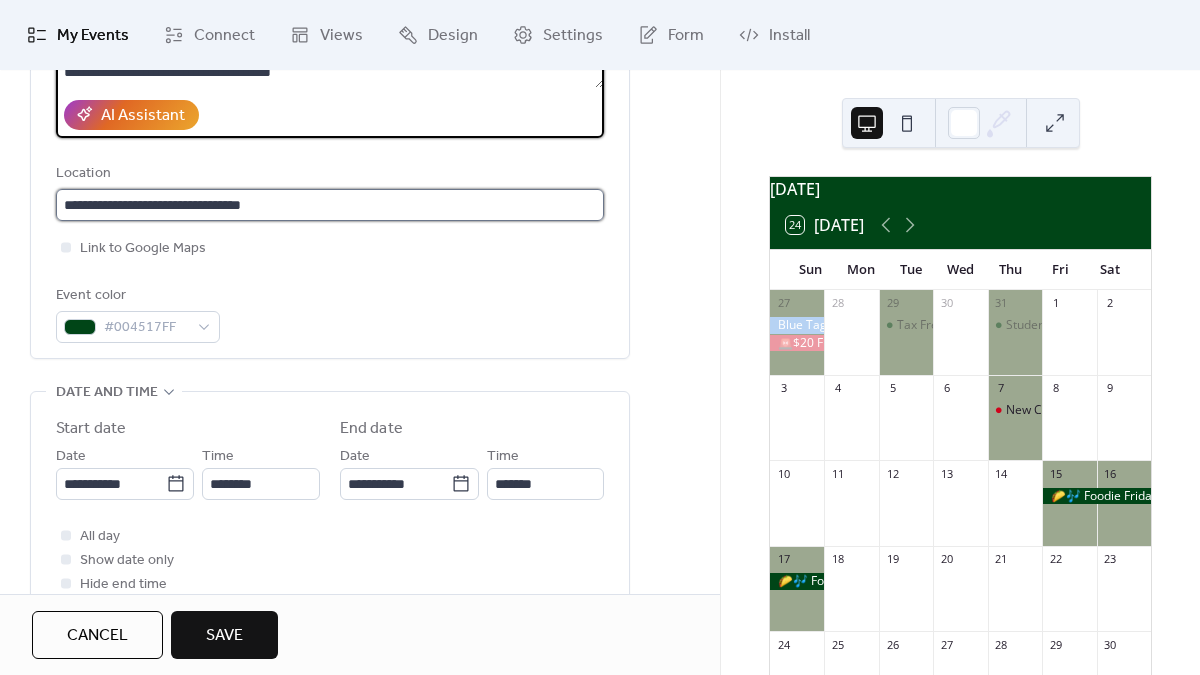click on "**********" at bounding box center [330, 205] 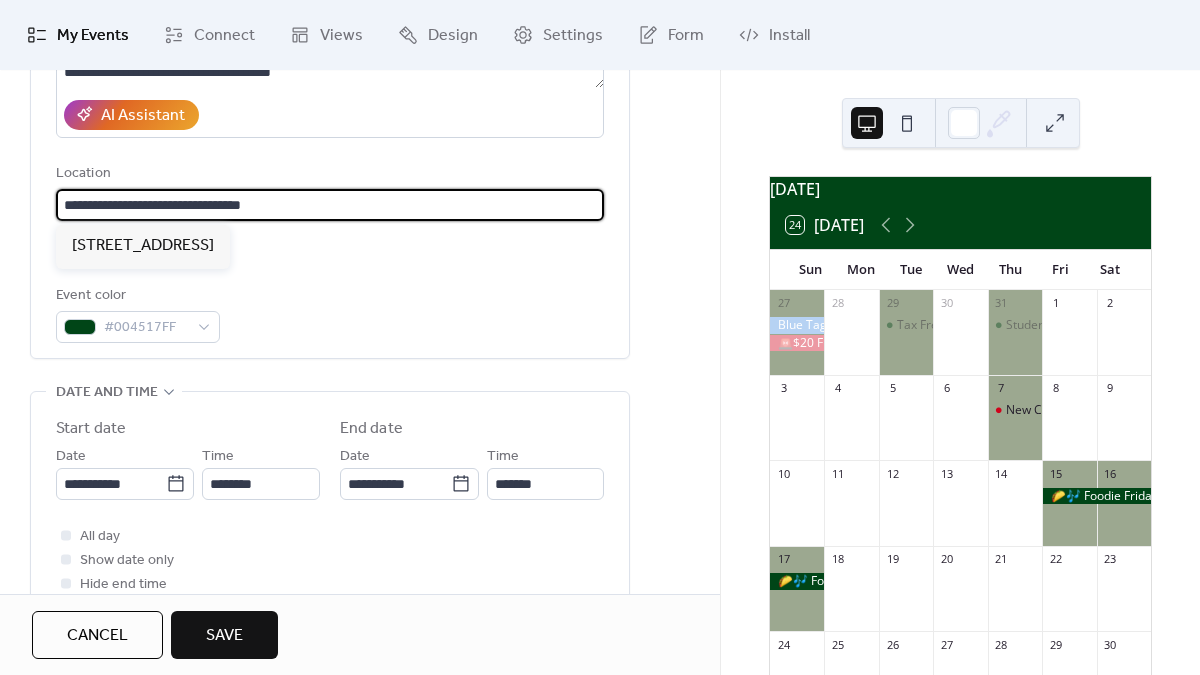 click on "**********" at bounding box center [330, 205] 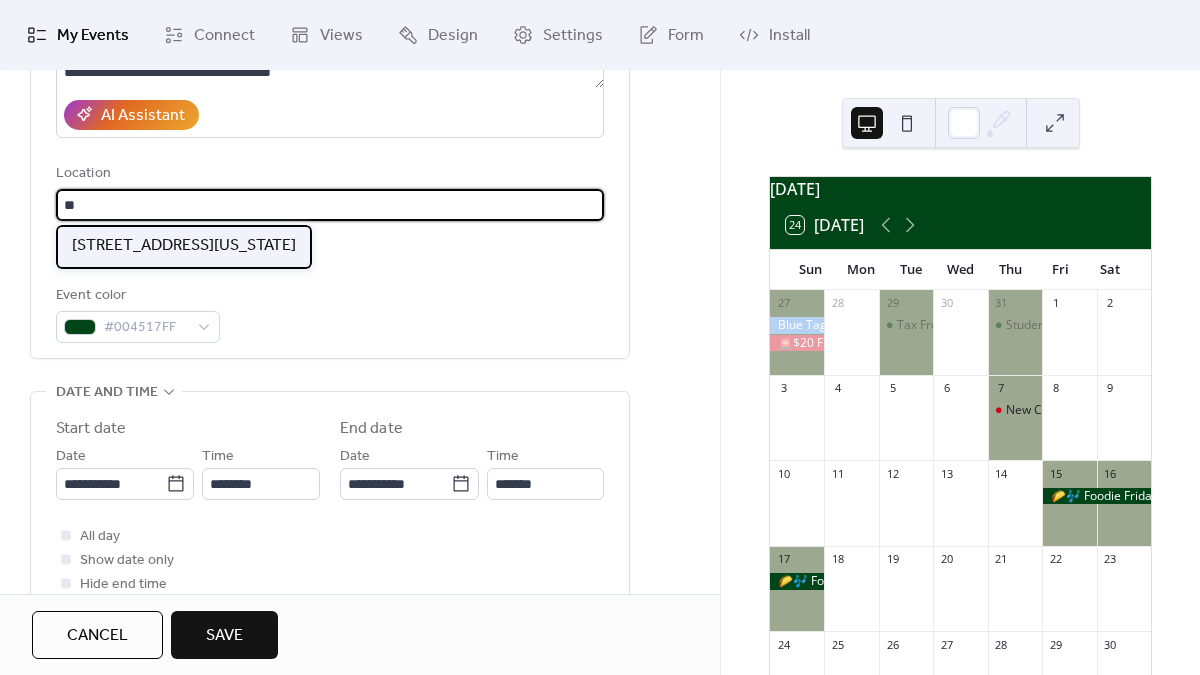 click on "[STREET_ADDRESS][US_STATE]" at bounding box center (184, 246) 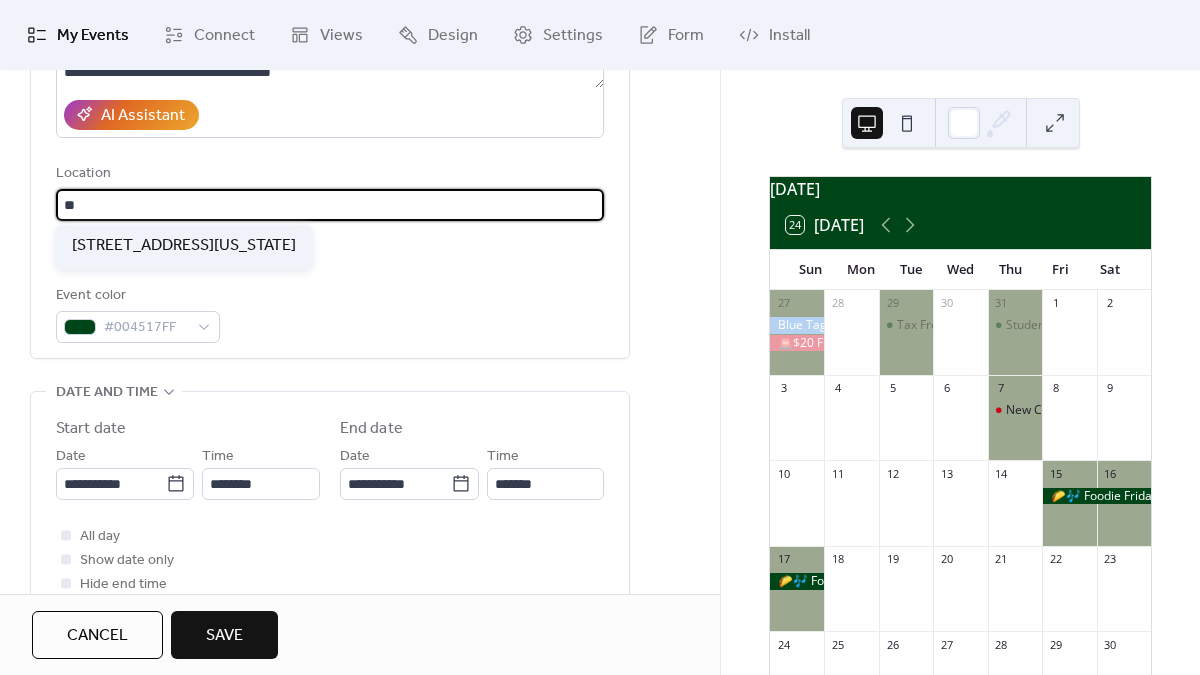 type on "**********" 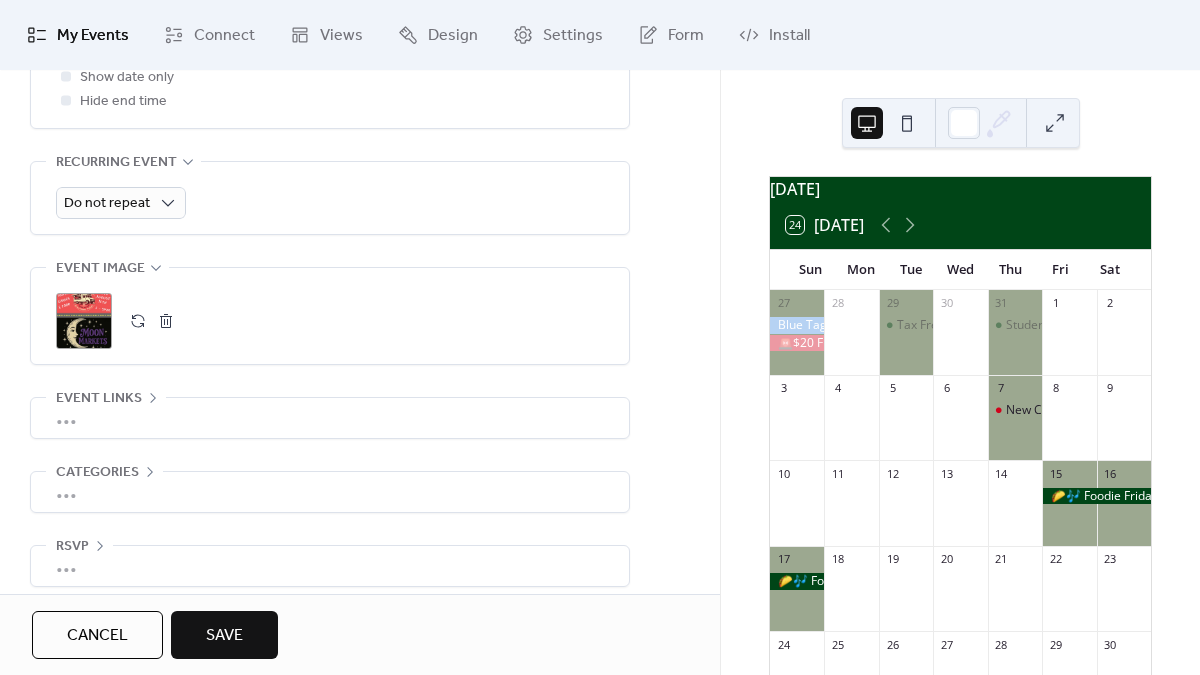 scroll, scrollTop: 858, scrollLeft: 0, axis: vertical 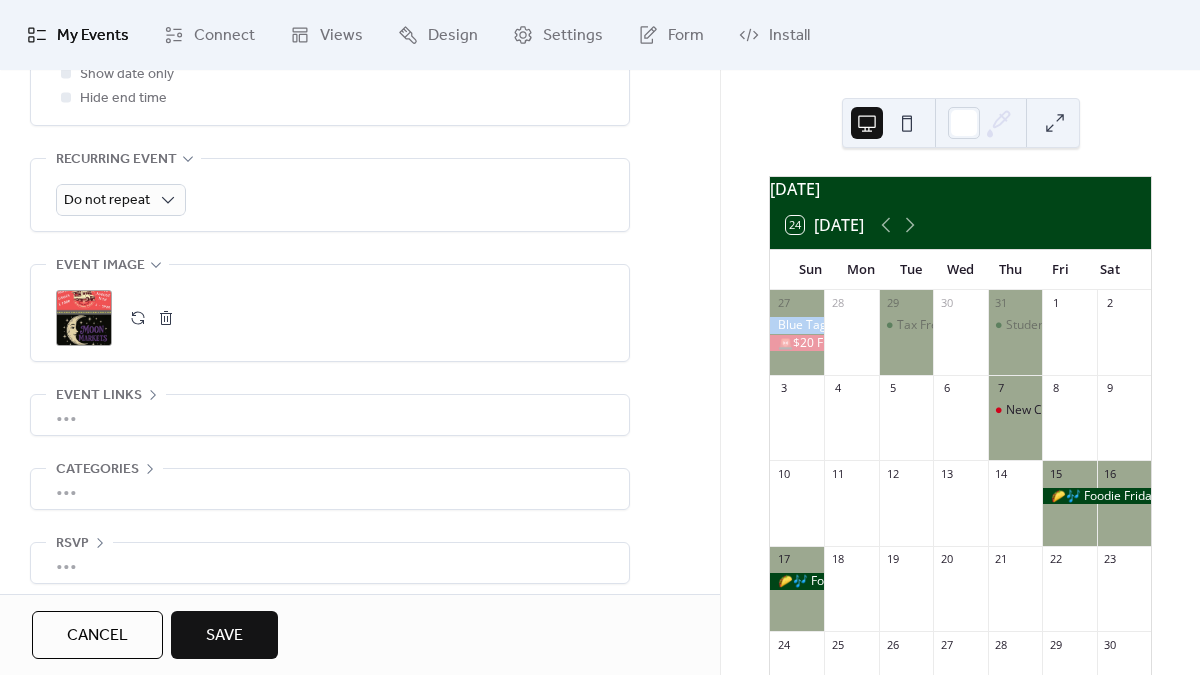click at bounding box center [166, 318] 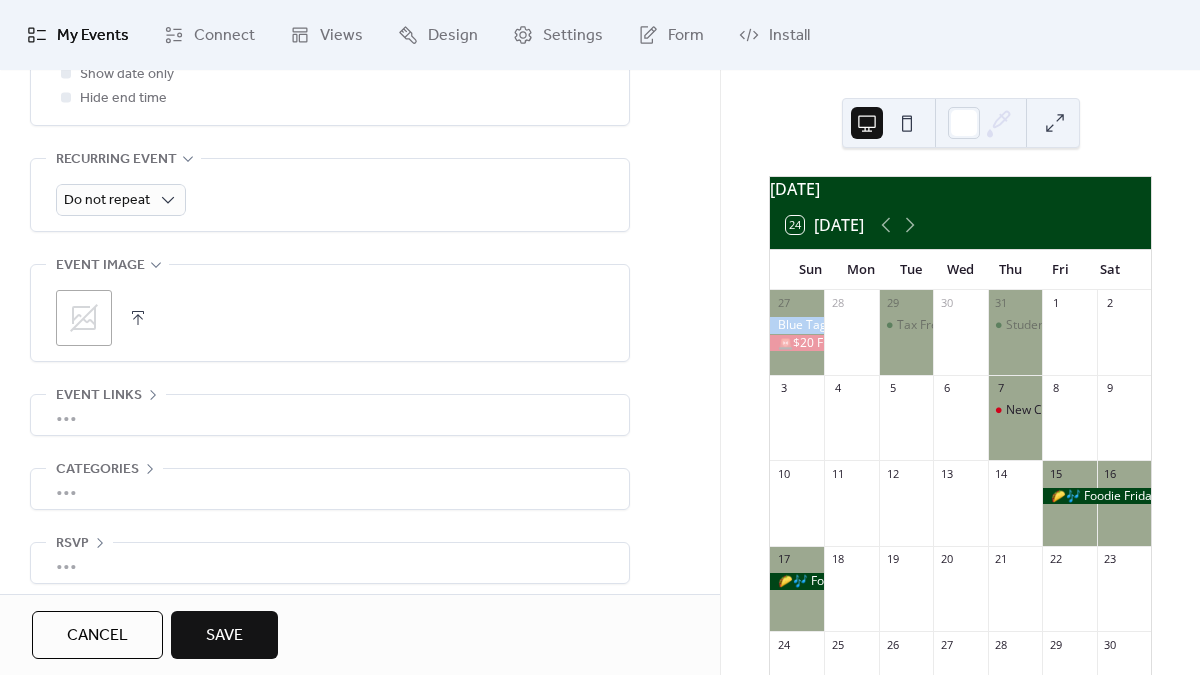click on "Save" at bounding box center [224, 636] 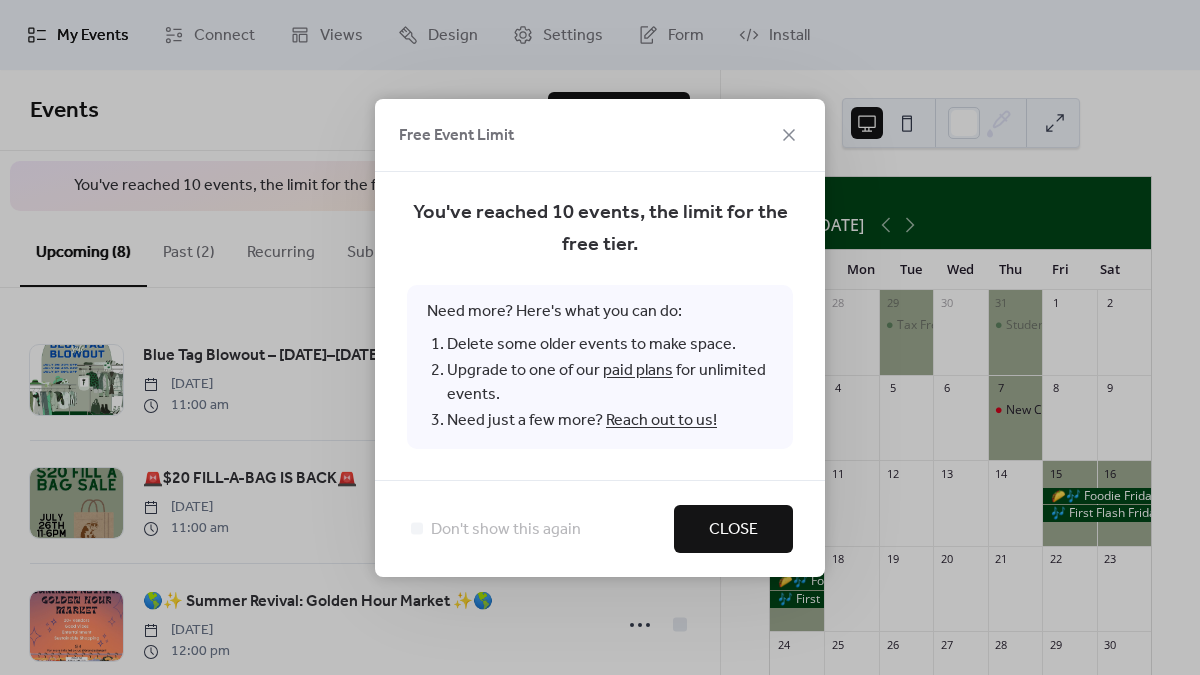 click on "Close" at bounding box center [733, 530] 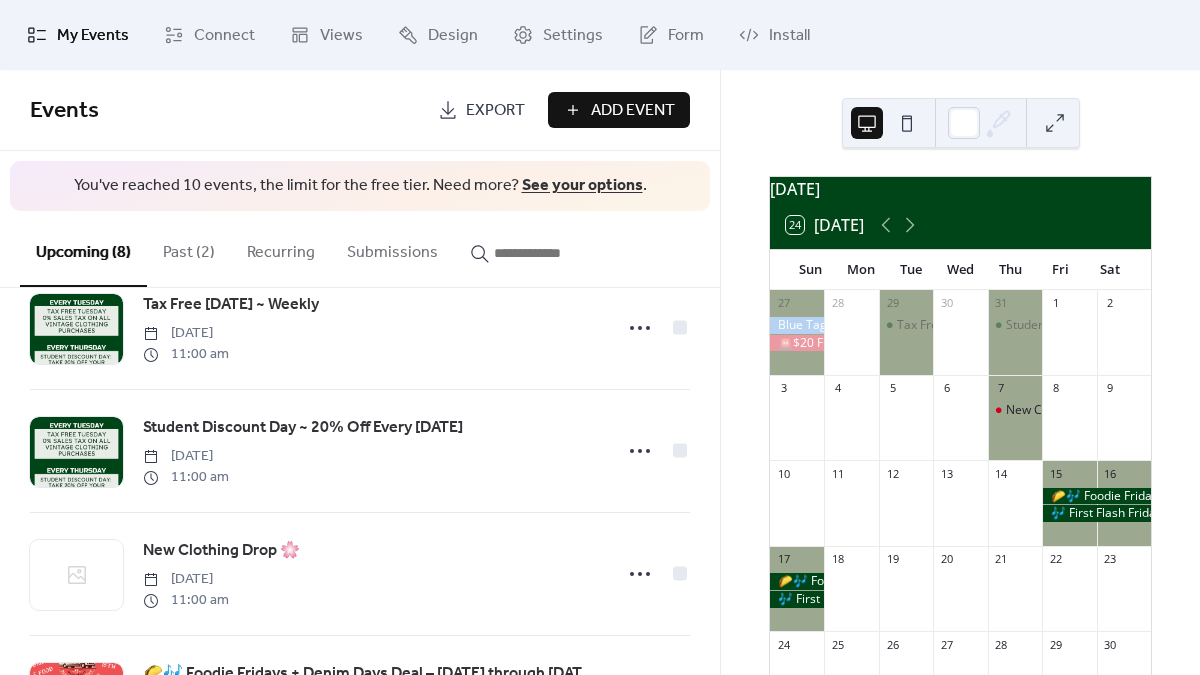 scroll, scrollTop: 0, scrollLeft: 0, axis: both 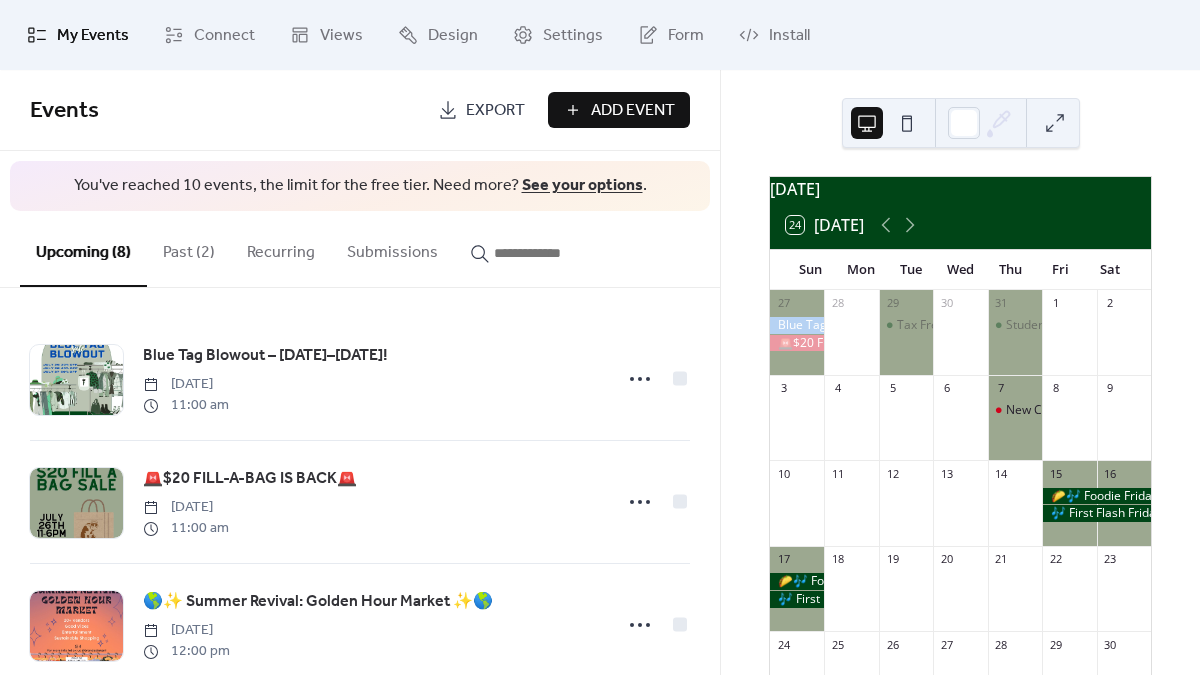 click on "Past (2)" at bounding box center [189, 248] 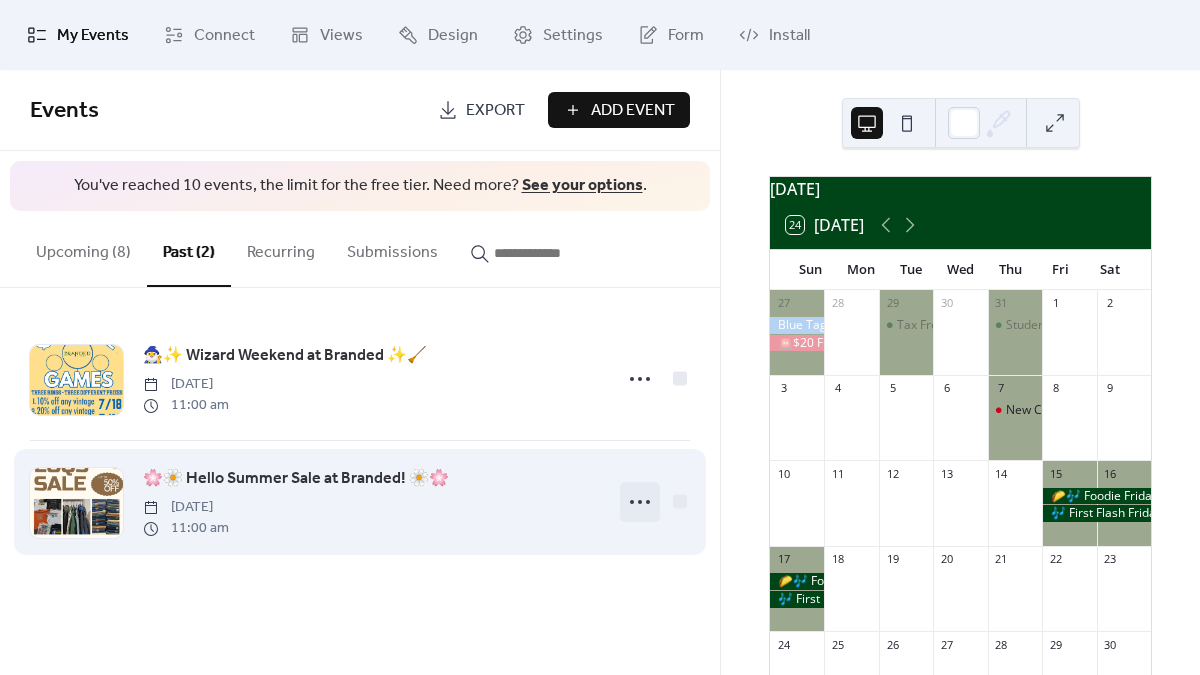 click 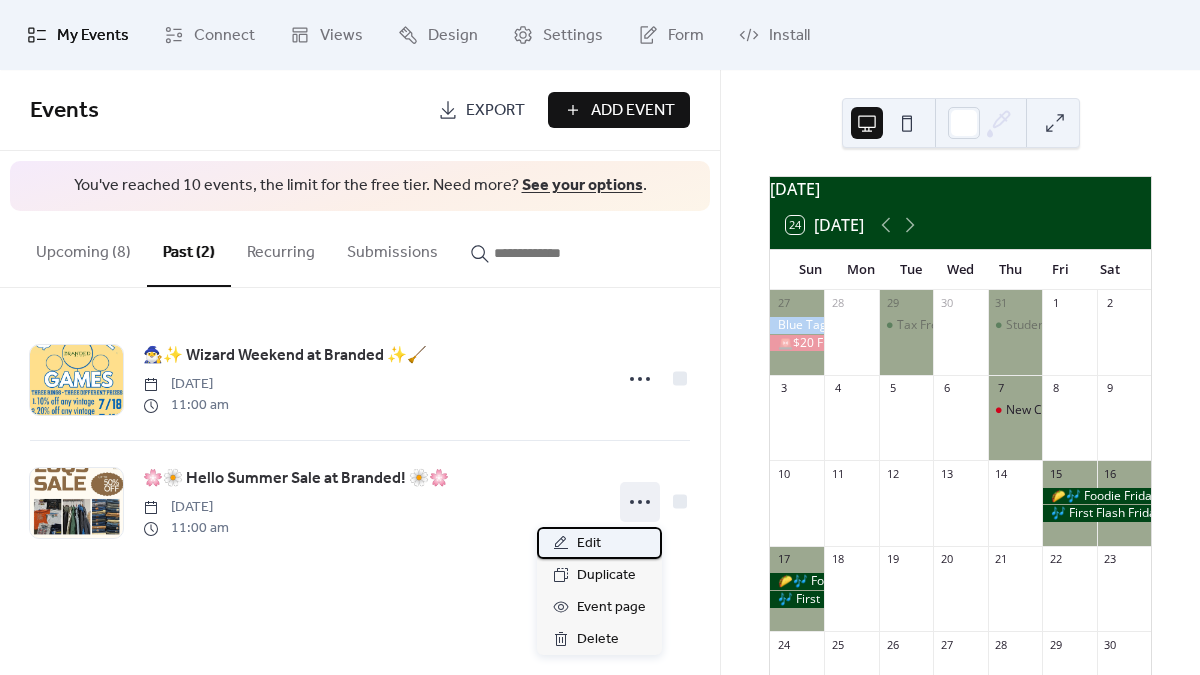 click on "Edit" at bounding box center (599, 543) 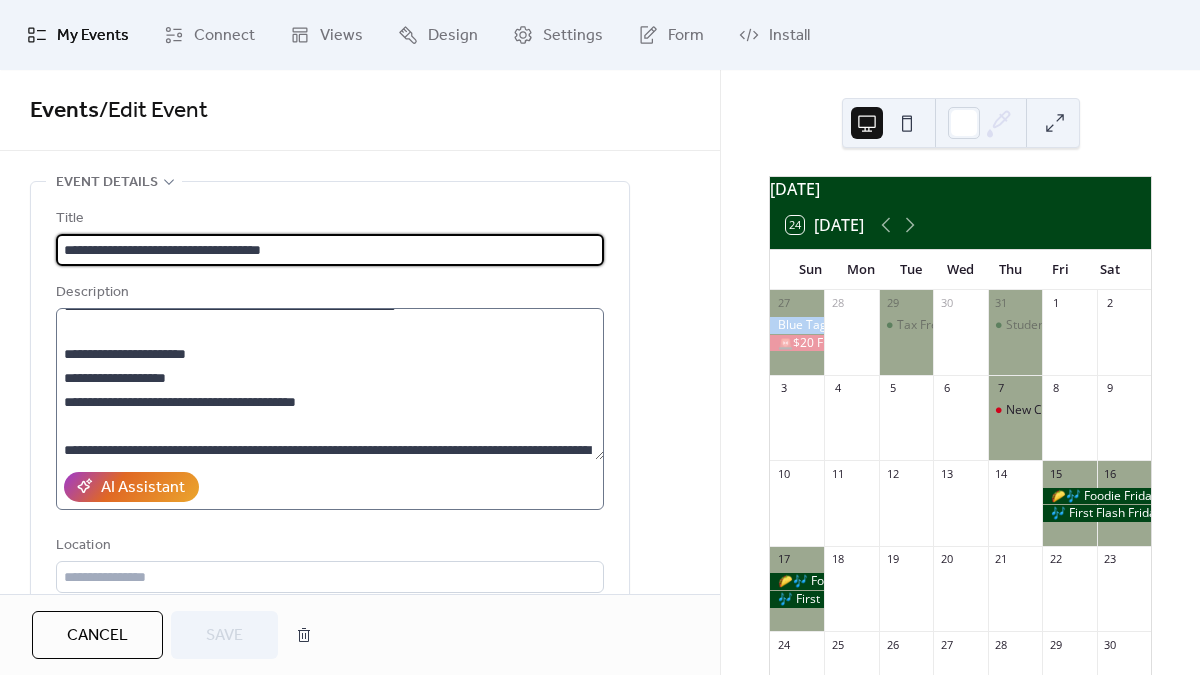 scroll, scrollTop: 0, scrollLeft: 0, axis: both 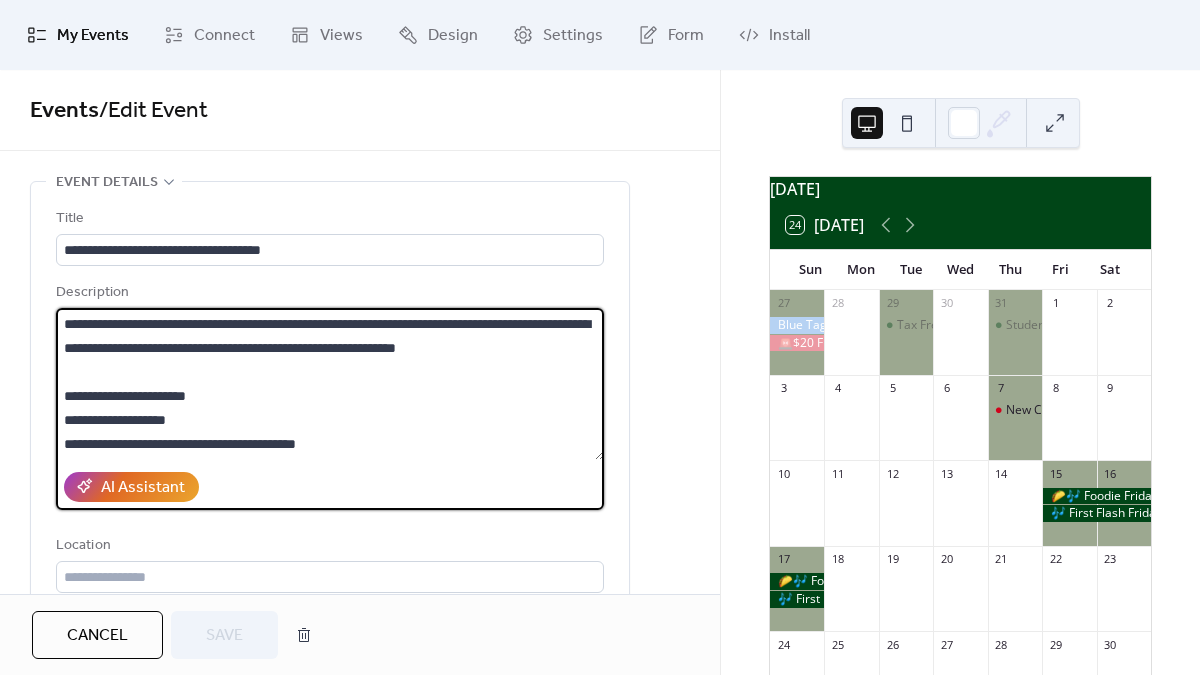 drag, startPoint x: 482, startPoint y: 322, endPoint x: 585, endPoint y: 324, distance: 103.01942 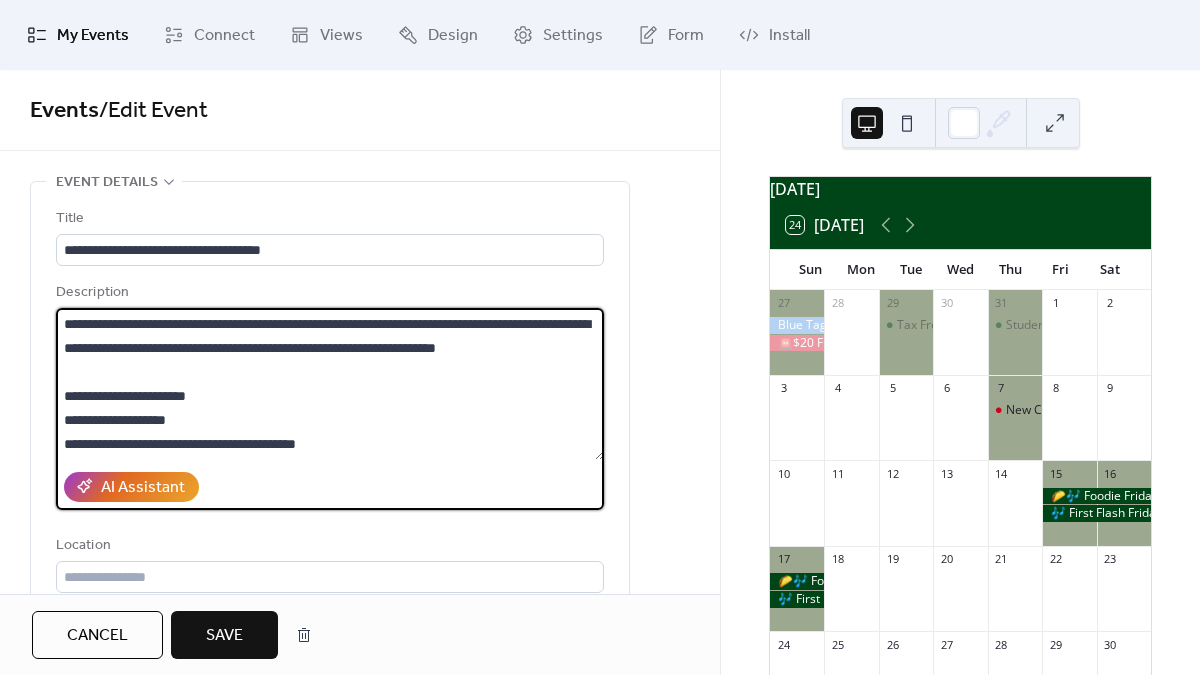 click on "**********" at bounding box center (330, 384) 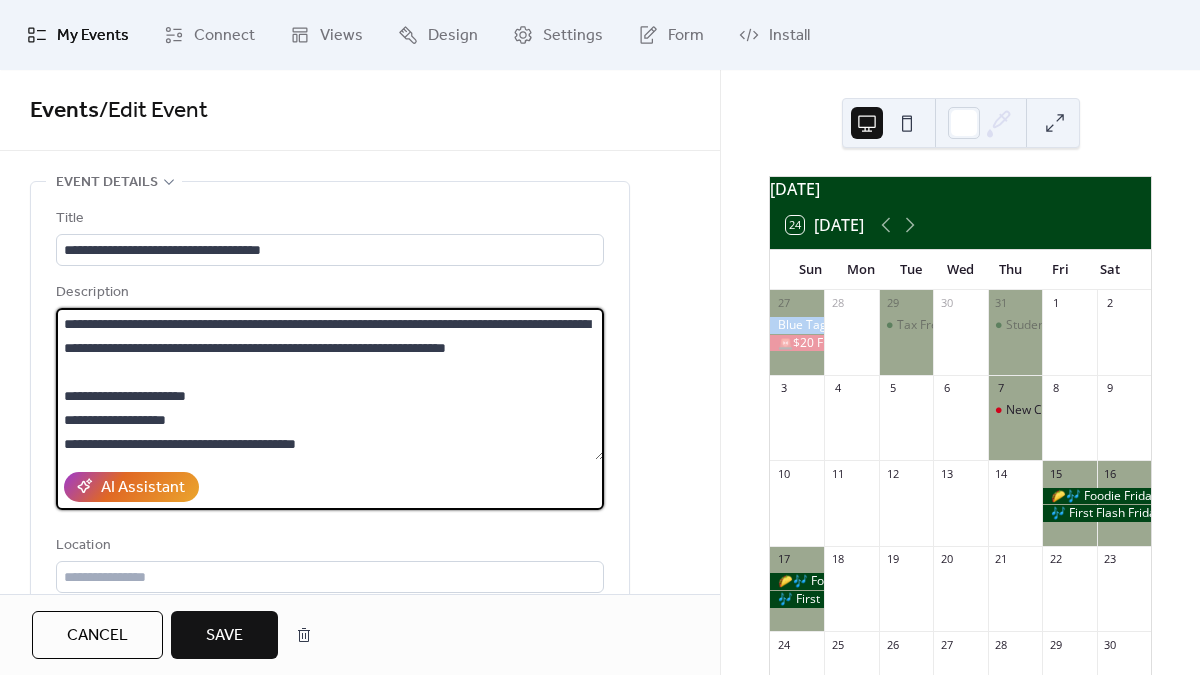 click on "**********" at bounding box center [330, 384] 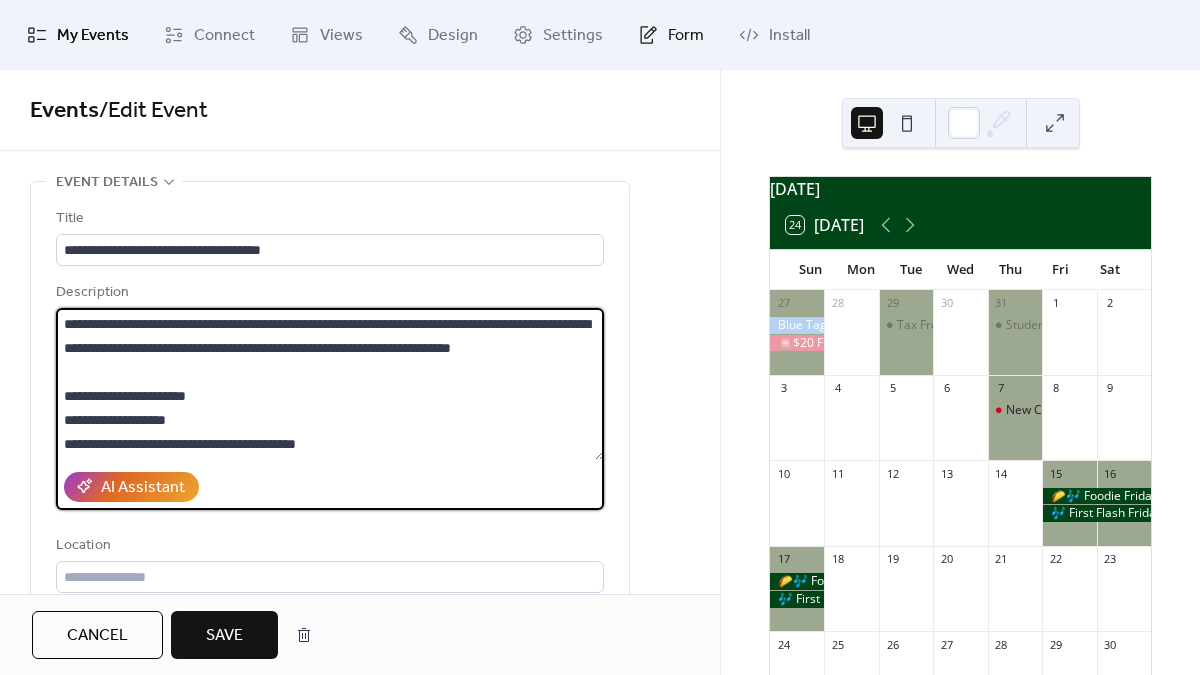 type on "**********" 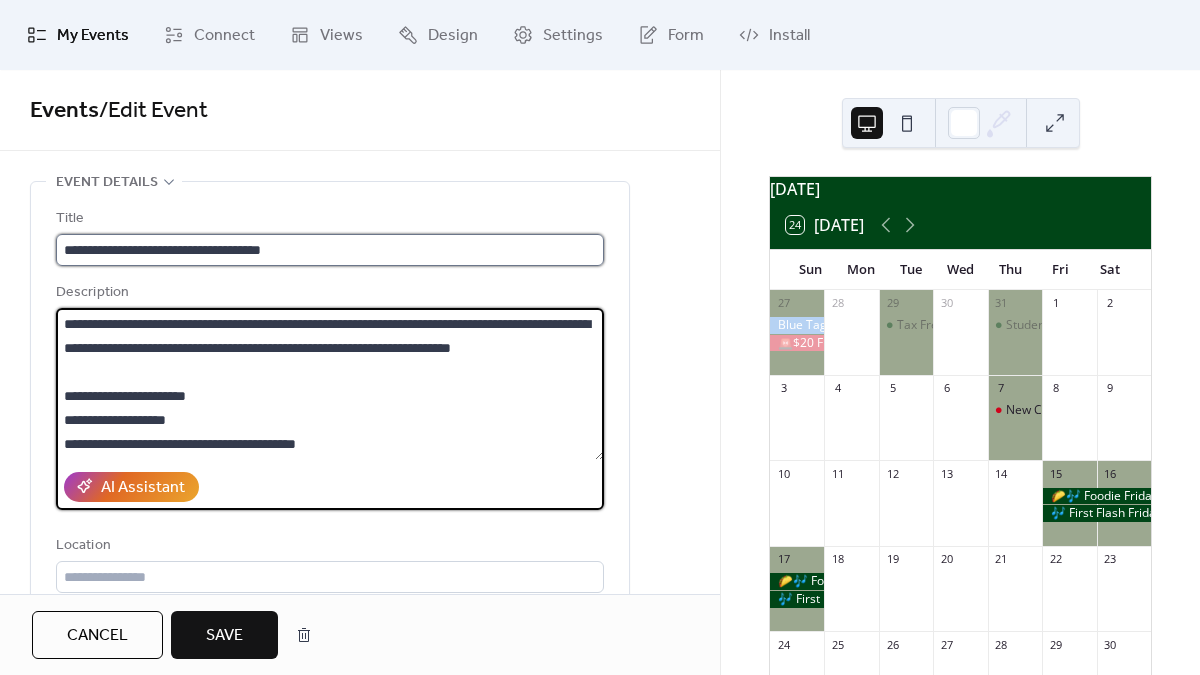 click on "**********" at bounding box center [330, 250] 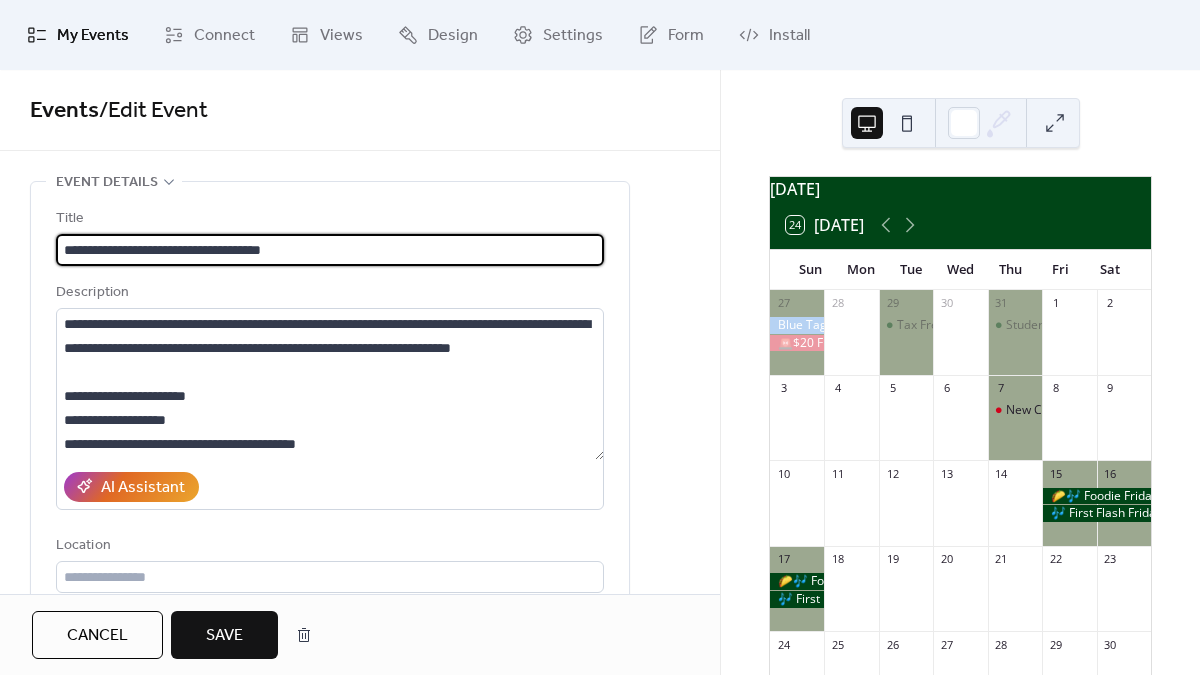click on "**********" at bounding box center [330, 250] 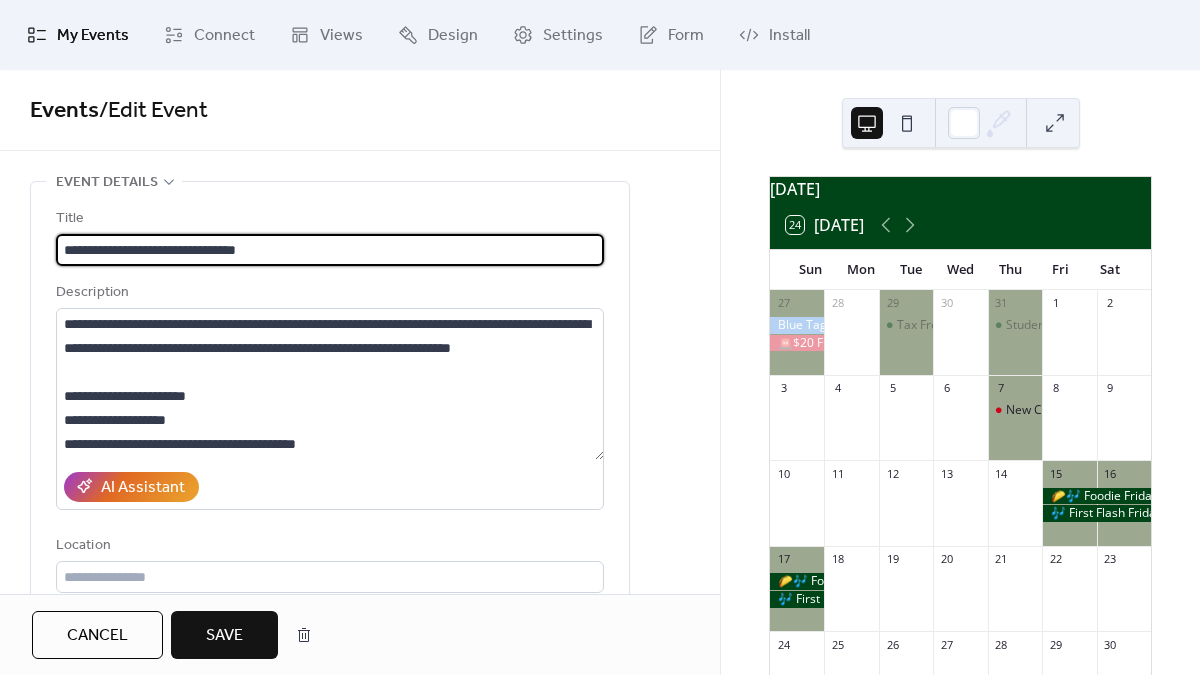 click on "**********" at bounding box center [330, 250] 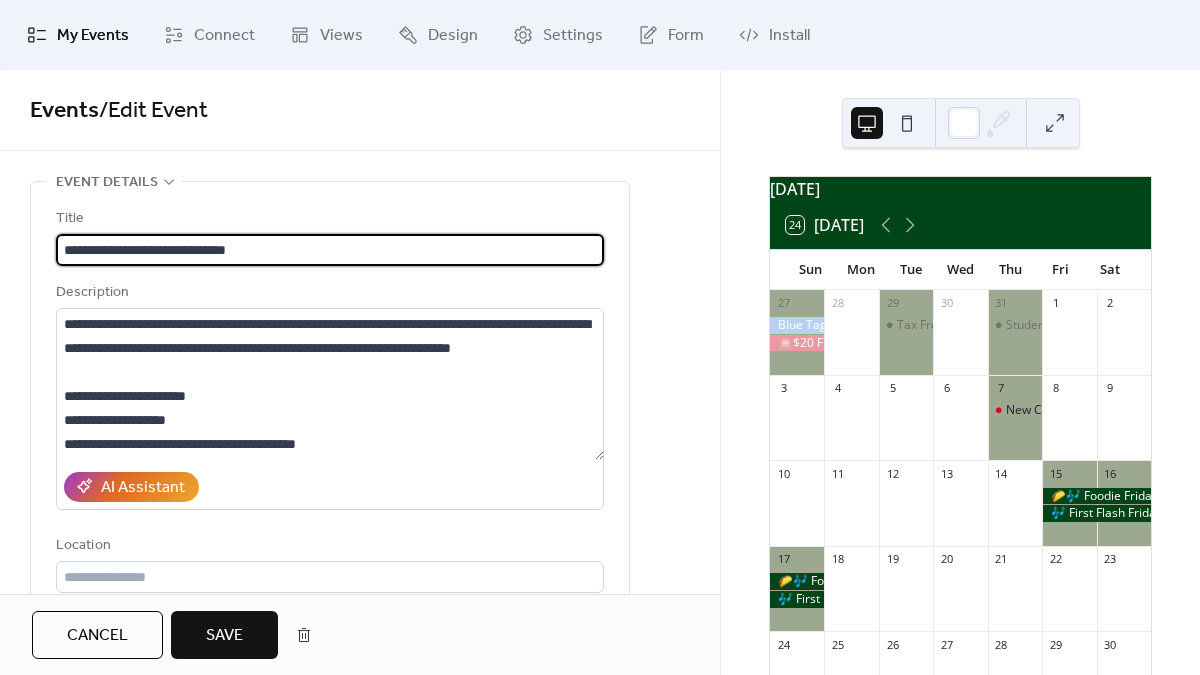 paste on "*****" 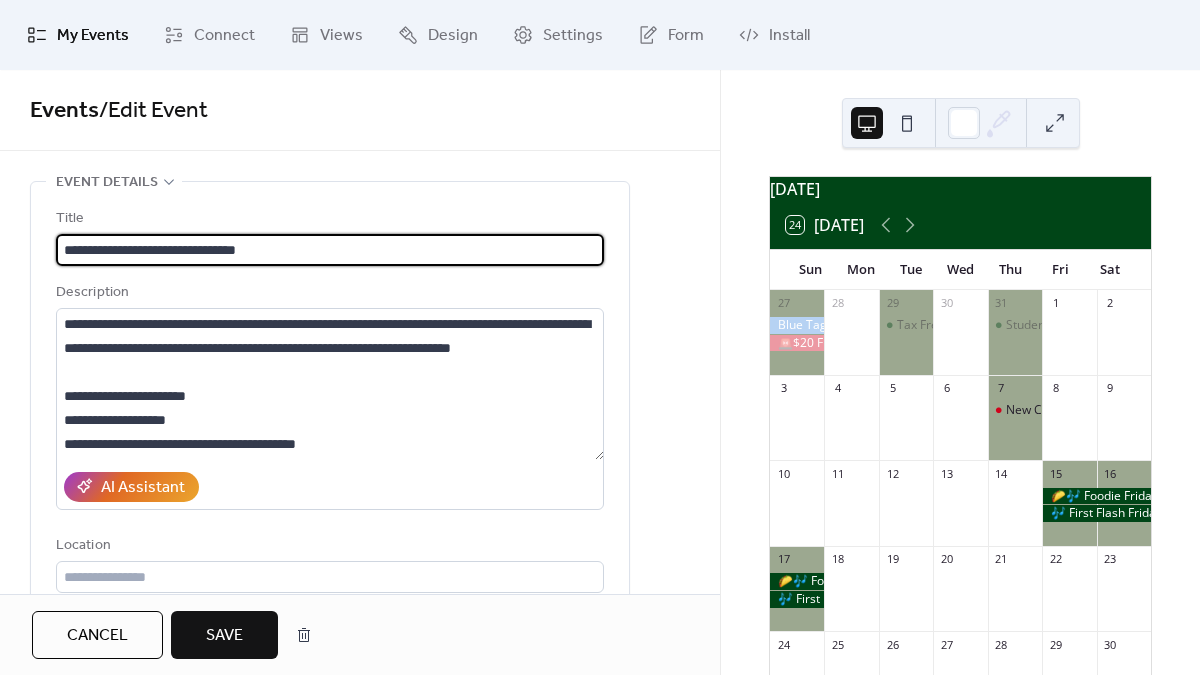 click on "**********" at bounding box center (330, 250) 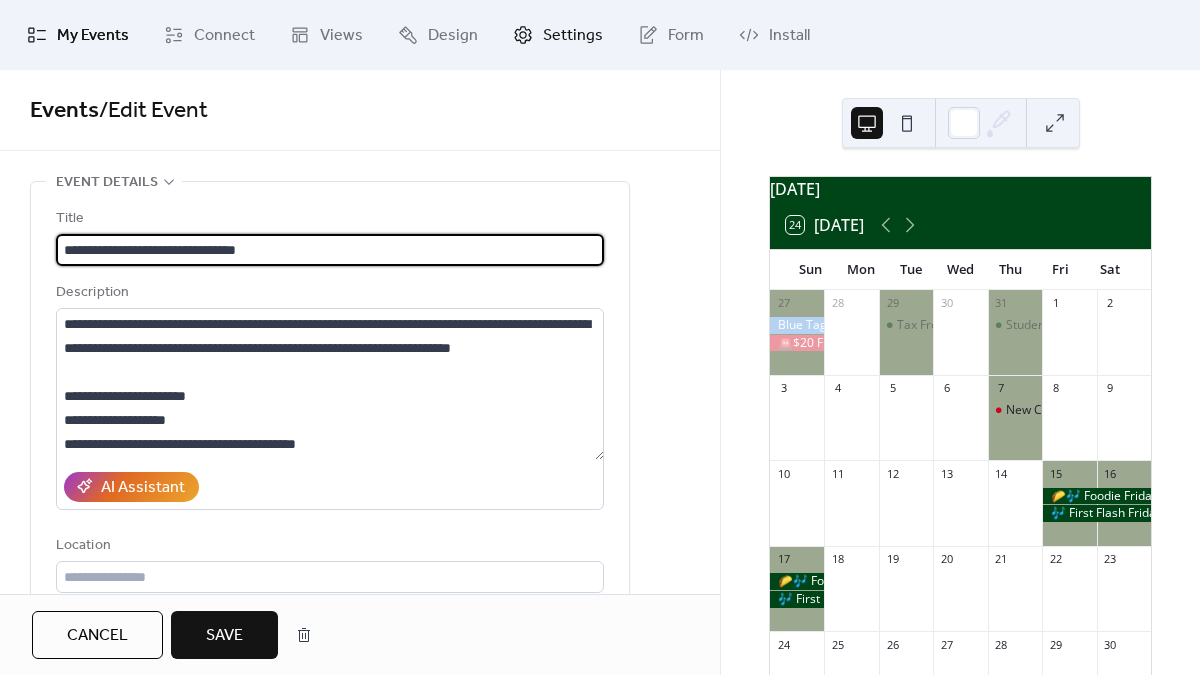 type on "**********" 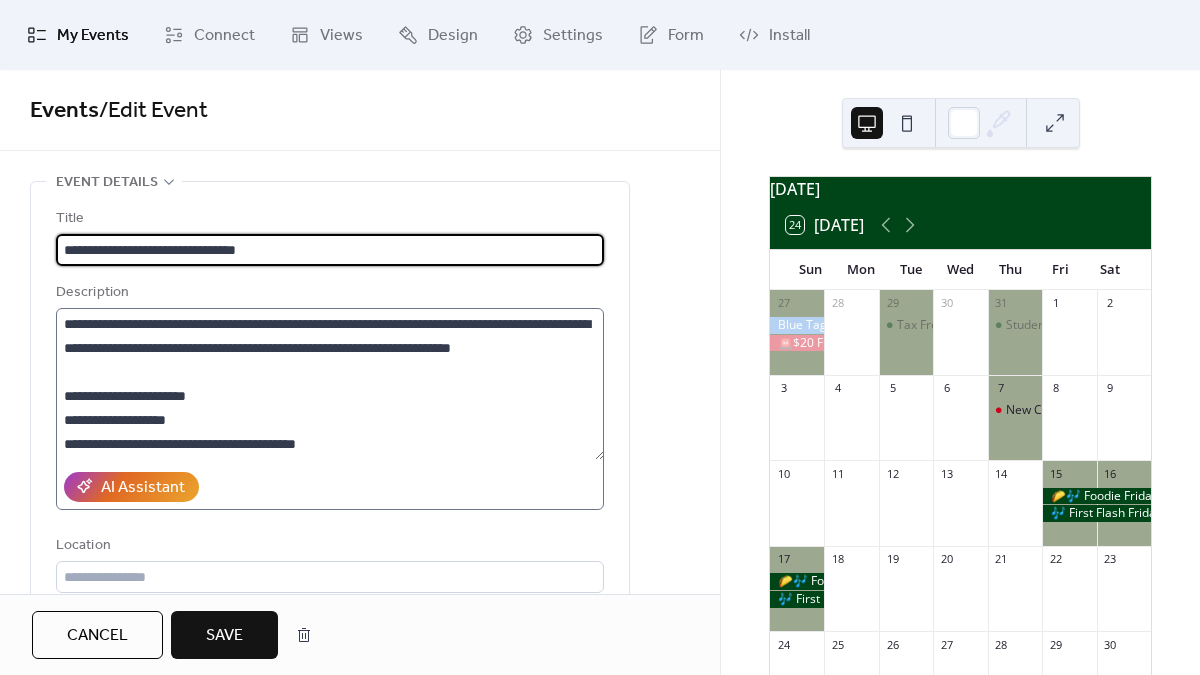 scroll, scrollTop: 9, scrollLeft: 0, axis: vertical 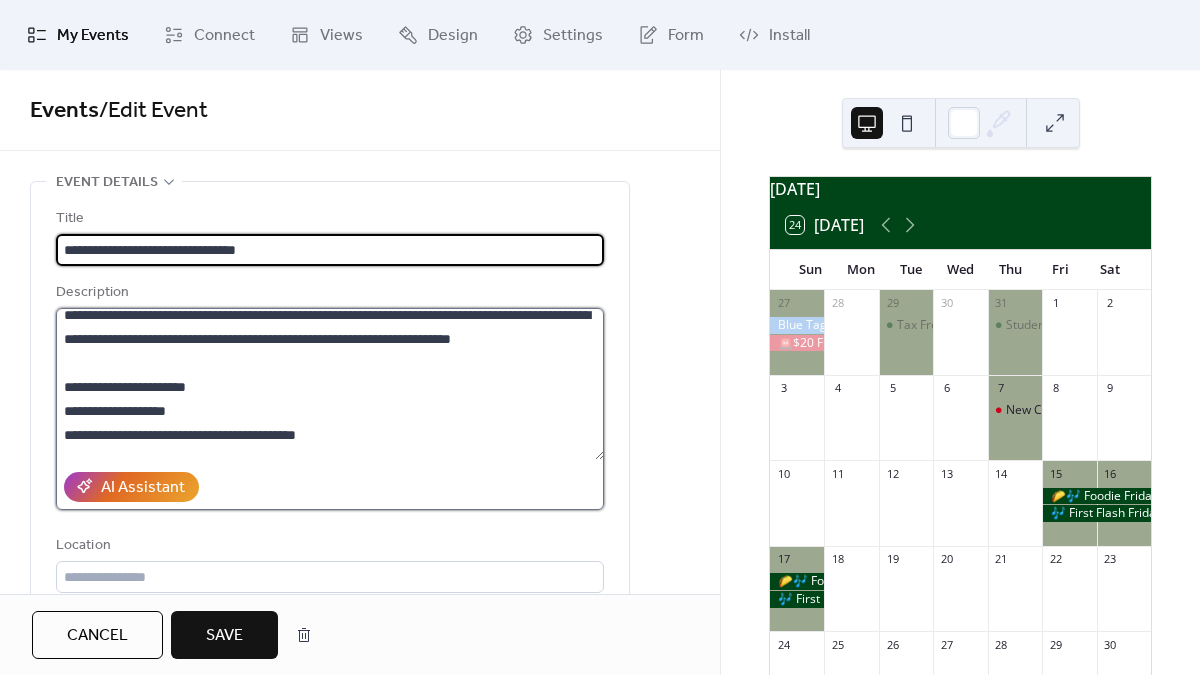 click on "**********" at bounding box center [330, 384] 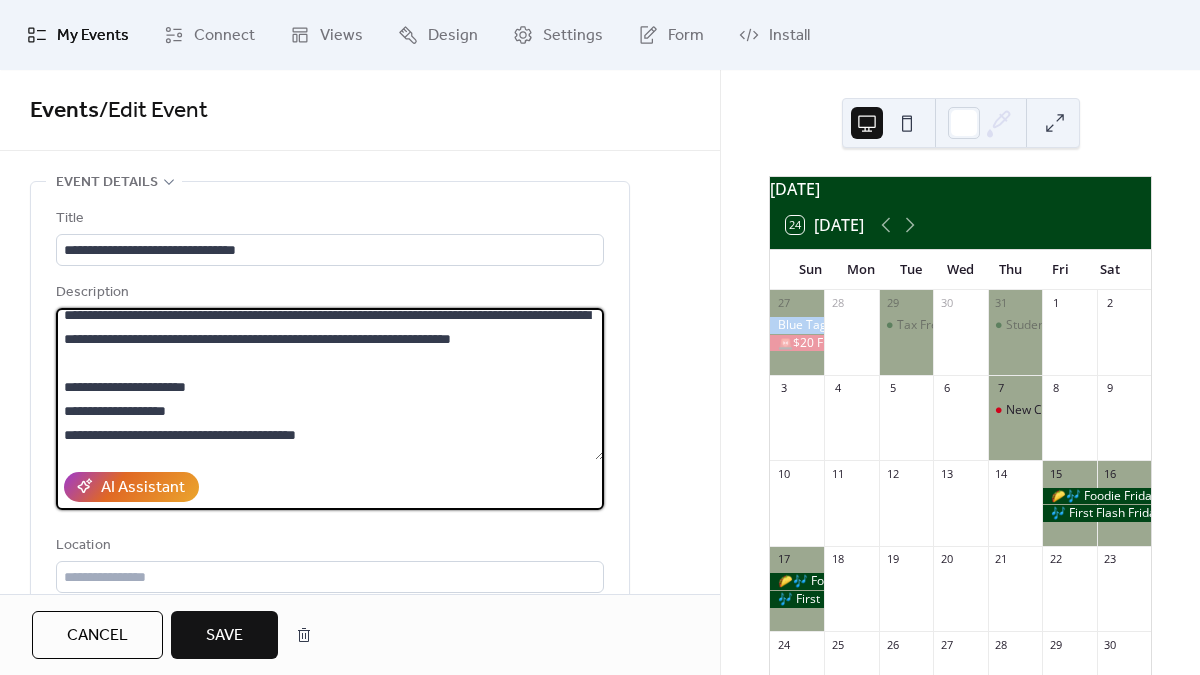 click on "**********" at bounding box center [330, 384] 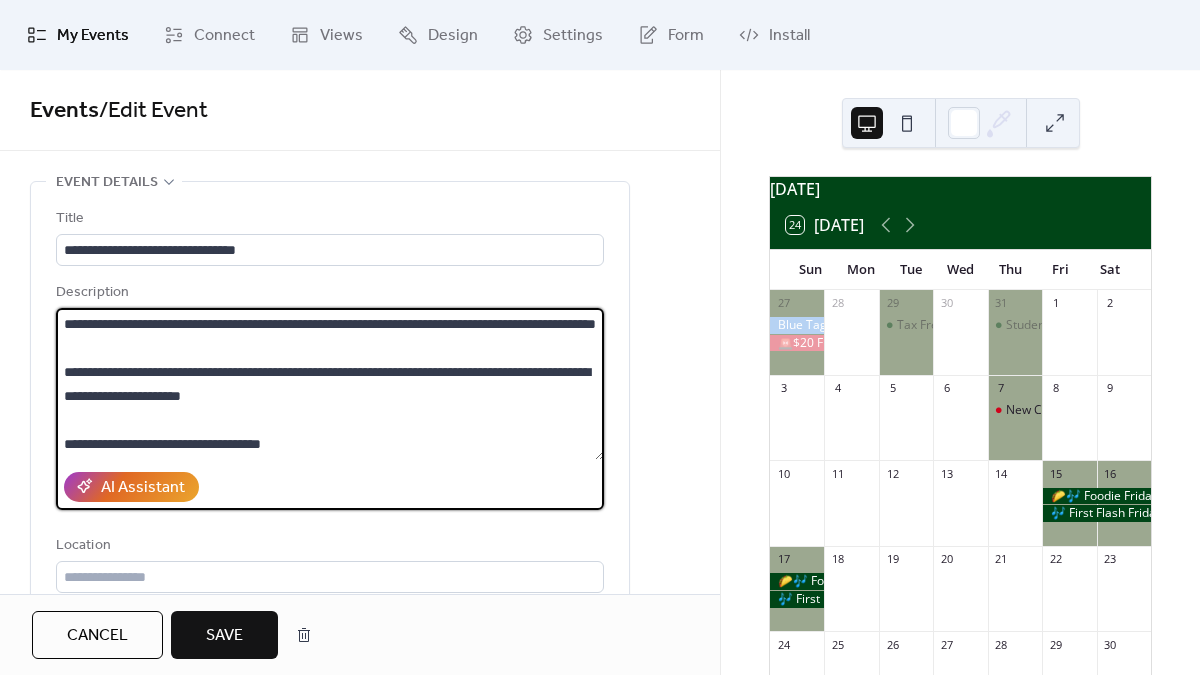 scroll, scrollTop: 217, scrollLeft: 0, axis: vertical 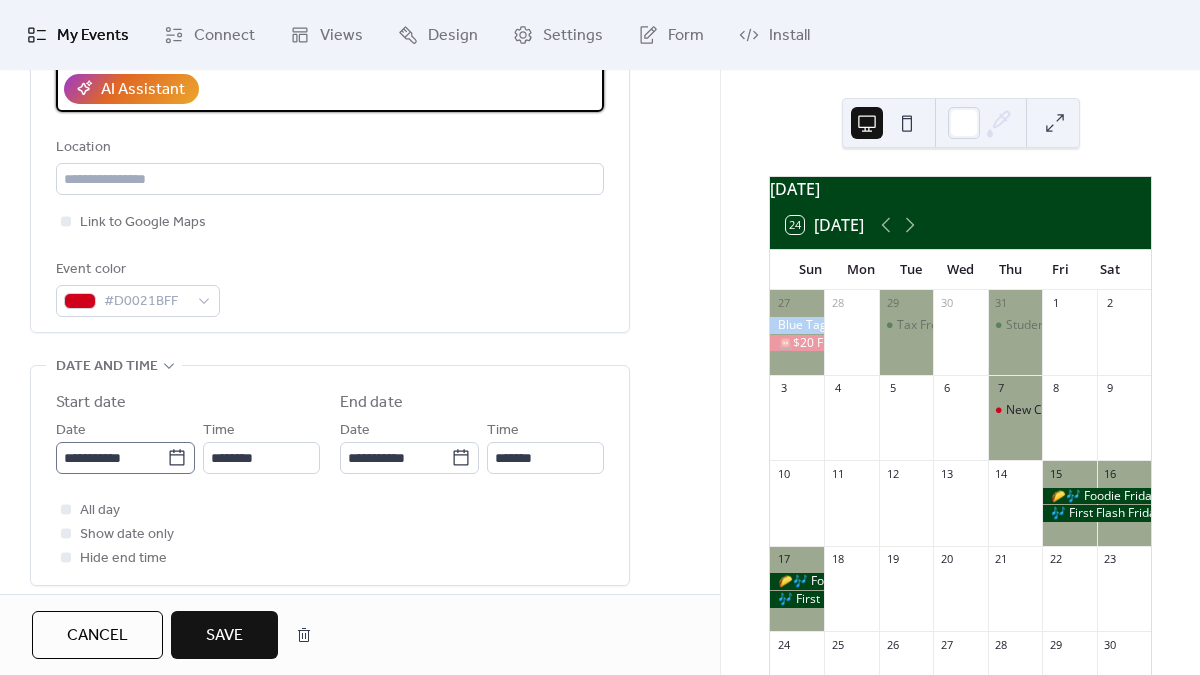 type on "**********" 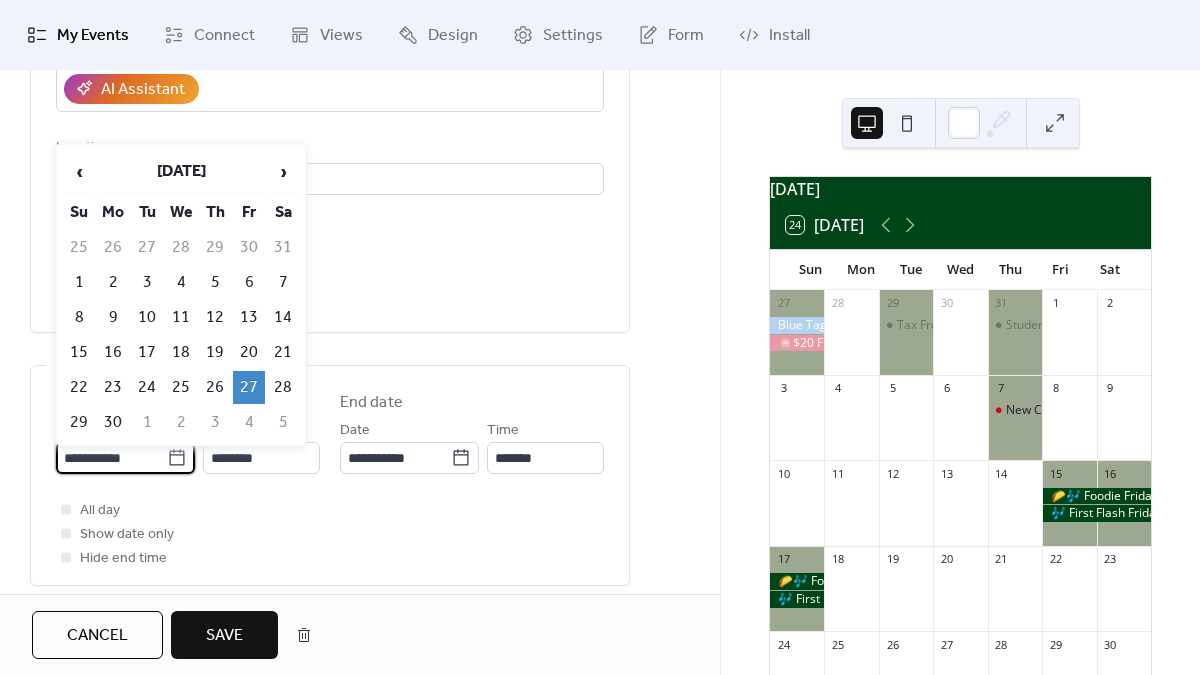 click on "**********" at bounding box center (111, 458) 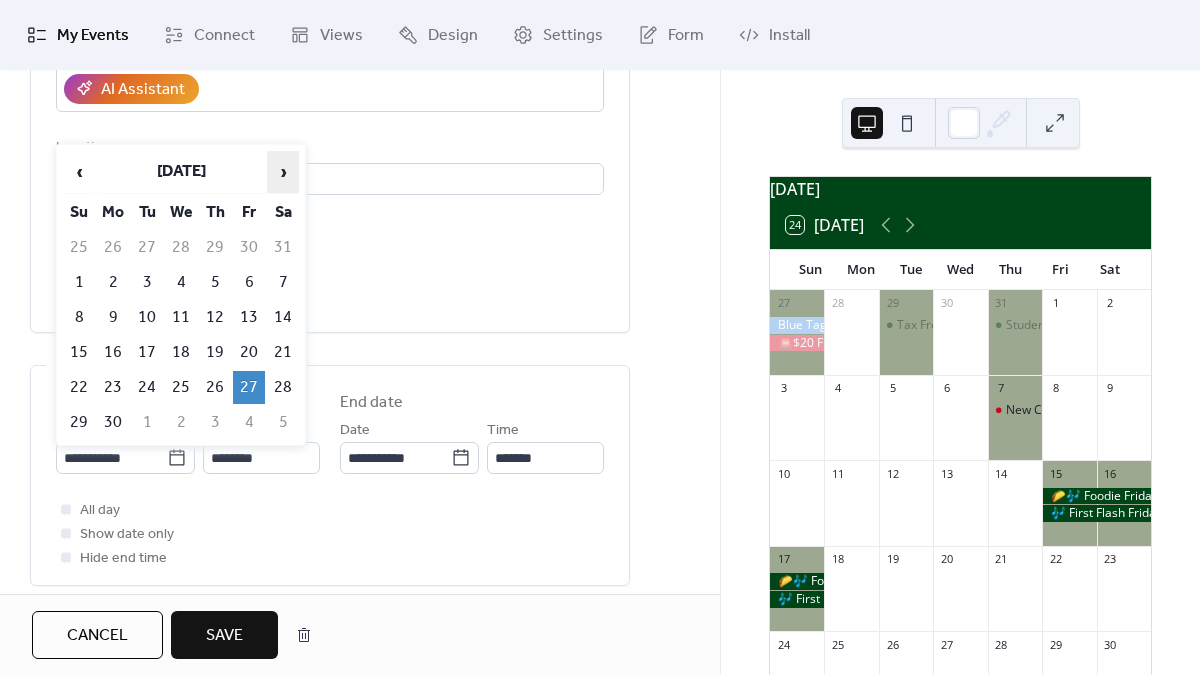 click on "›" at bounding box center (283, 172) 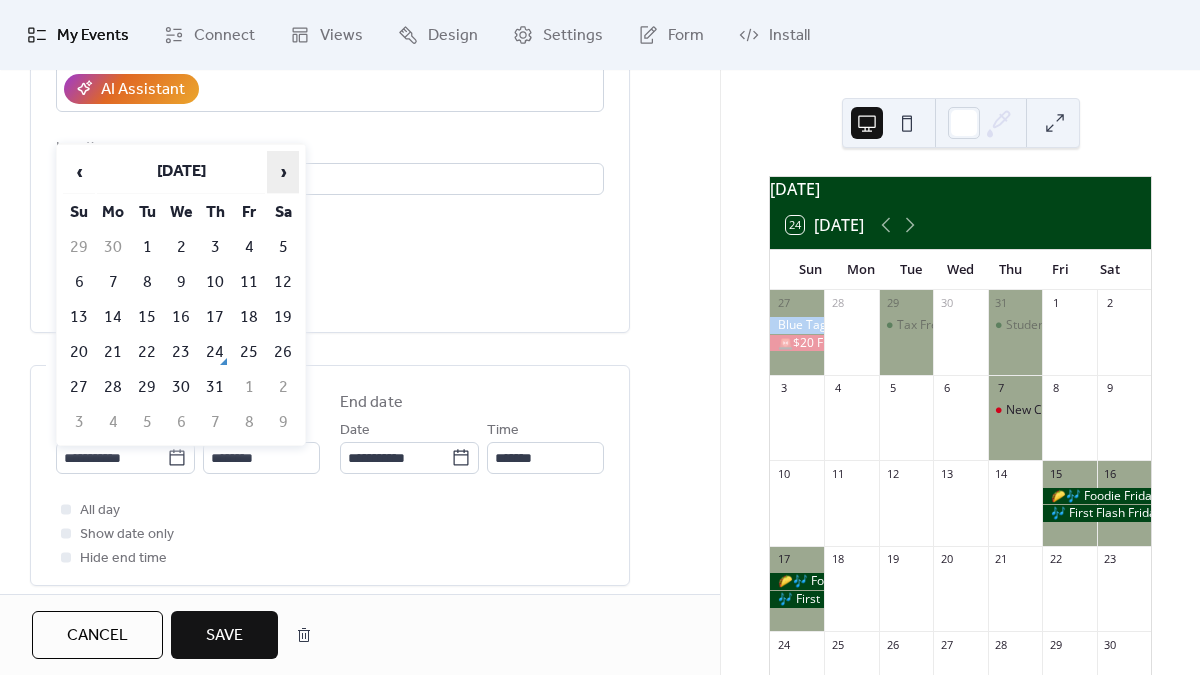 click on "›" at bounding box center (283, 172) 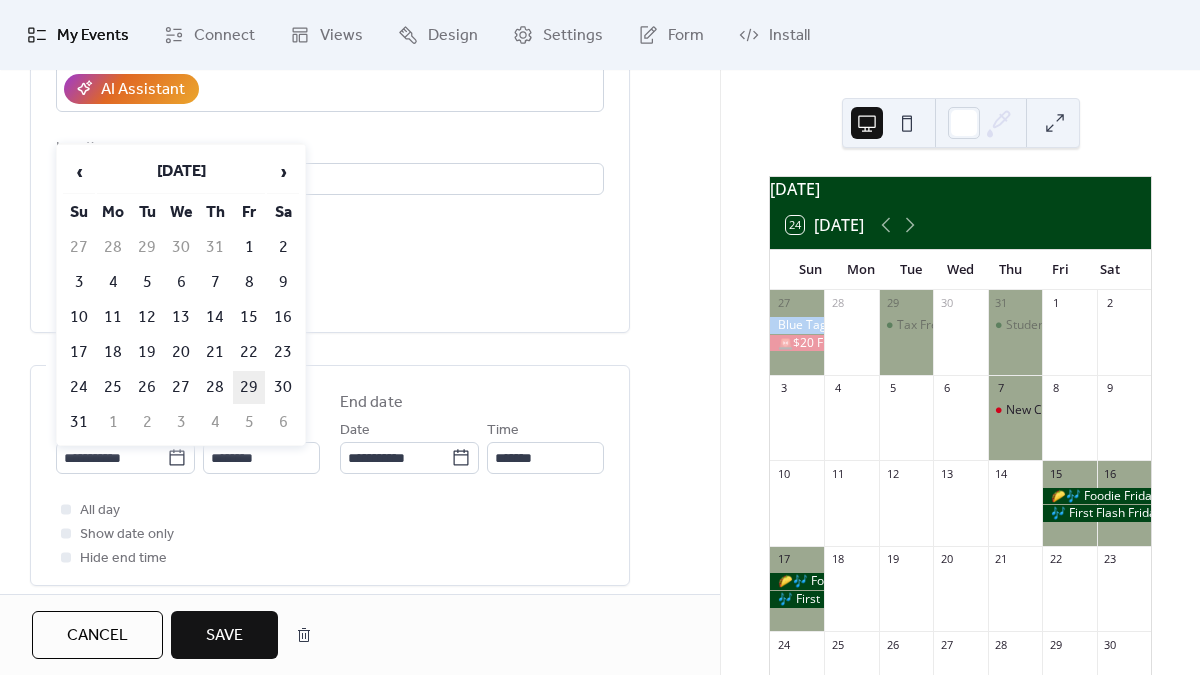 click on "29" at bounding box center [249, 387] 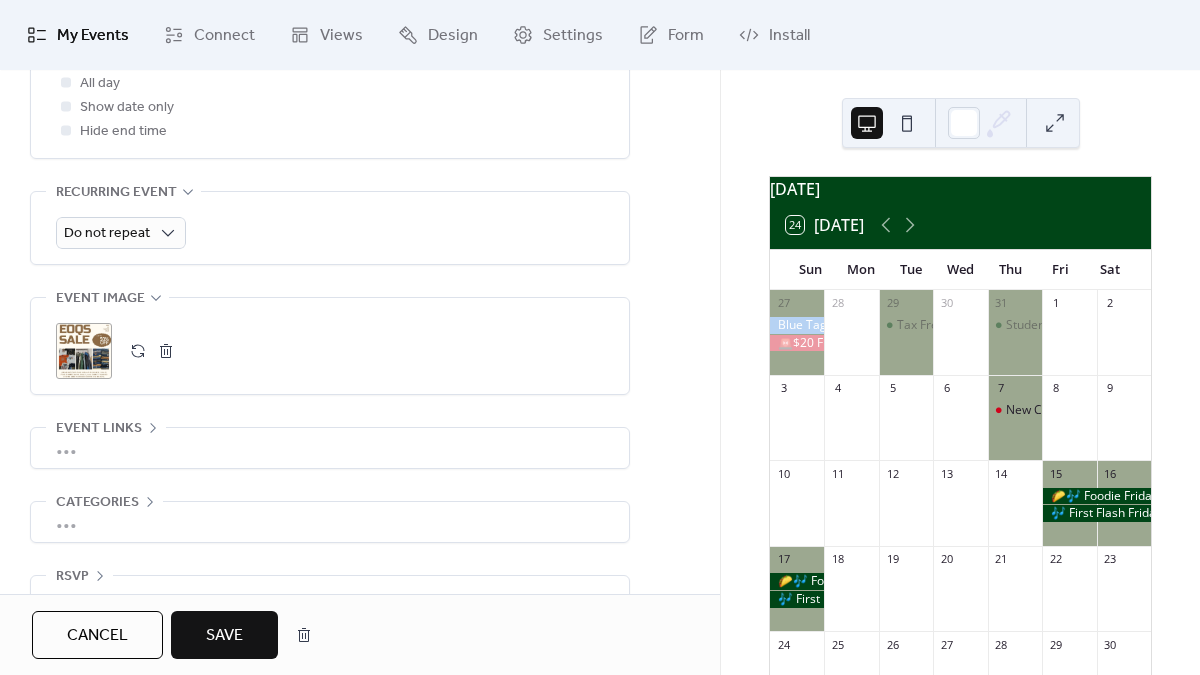 scroll, scrollTop: 831, scrollLeft: 0, axis: vertical 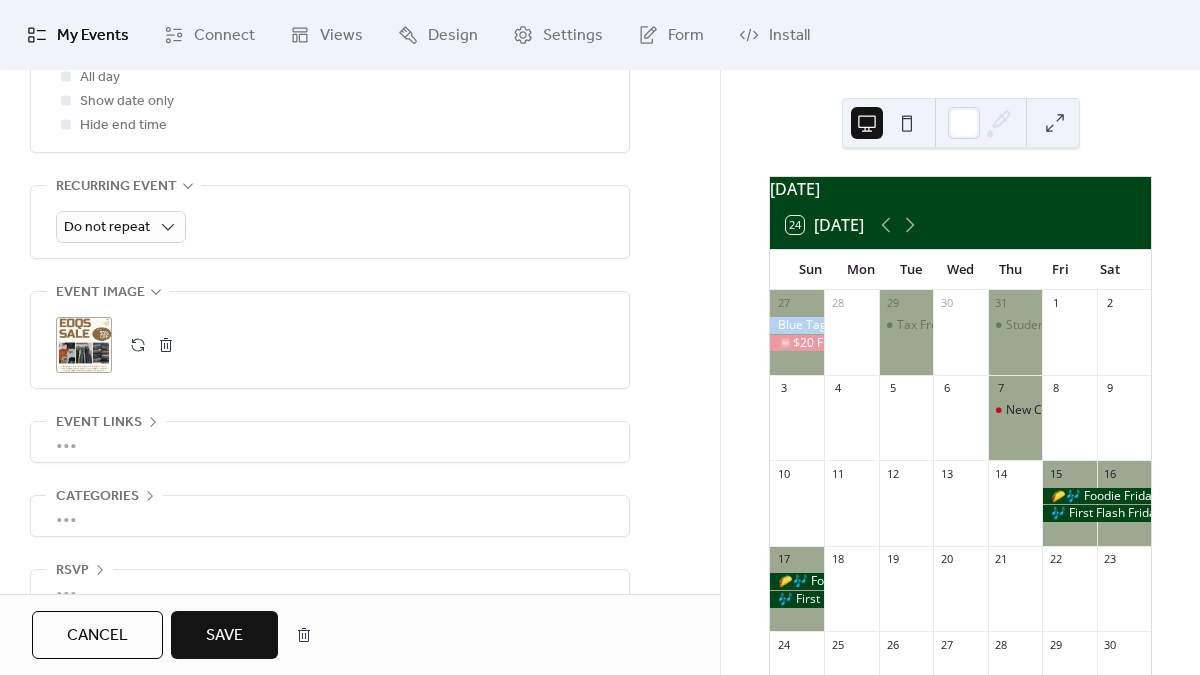 click at bounding box center (166, 345) 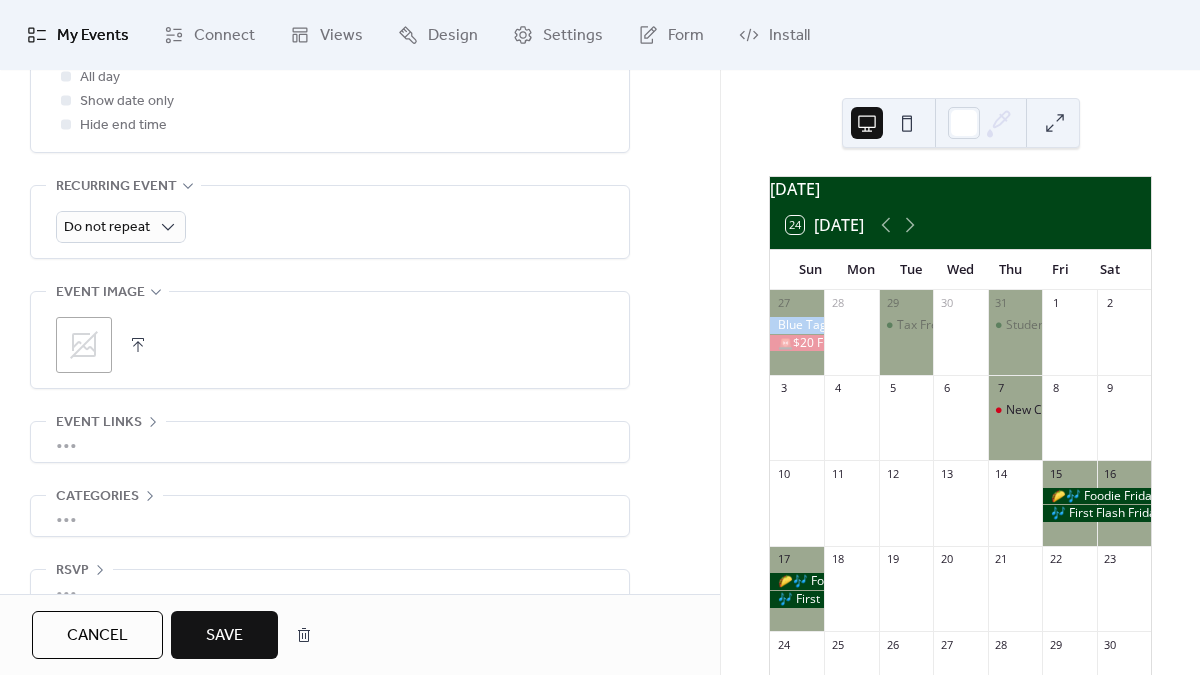 scroll, scrollTop: 872, scrollLeft: 0, axis: vertical 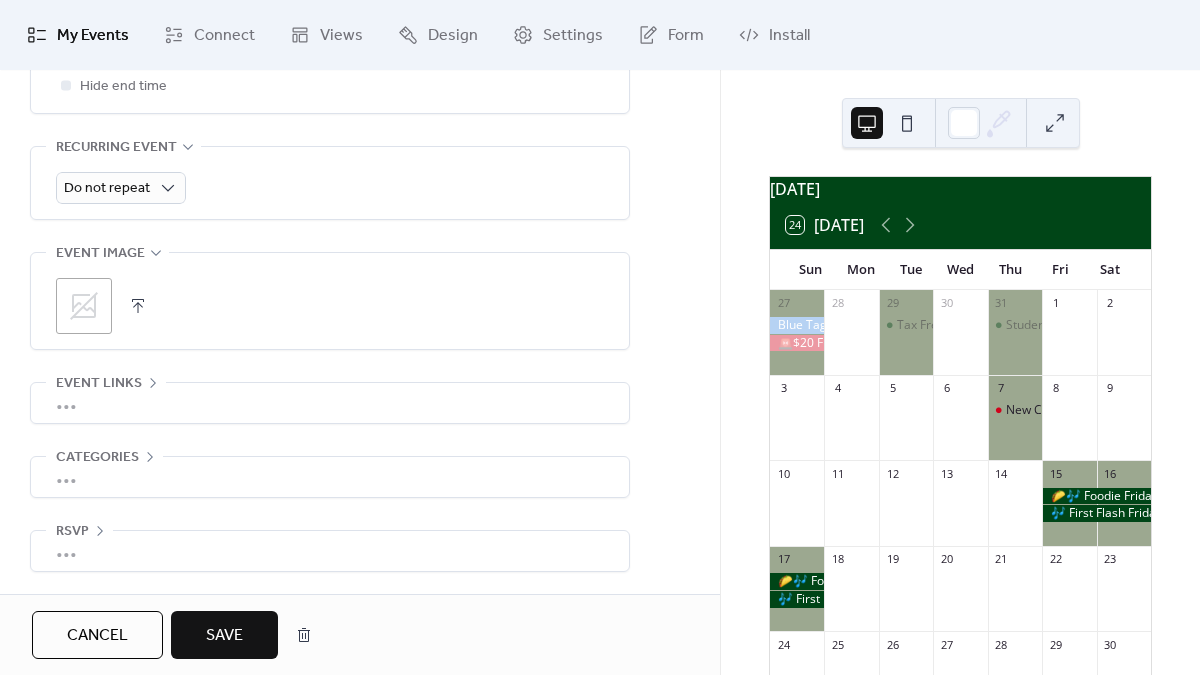 click on "Save" at bounding box center [224, 636] 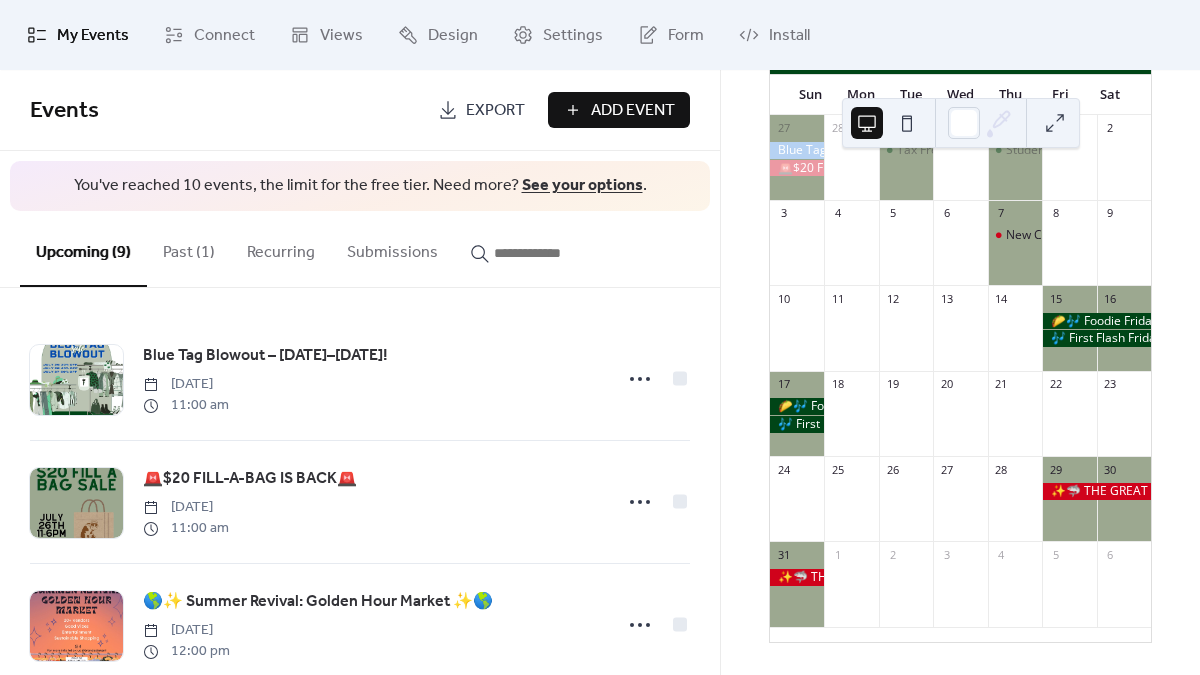 scroll, scrollTop: 187, scrollLeft: 0, axis: vertical 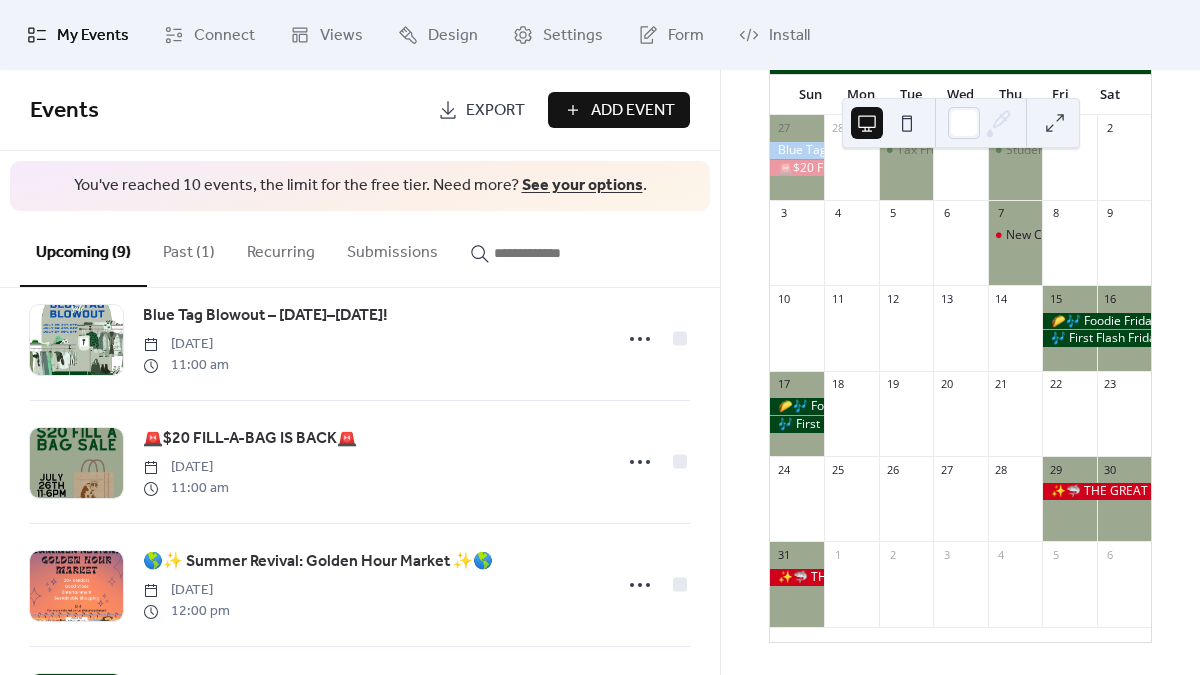click on "Past (1)" at bounding box center (189, 248) 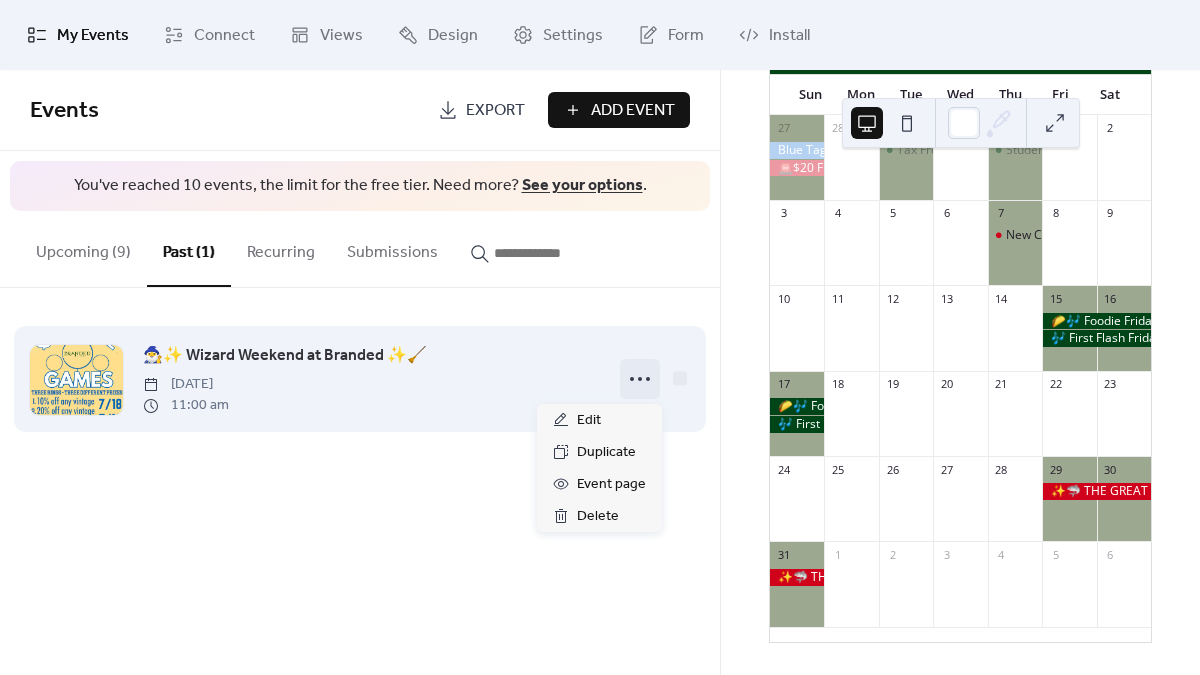 click 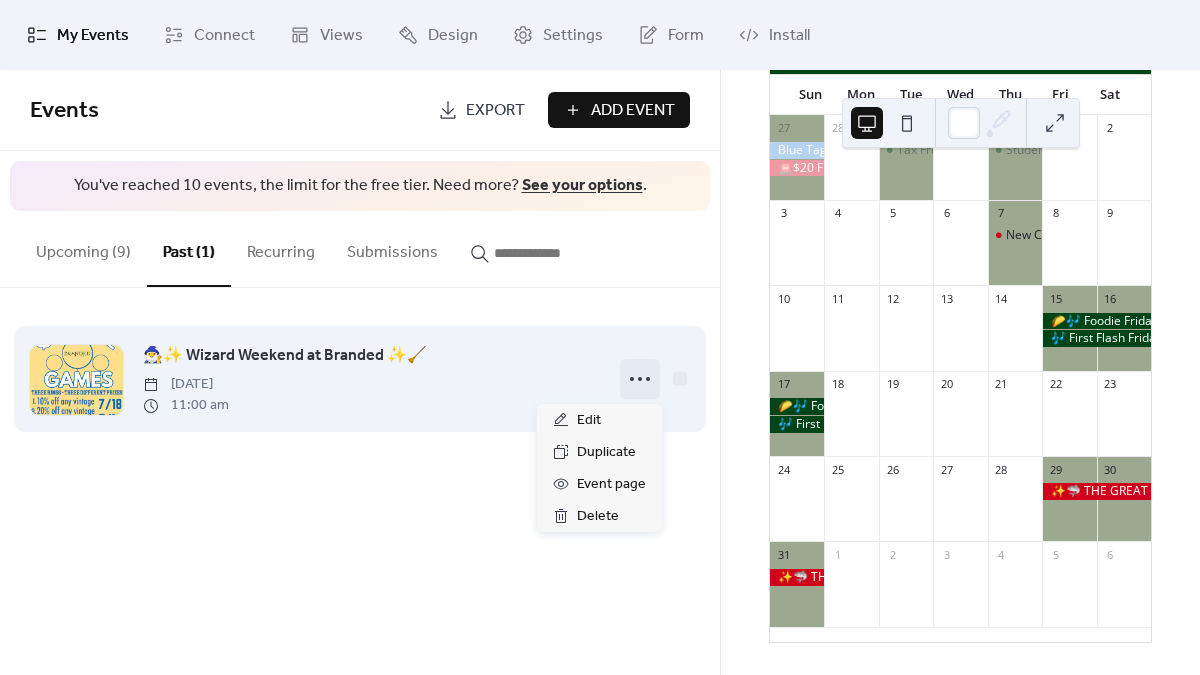 click 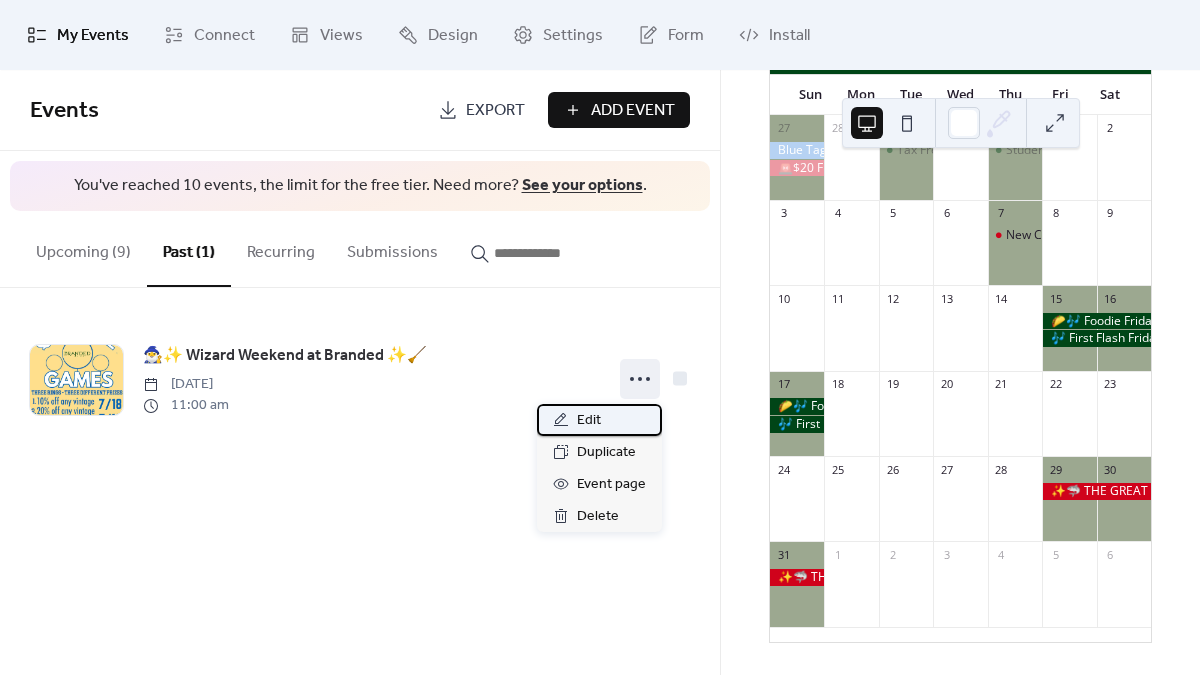 click on "Edit" at bounding box center (599, 420) 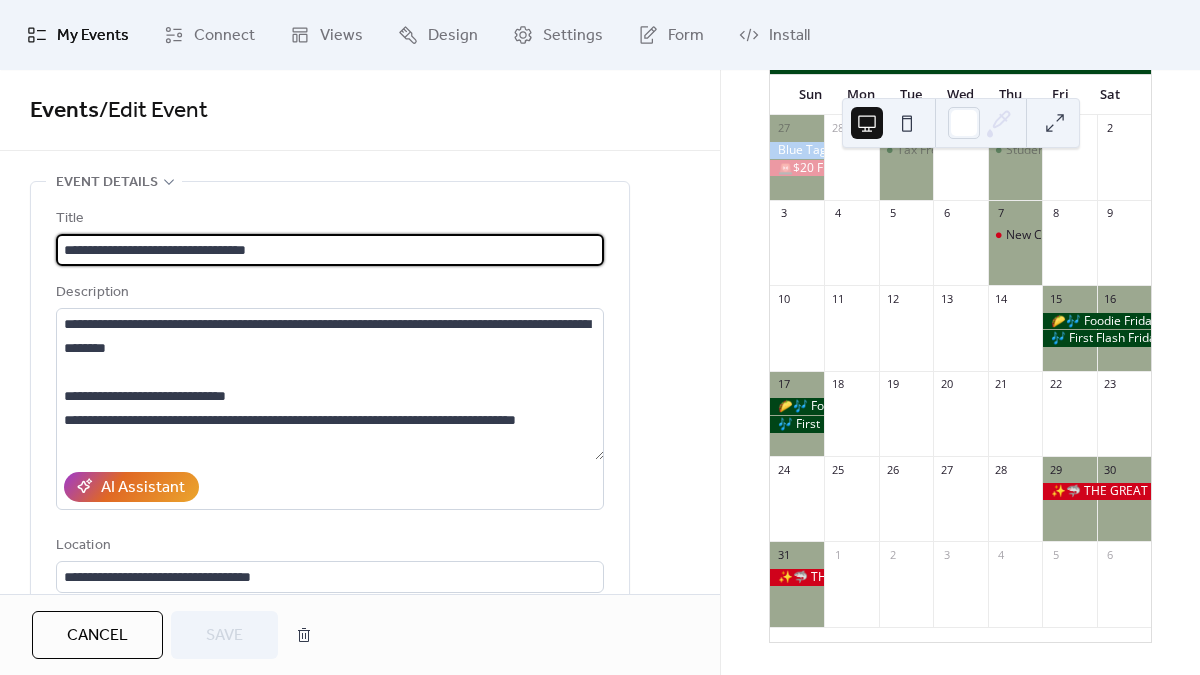 drag, startPoint x: 389, startPoint y: 240, endPoint x: 32, endPoint y: 238, distance: 357.0056 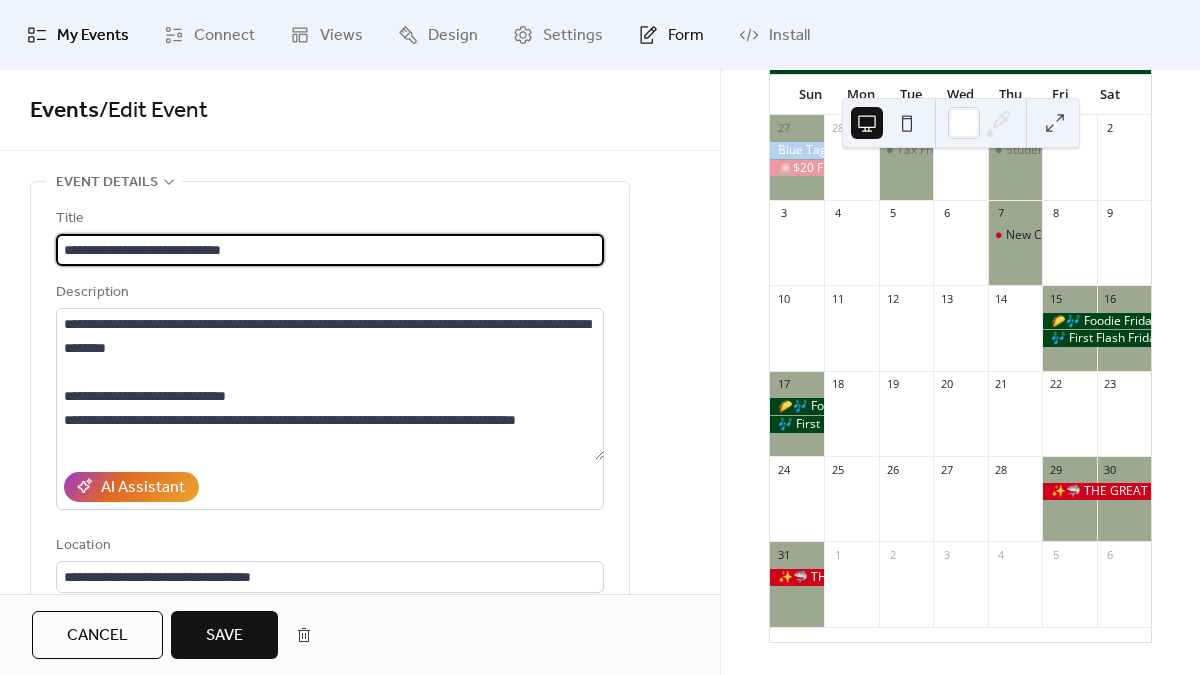 type on "**********" 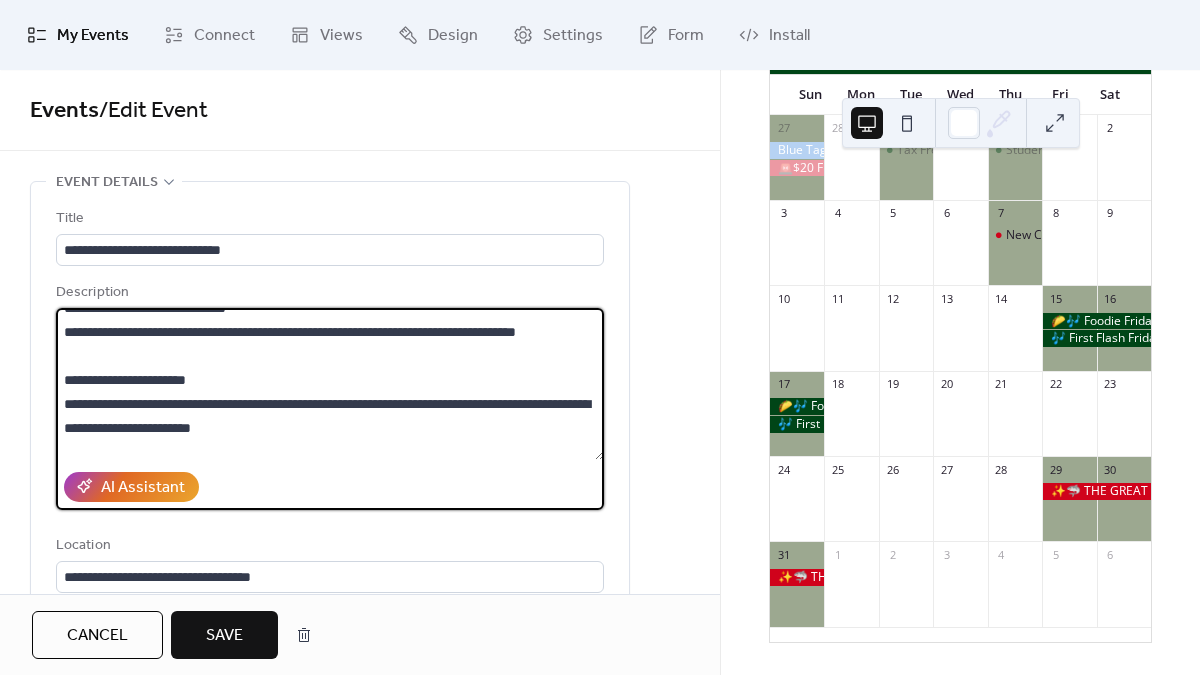 scroll, scrollTop: 264, scrollLeft: 0, axis: vertical 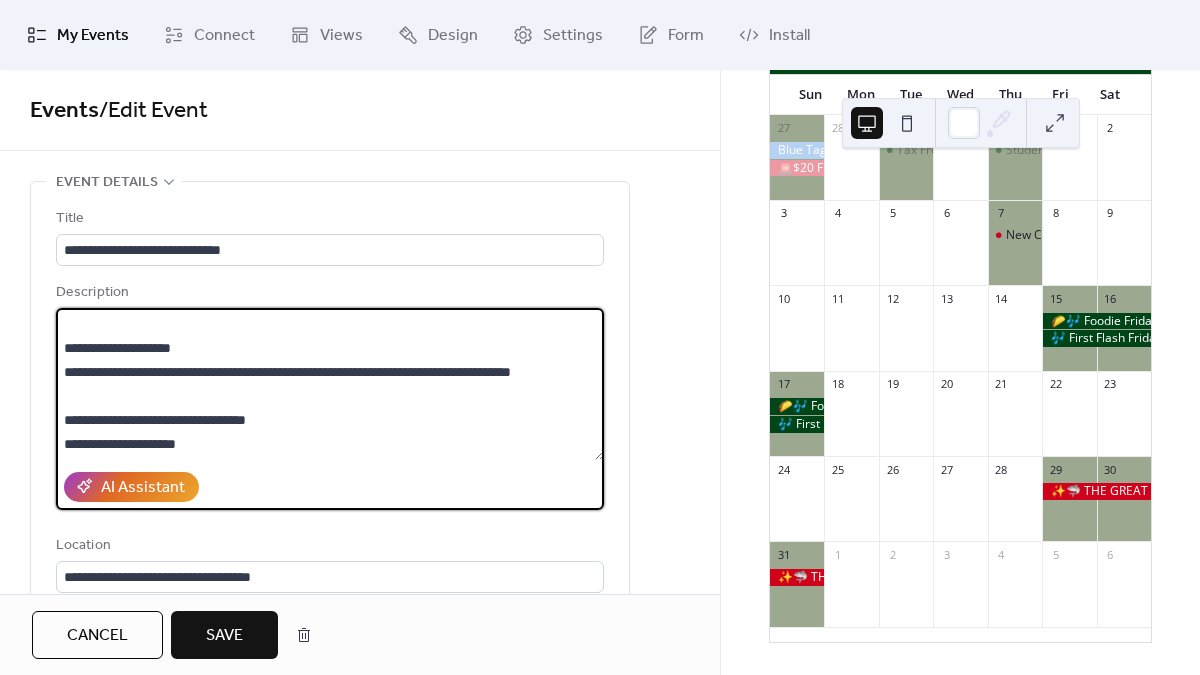 drag, startPoint x: 65, startPoint y: 325, endPoint x: 188, endPoint y: 504, distance: 217.18655 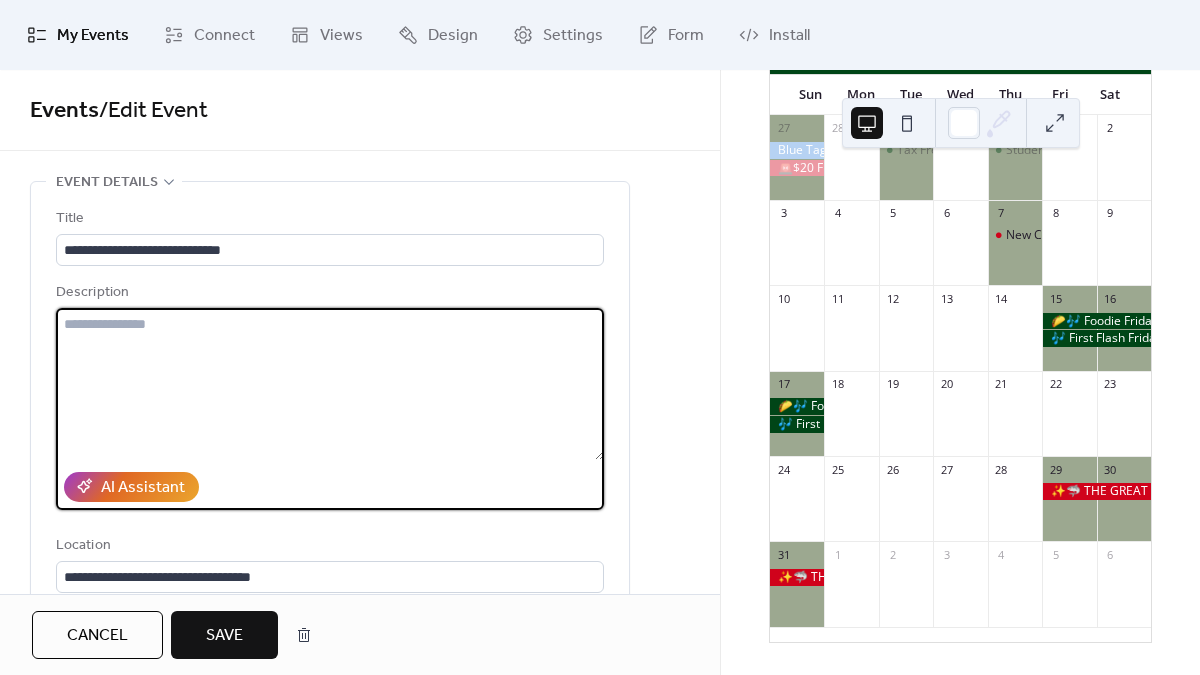 scroll, scrollTop: 0, scrollLeft: 0, axis: both 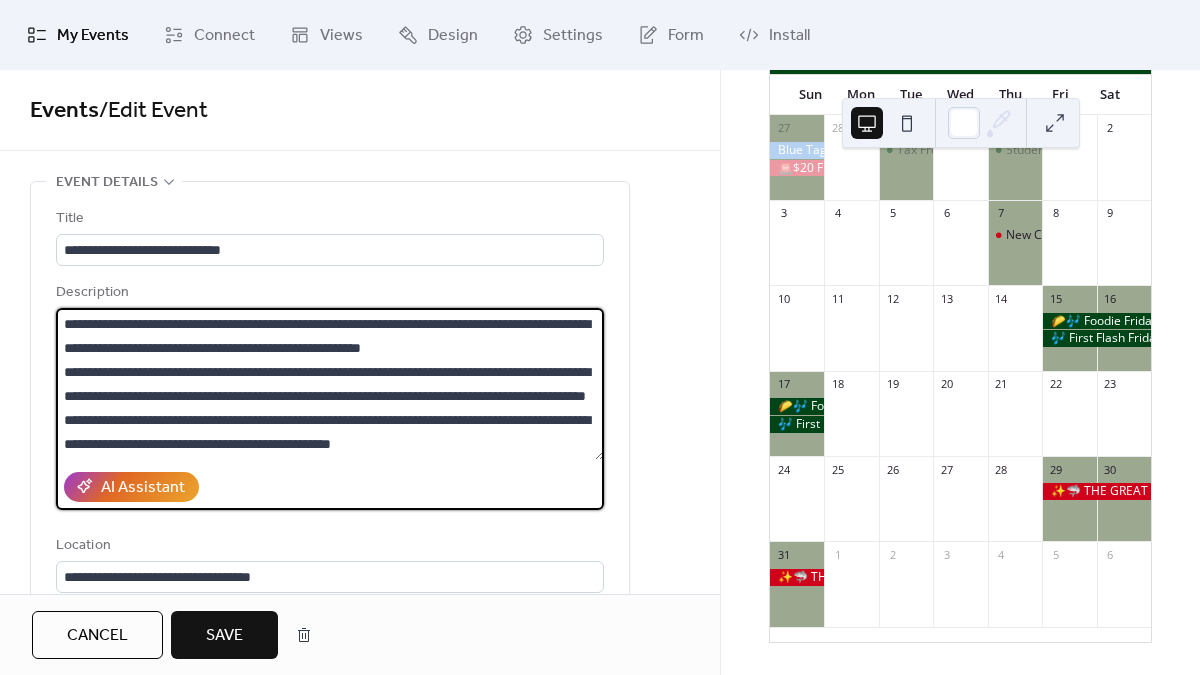 click on "**********" at bounding box center (330, 384) 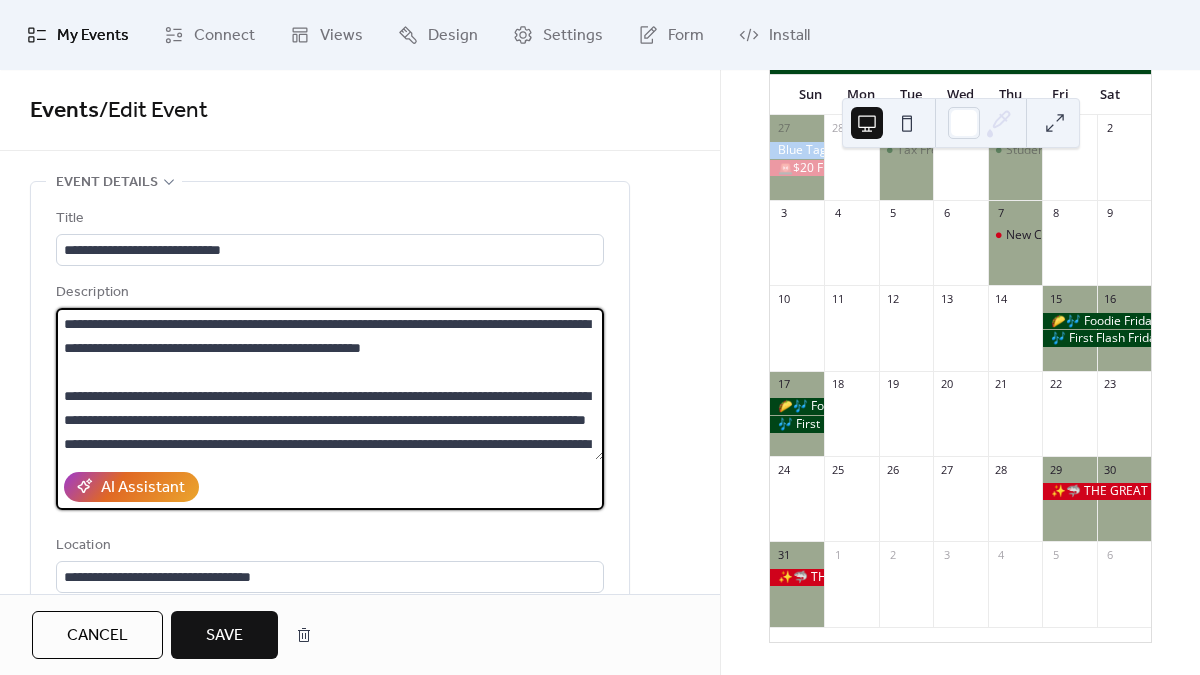 click on "**********" at bounding box center [330, 384] 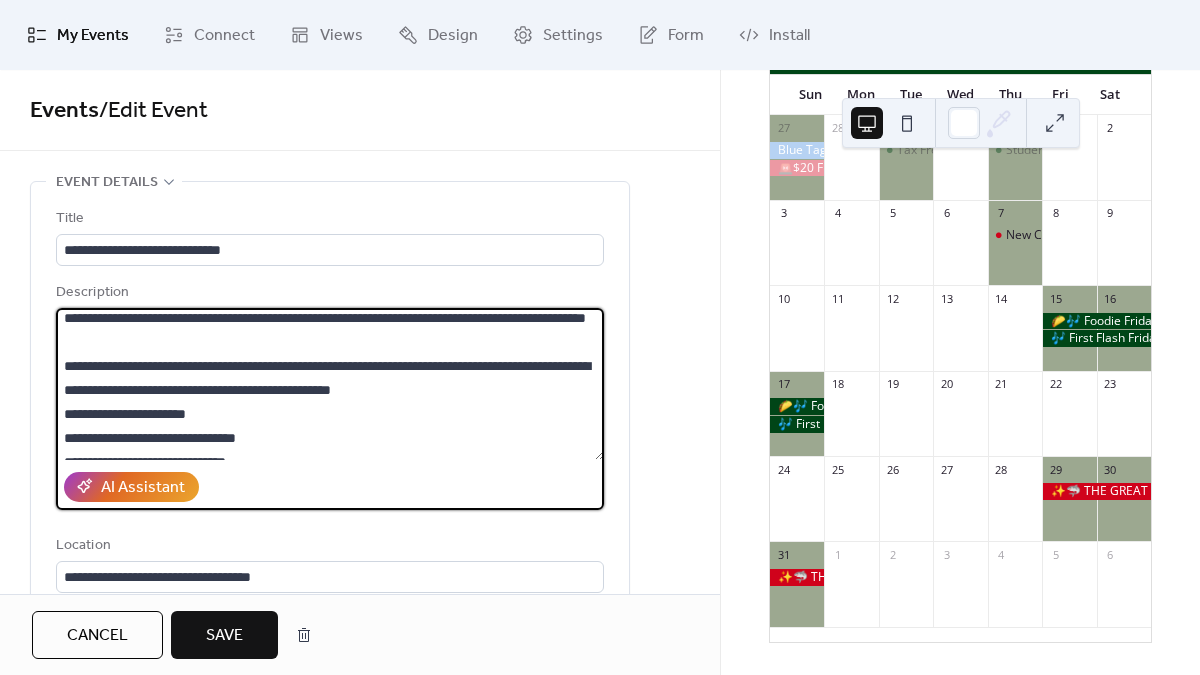 scroll, scrollTop: 105, scrollLeft: 0, axis: vertical 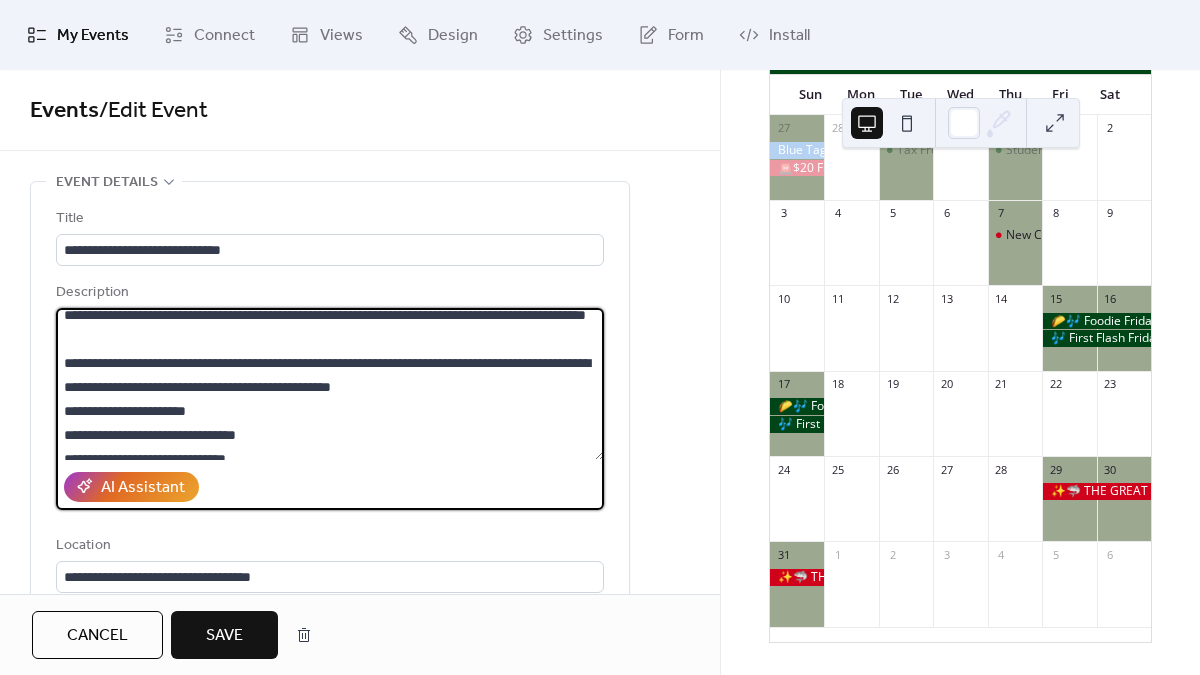 drag, startPoint x: 209, startPoint y: 433, endPoint x: 81, endPoint y: 428, distance: 128.09763 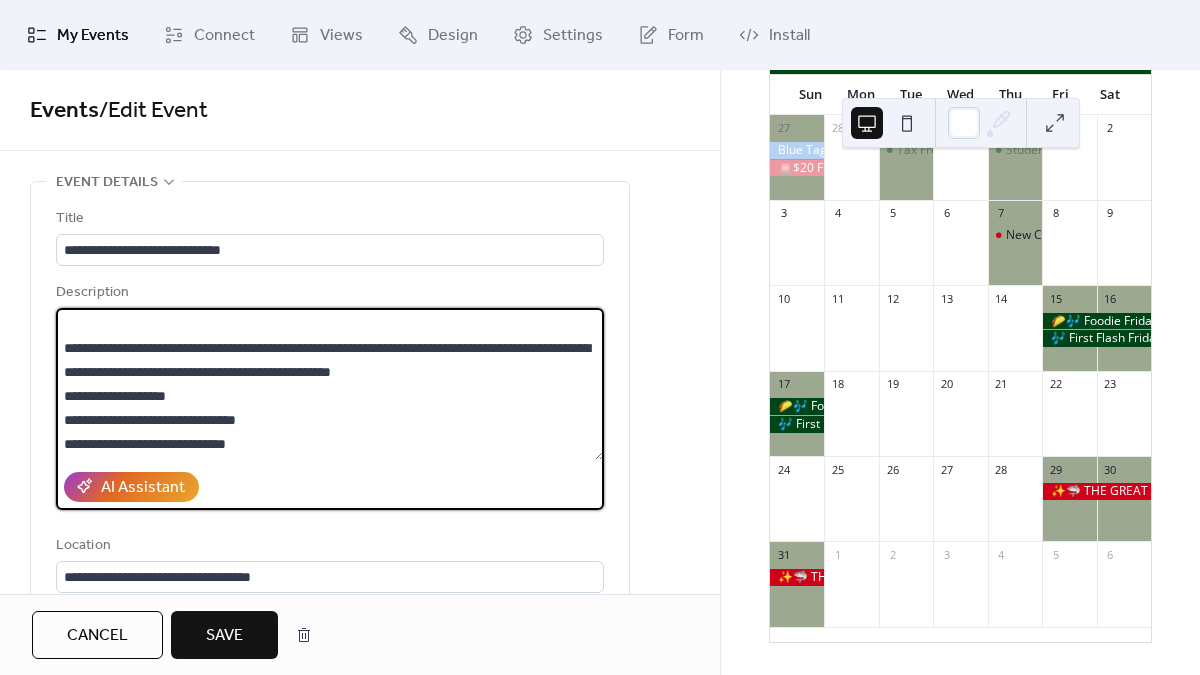 scroll, scrollTop: 138, scrollLeft: 0, axis: vertical 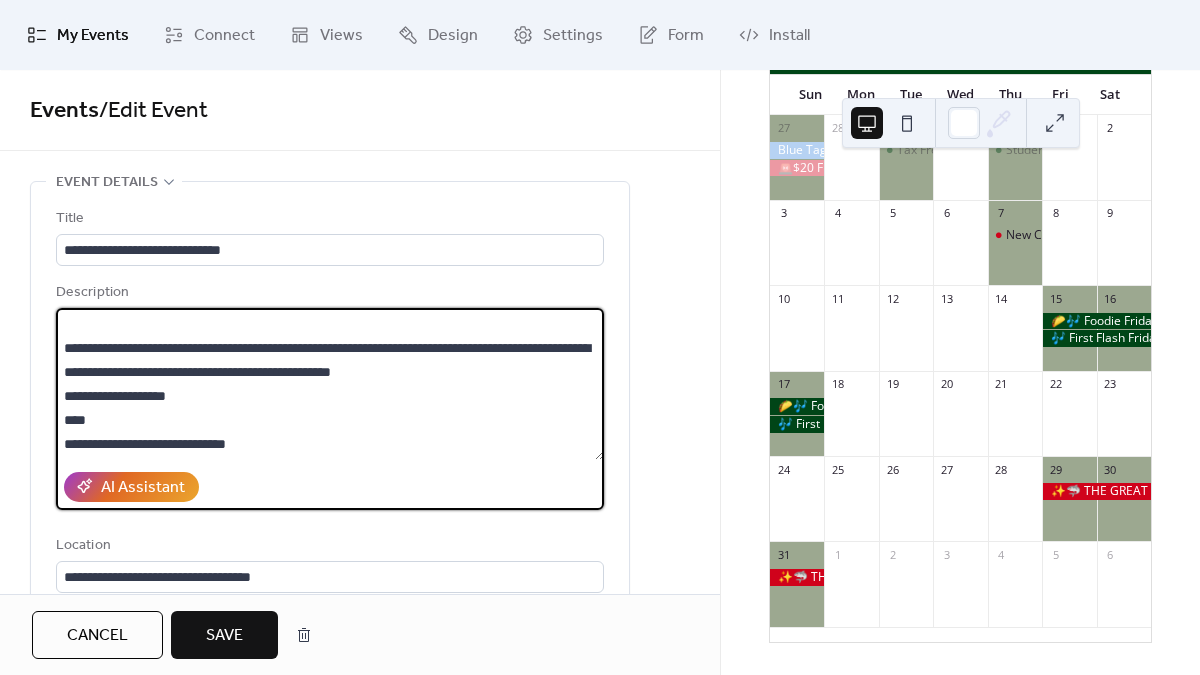 click on "**********" at bounding box center [330, 384] 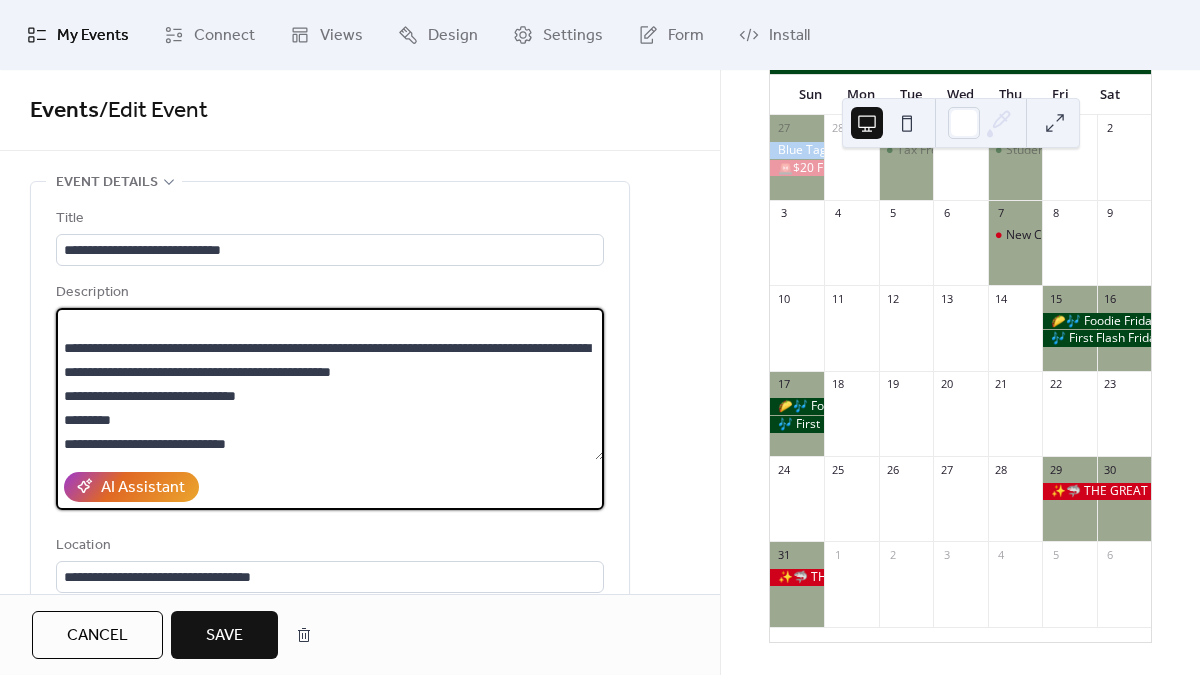 scroll, scrollTop: 168, scrollLeft: 0, axis: vertical 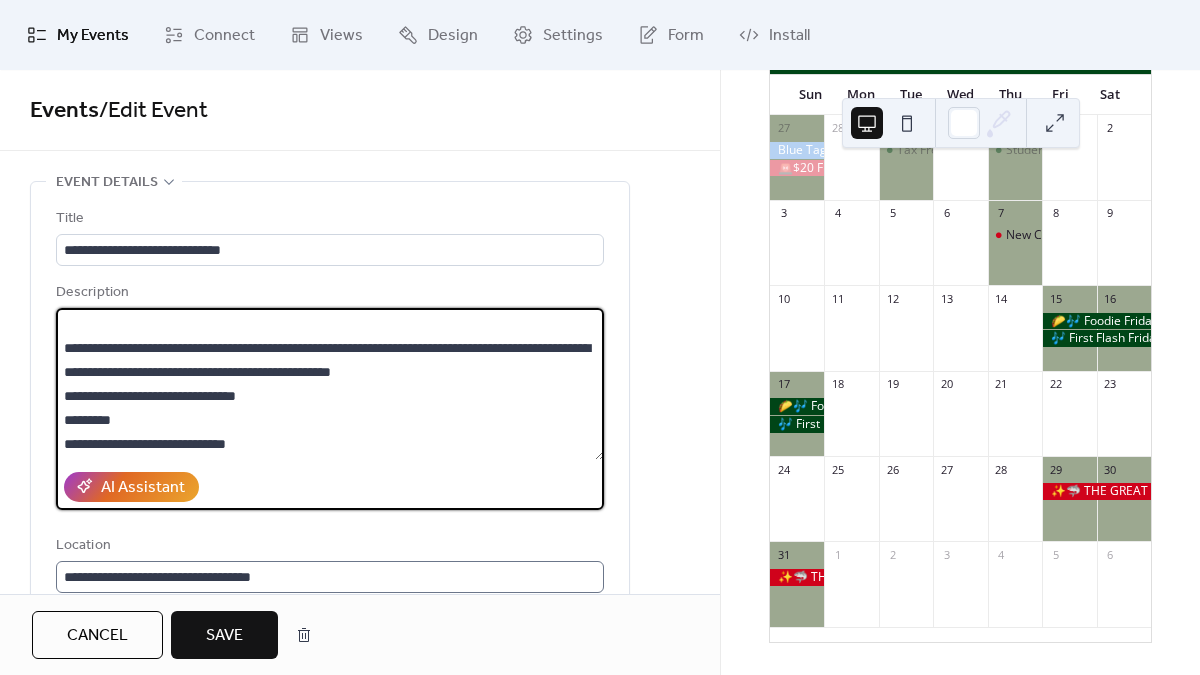 type on "**********" 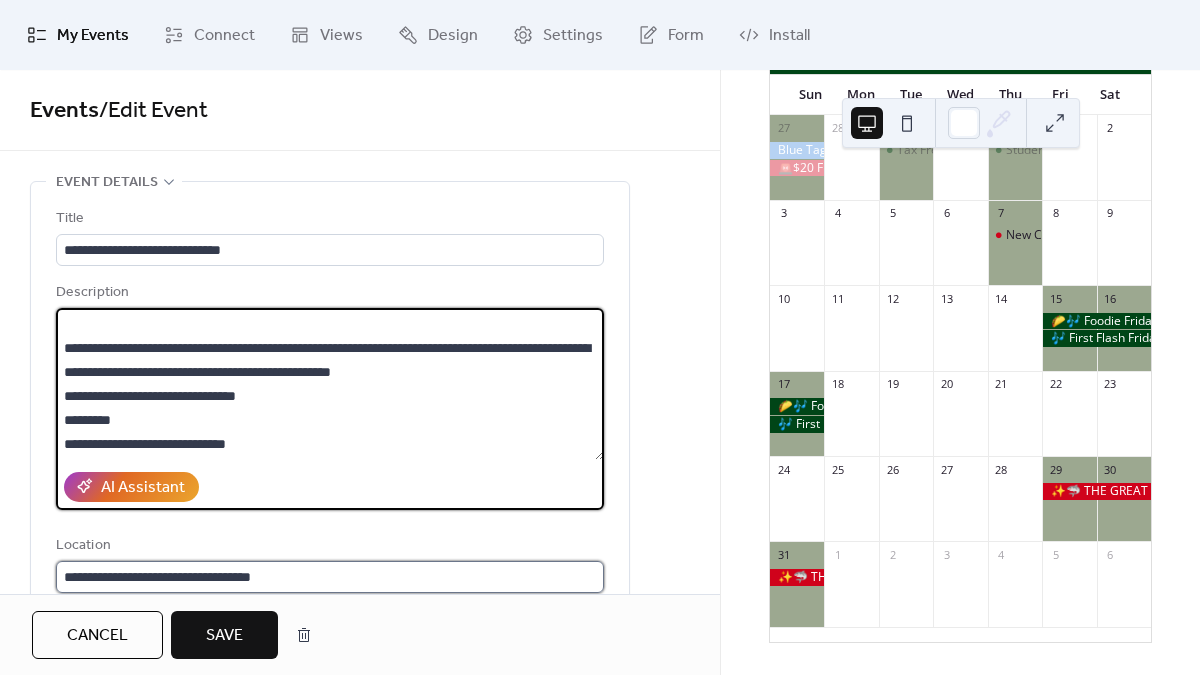 click on "**********" at bounding box center [330, 577] 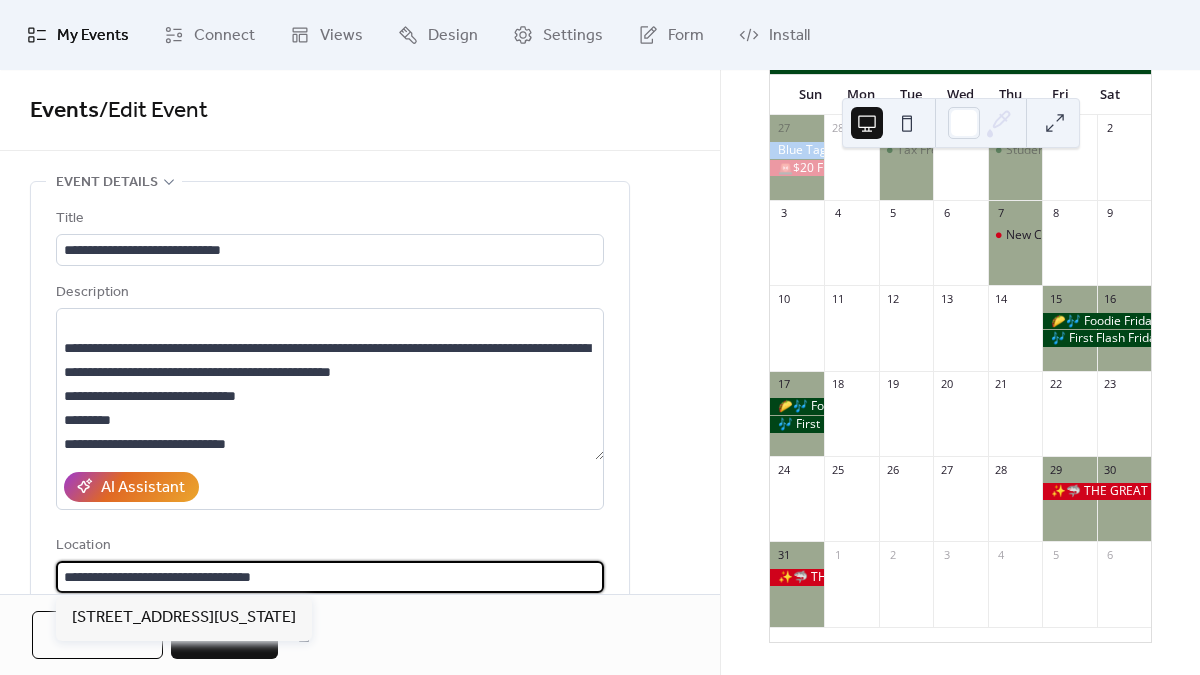 click on "**********" at bounding box center [330, 577] 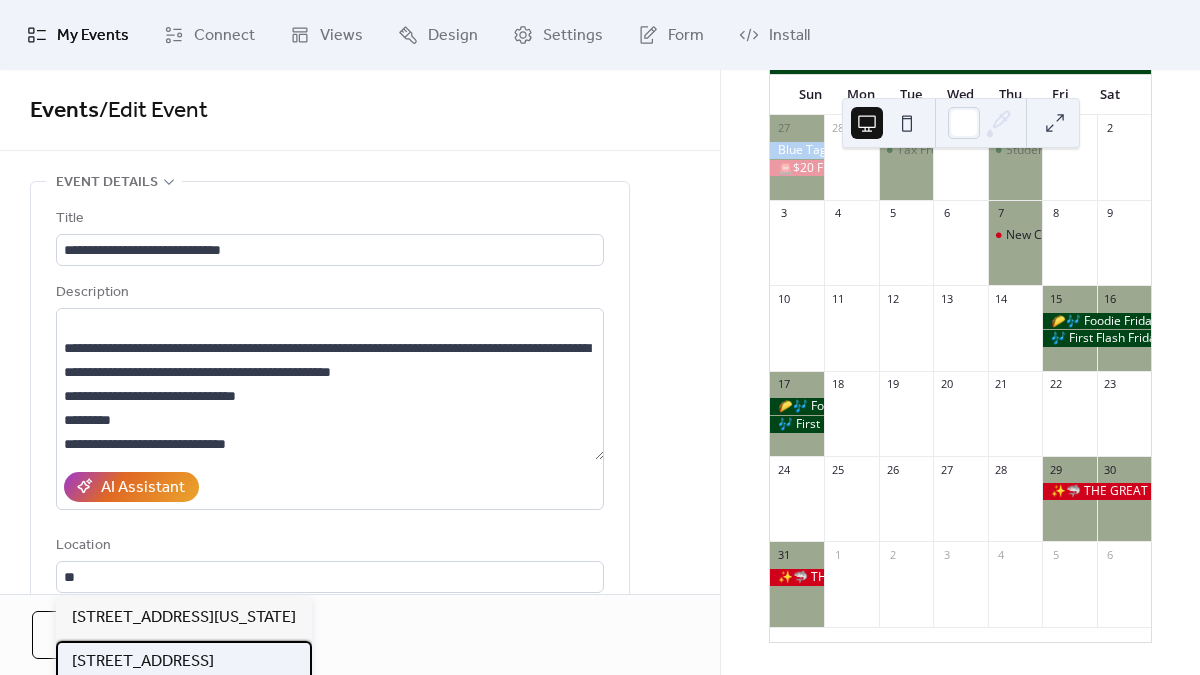 click on "[STREET_ADDRESS]" at bounding box center (143, 662) 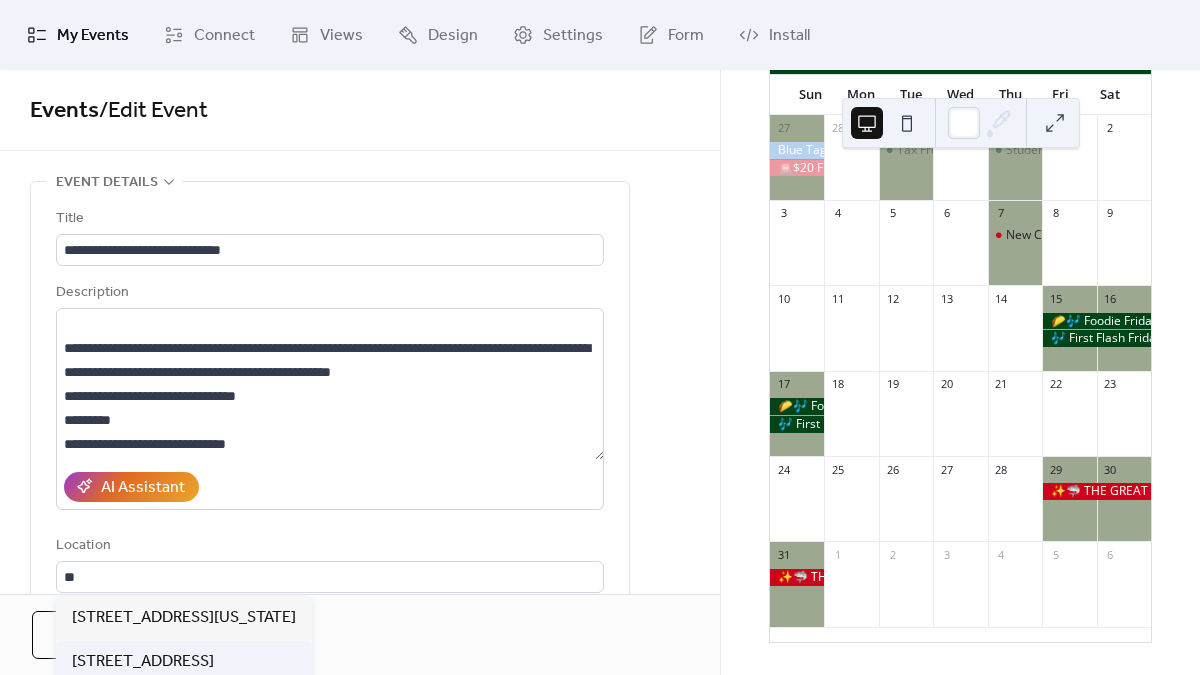 type on "**********" 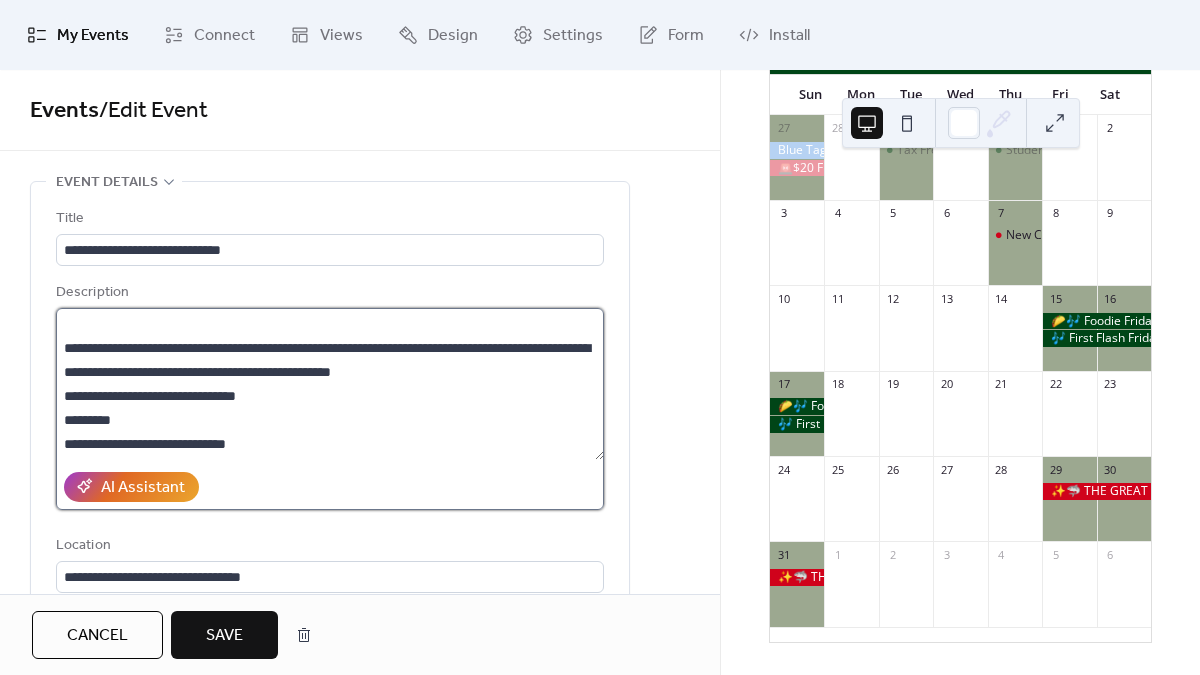 click on "**********" at bounding box center [330, 384] 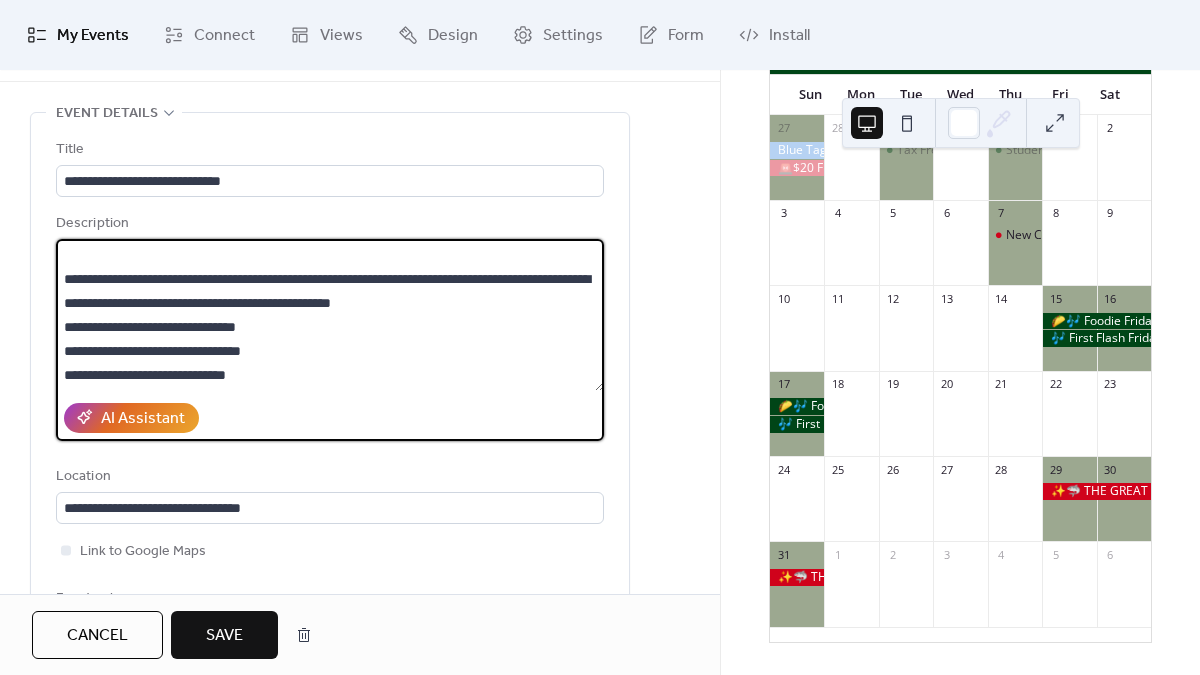 scroll, scrollTop: 71, scrollLeft: 0, axis: vertical 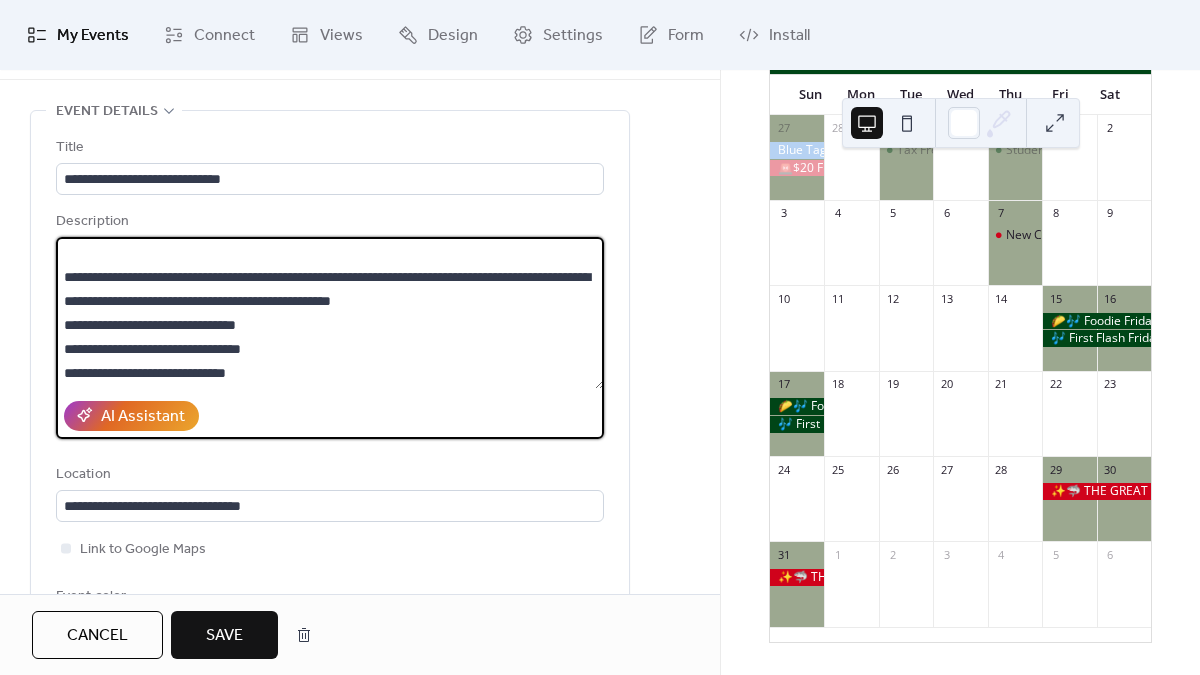 click on "**********" at bounding box center (330, 313) 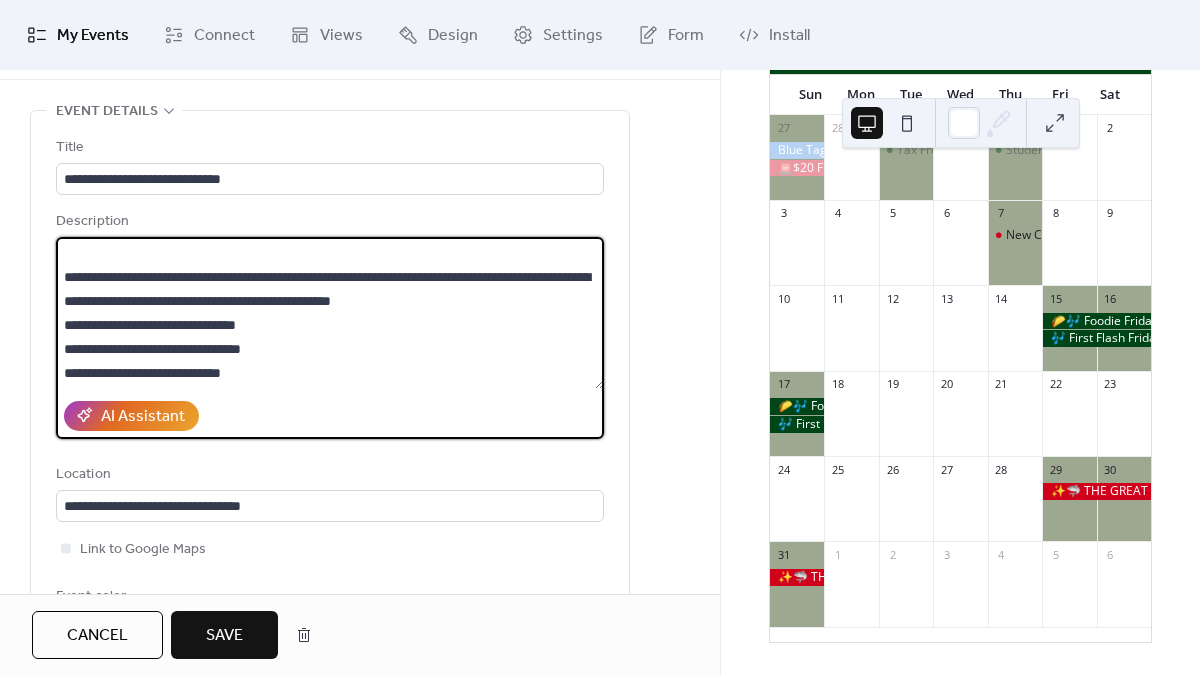 scroll, scrollTop: 144, scrollLeft: 0, axis: vertical 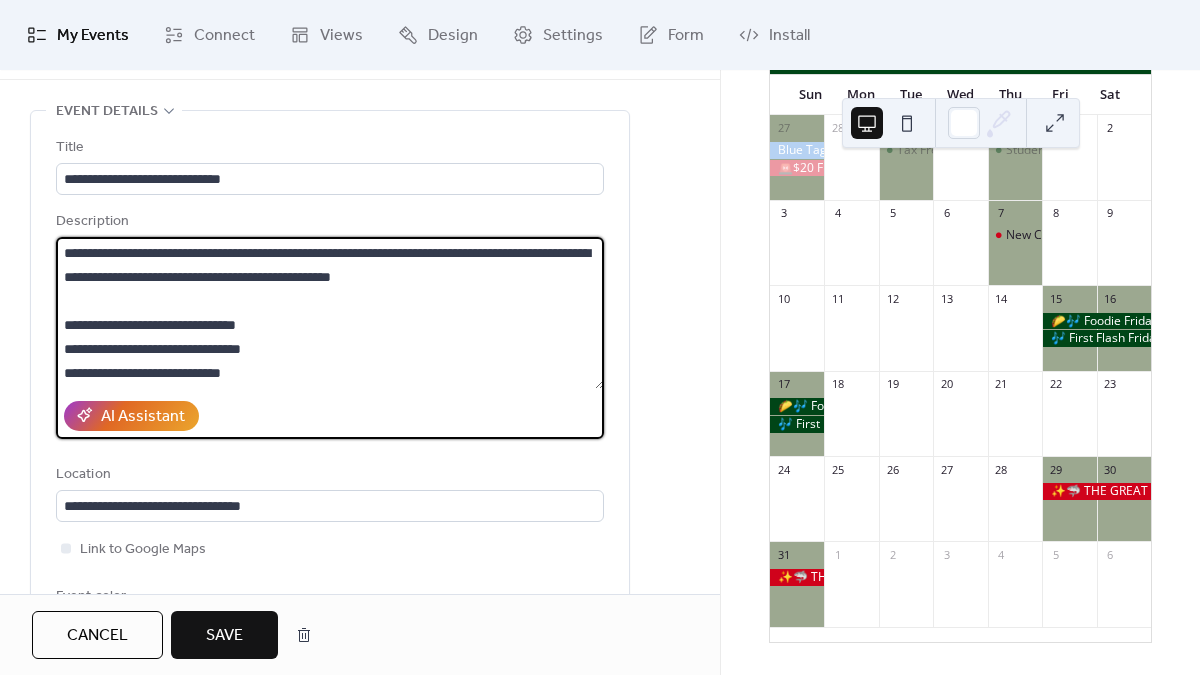 type on "**********" 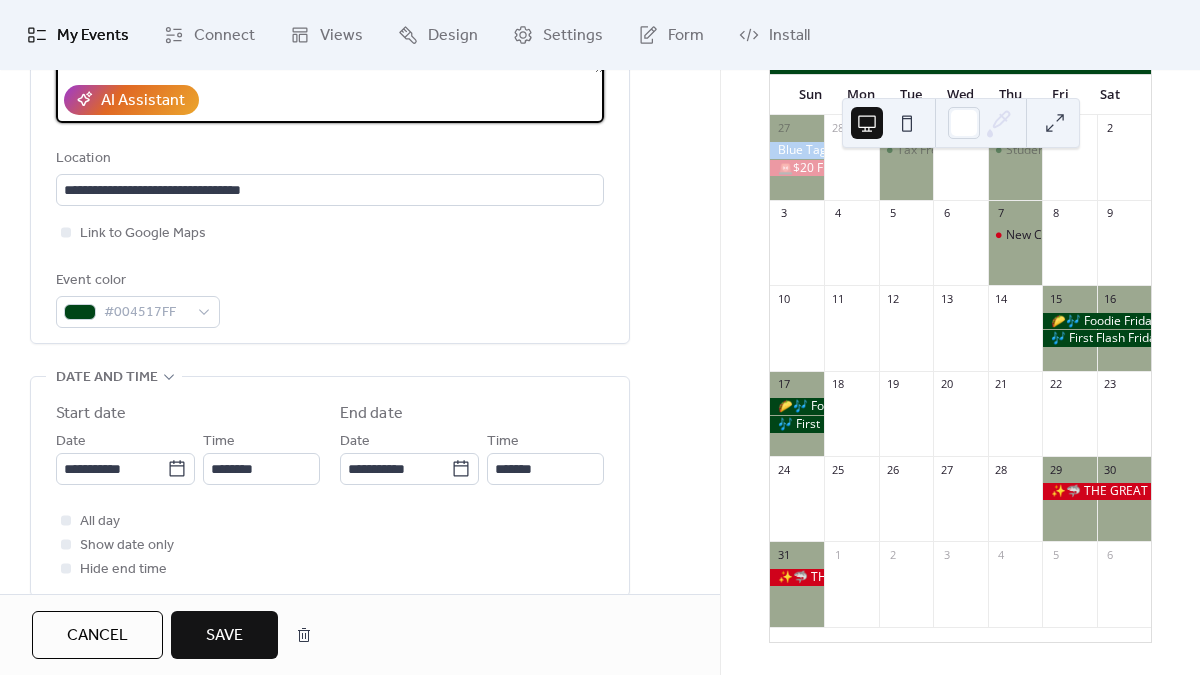 scroll, scrollTop: 436, scrollLeft: 0, axis: vertical 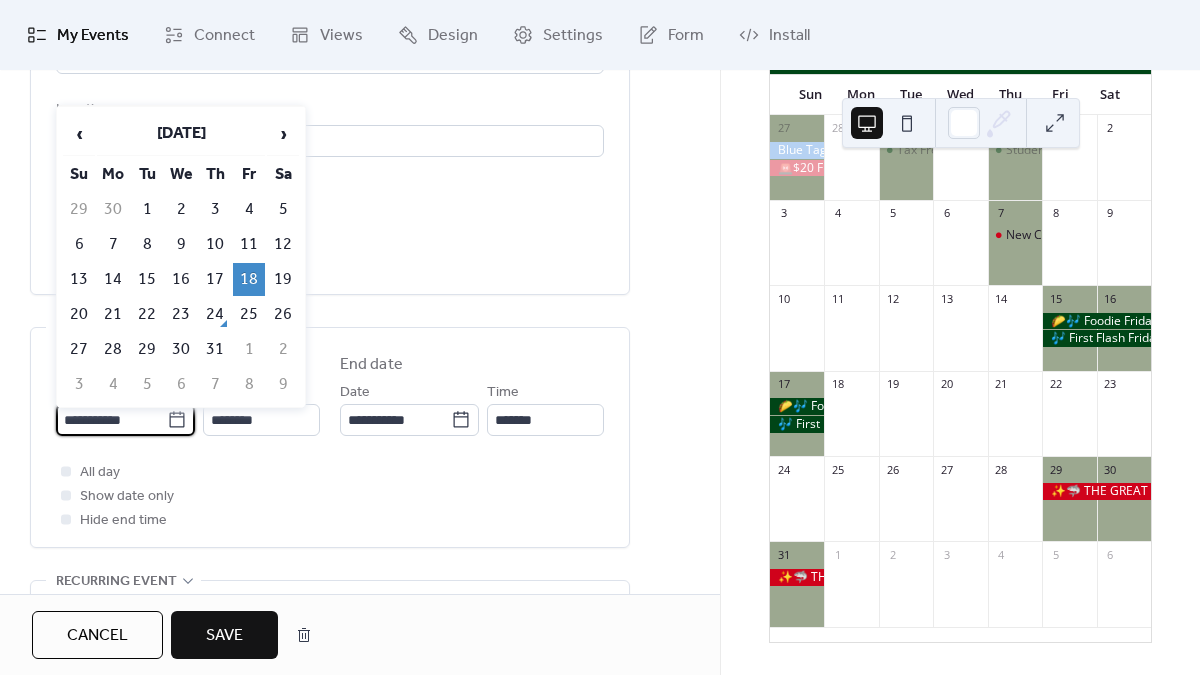 click on "**********" at bounding box center [111, 420] 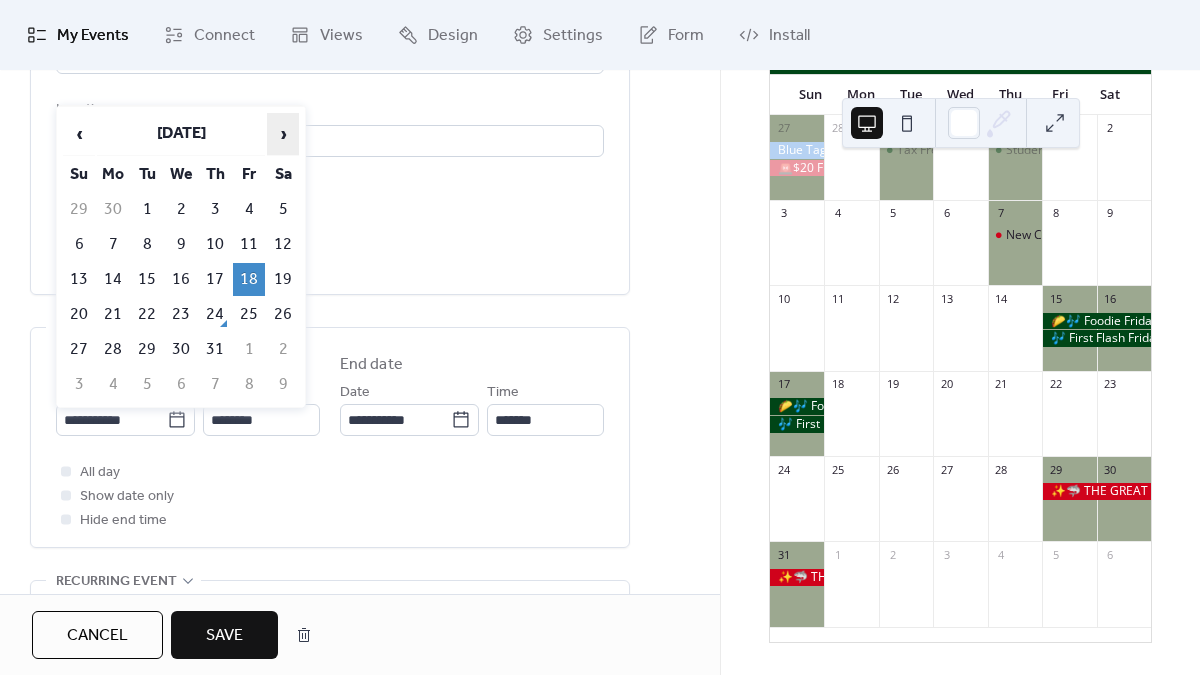 click on "›" at bounding box center [283, 134] 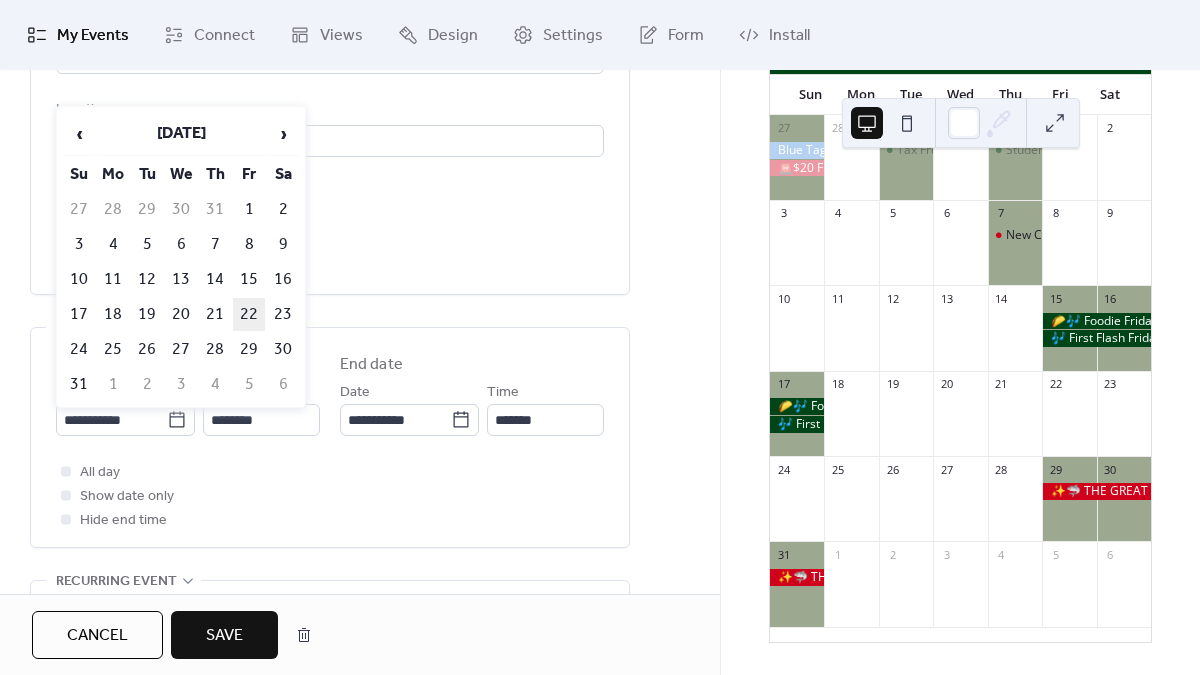 click on "22" at bounding box center (249, 314) 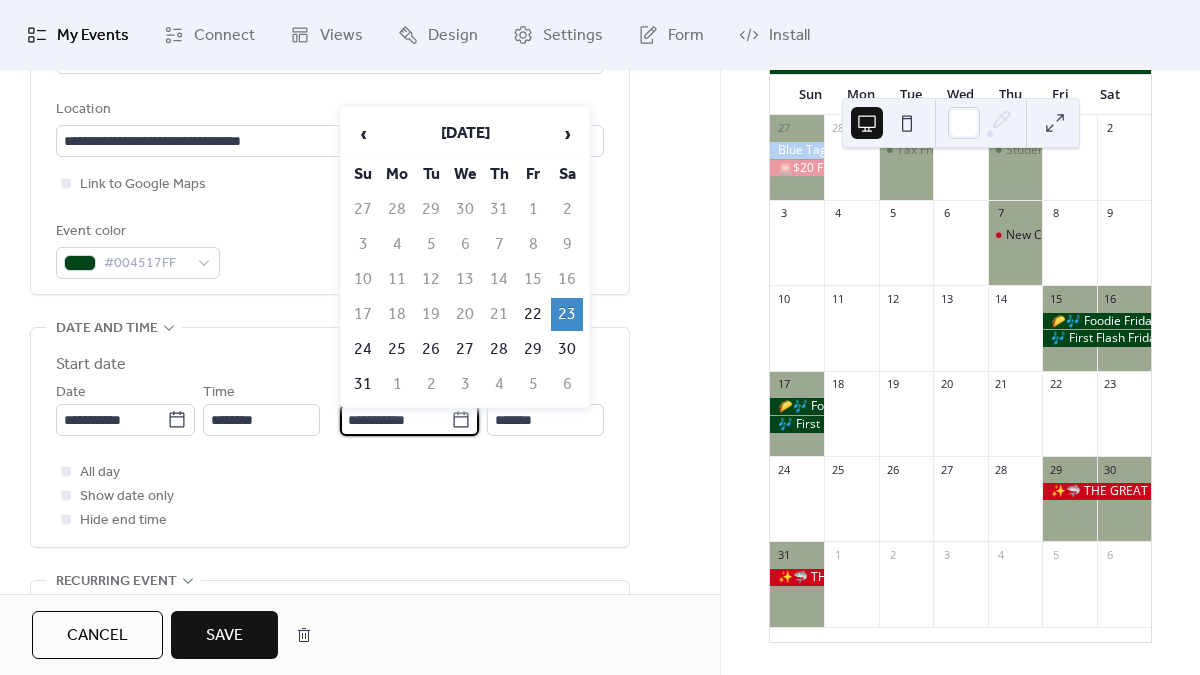 click on "**********" at bounding box center (395, 420) 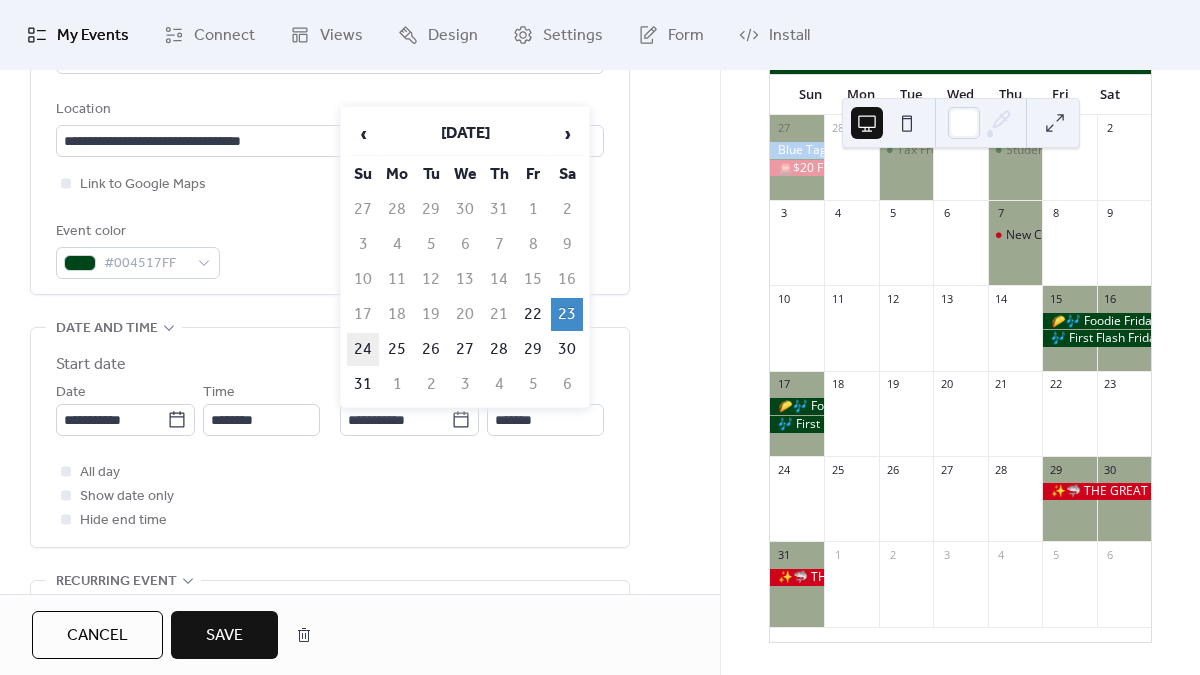 click on "24" at bounding box center (363, 349) 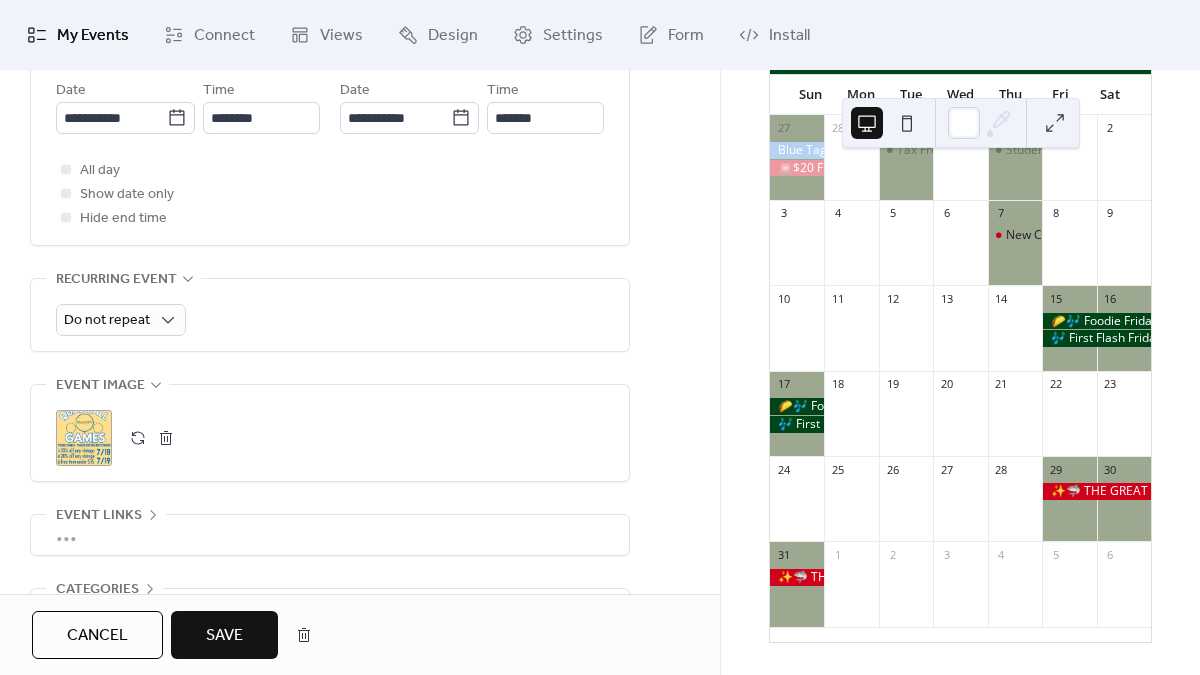 scroll, scrollTop: 740, scrollLeft: 0, axis: vertical 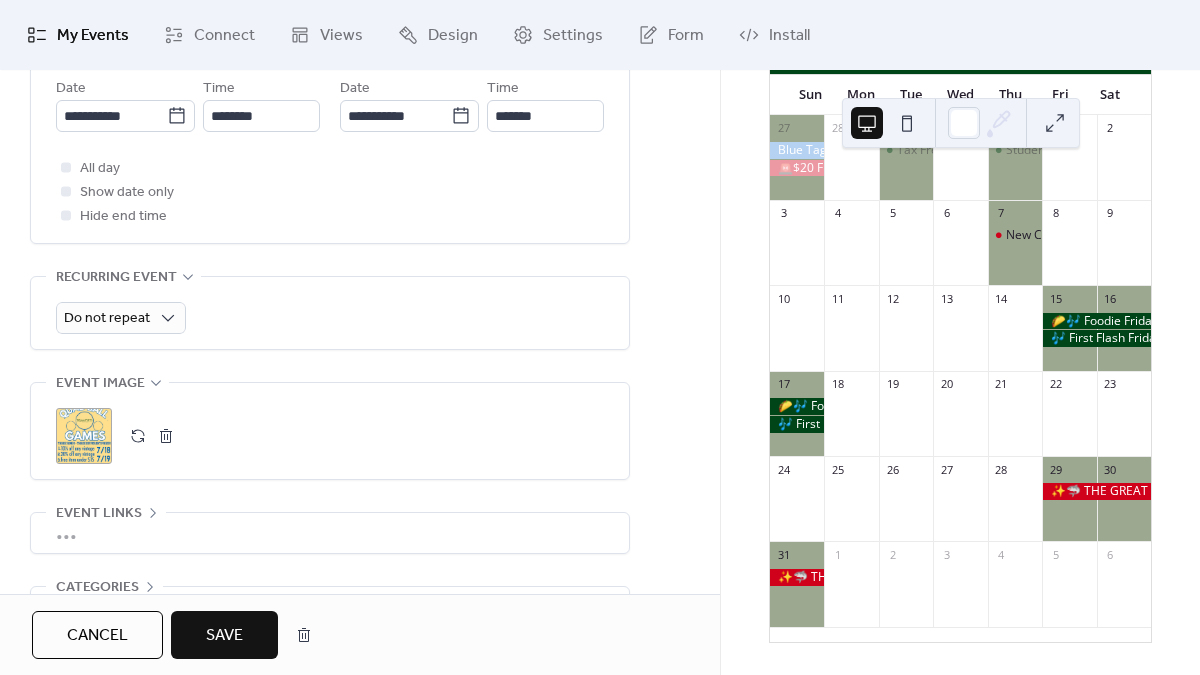 click at bounding box center (166, 436) 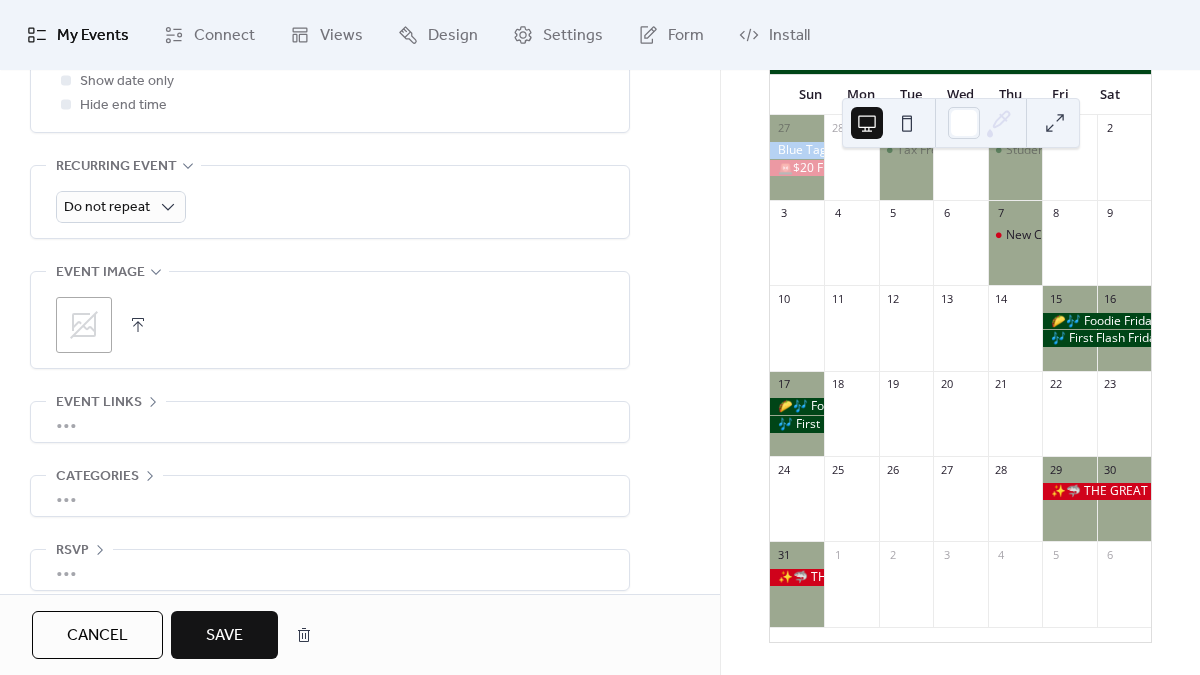 scroll, scrollTop: 872, scrollLeft: 0, axis: vertical 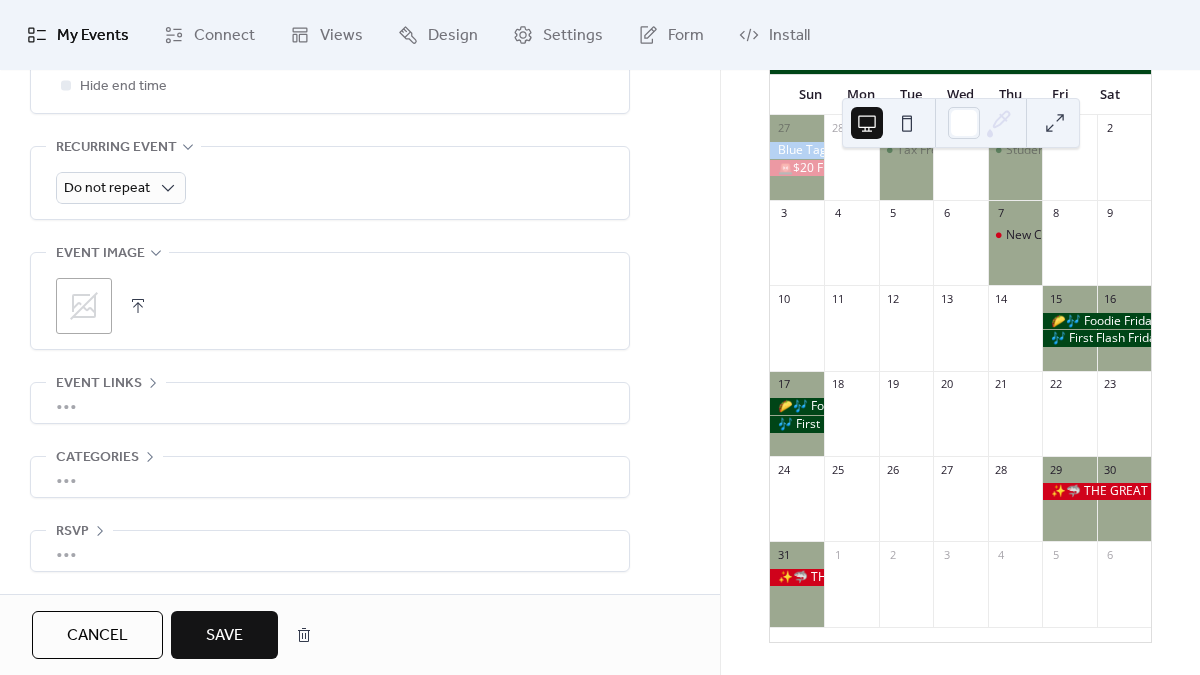 click on "Save" at bounding box center (224, 636) 